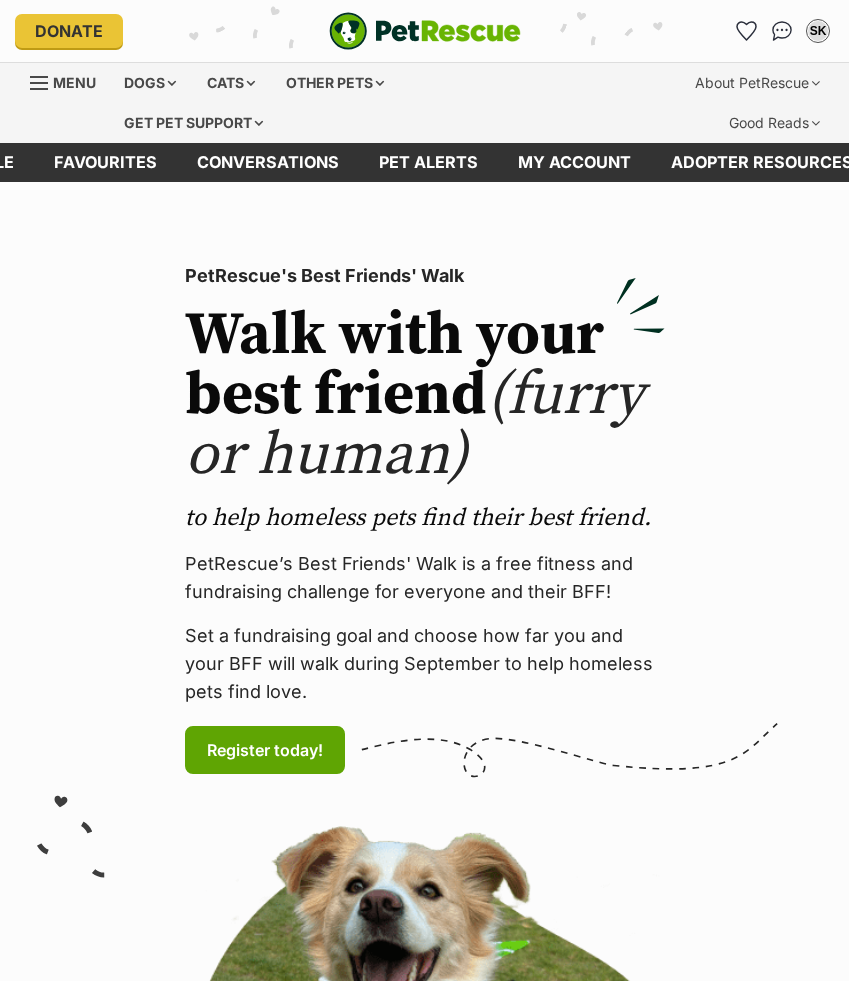 scroll, scrollTop: 0, scrollLeft: 0, axis: both 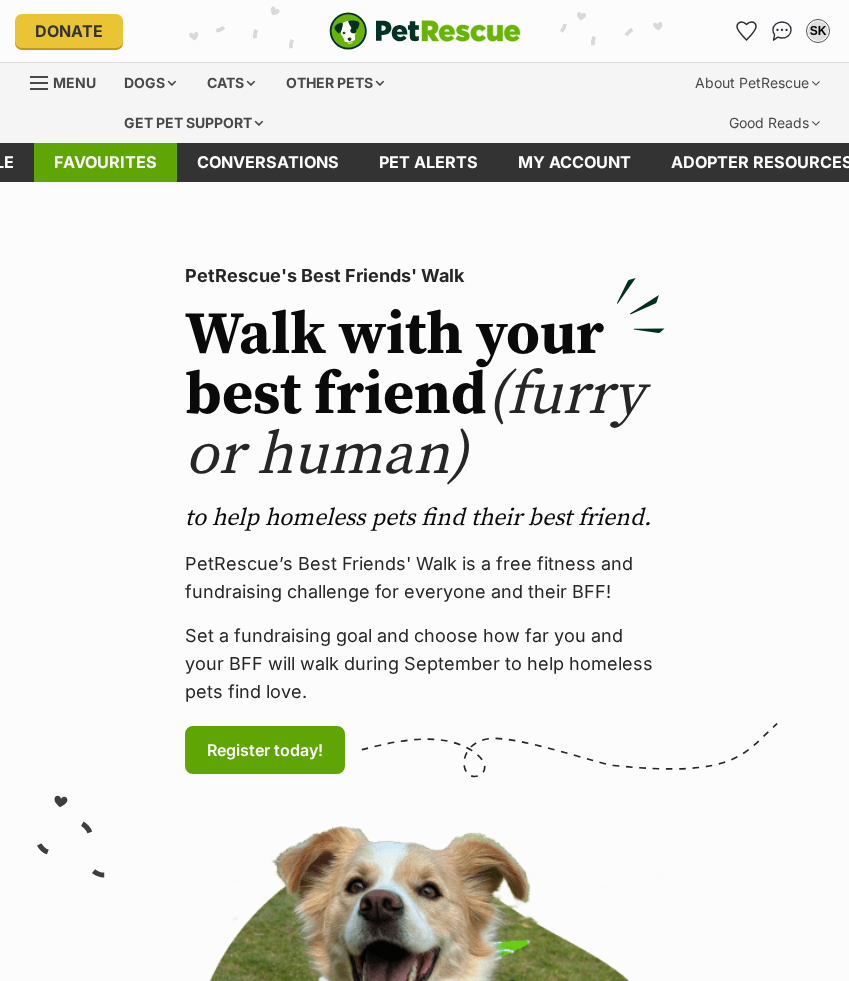 click on "Favourites" at bounding box center (105, 162) 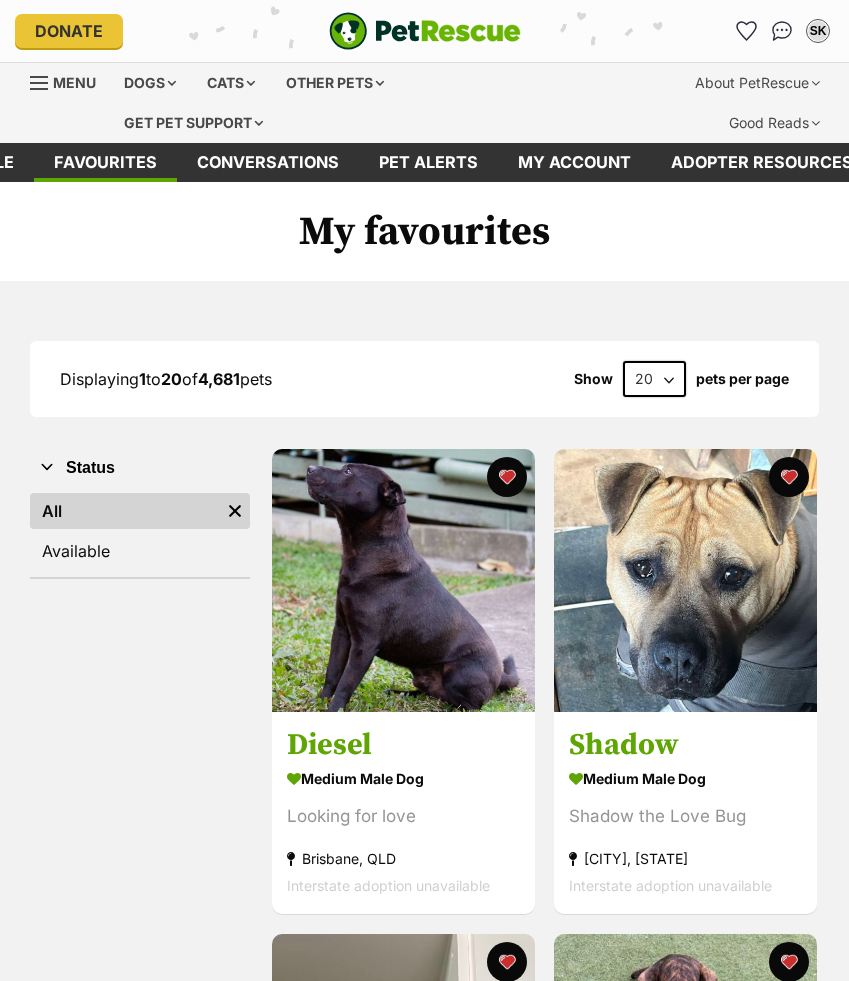 scroll, scrollTop: 0, scrollLeft: 0, axis: both 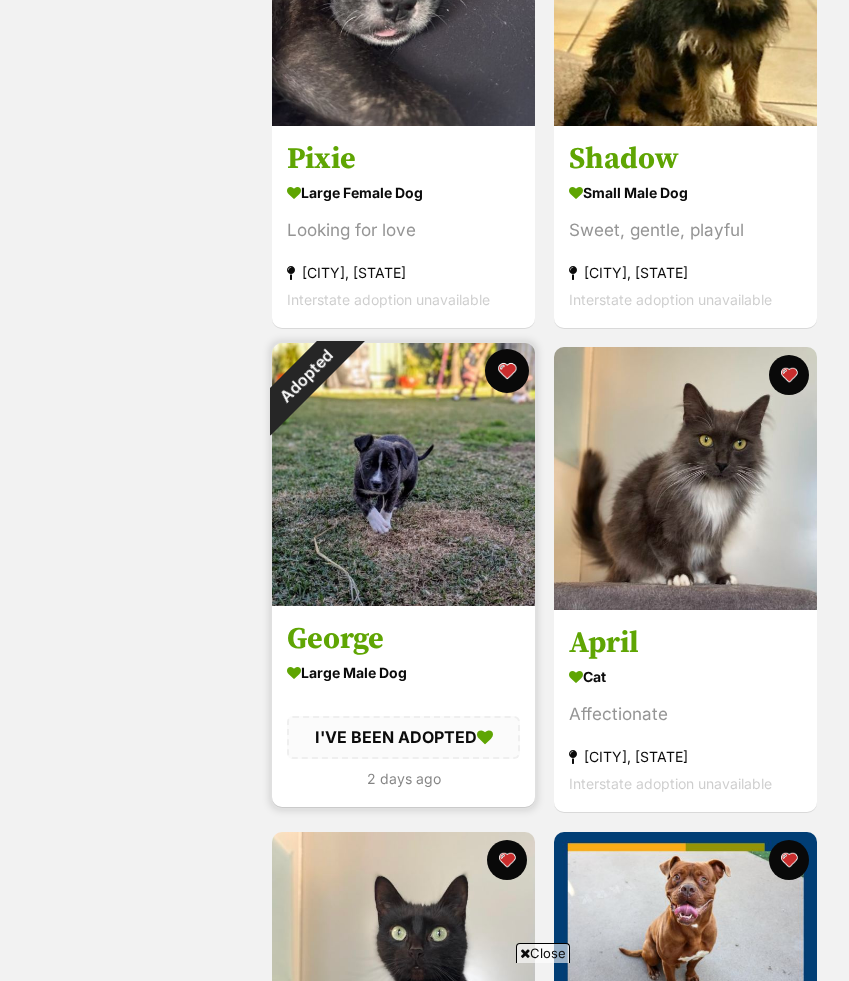 click at bounding box center (507, 371) 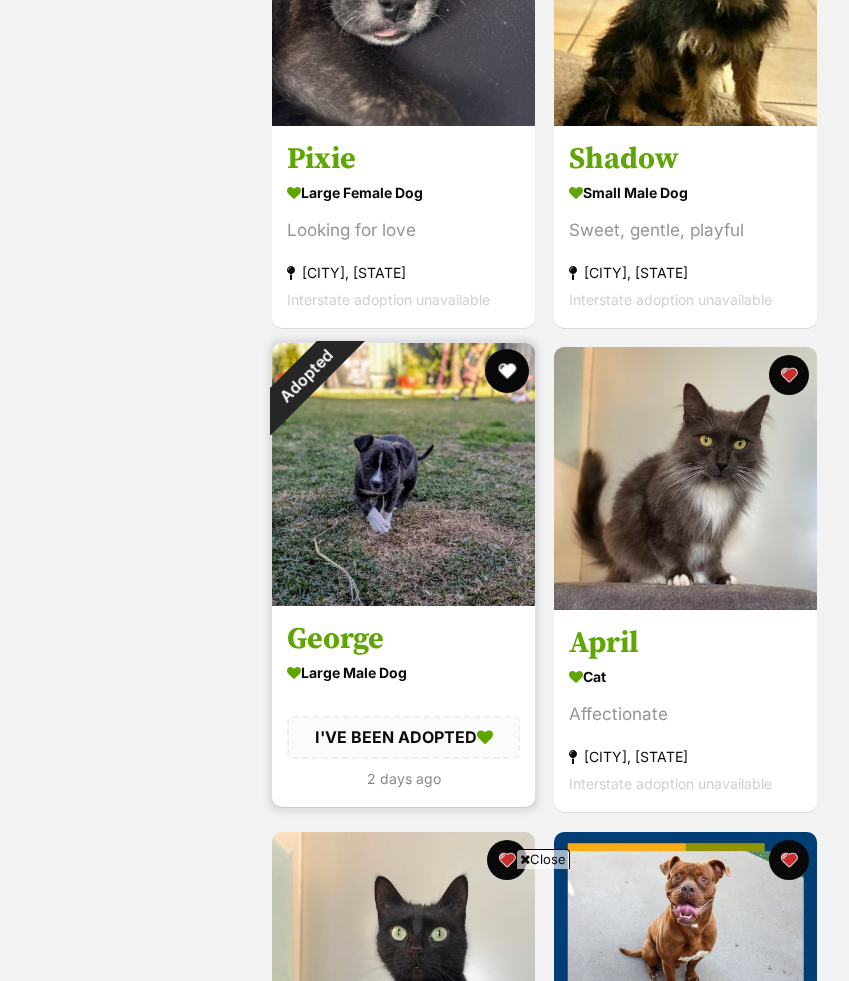 scroll, scrollTop: 0, scrollLeft: 0, axis: both 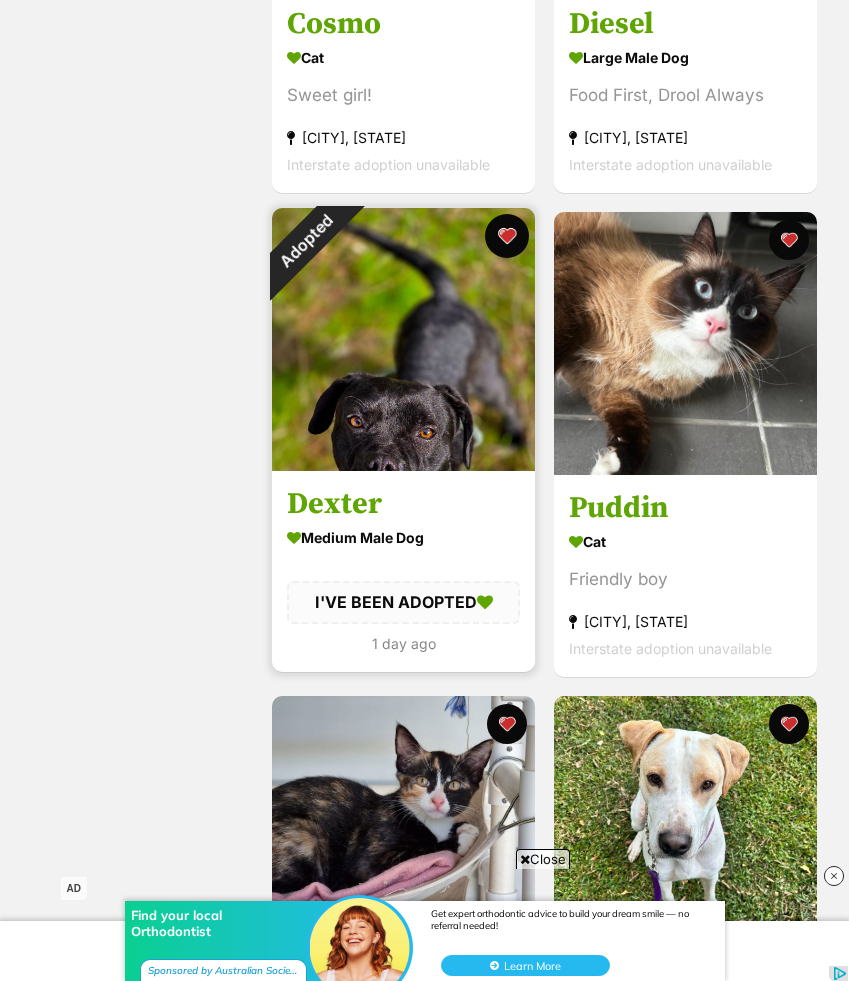 click at bounding box center (507, 236) 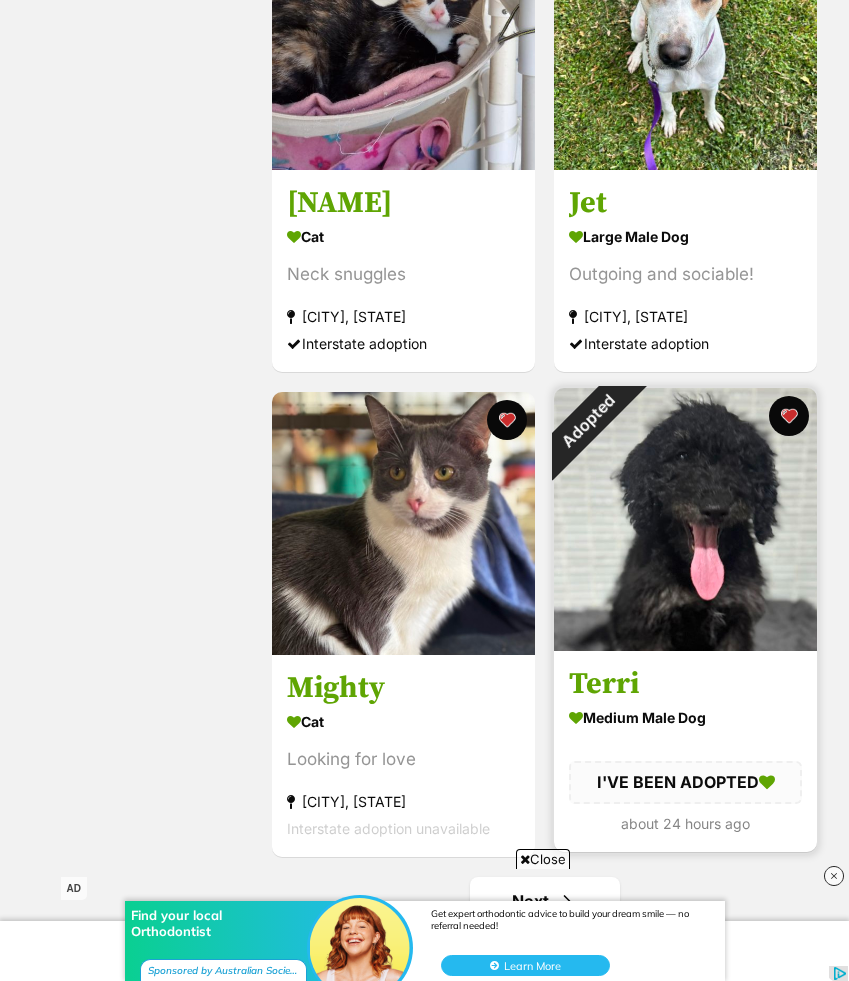 scroll, scrollTop: 4465, scrollLeft: 0, axis: vertical 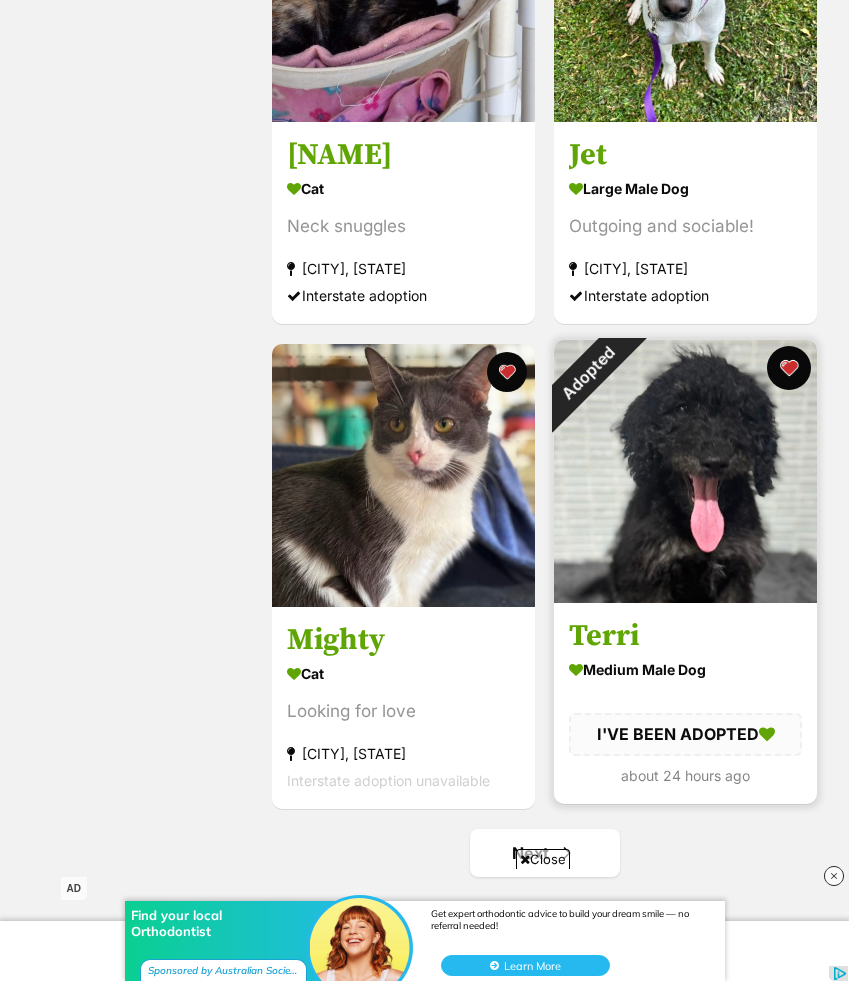 click at bounding box center [789, 368] 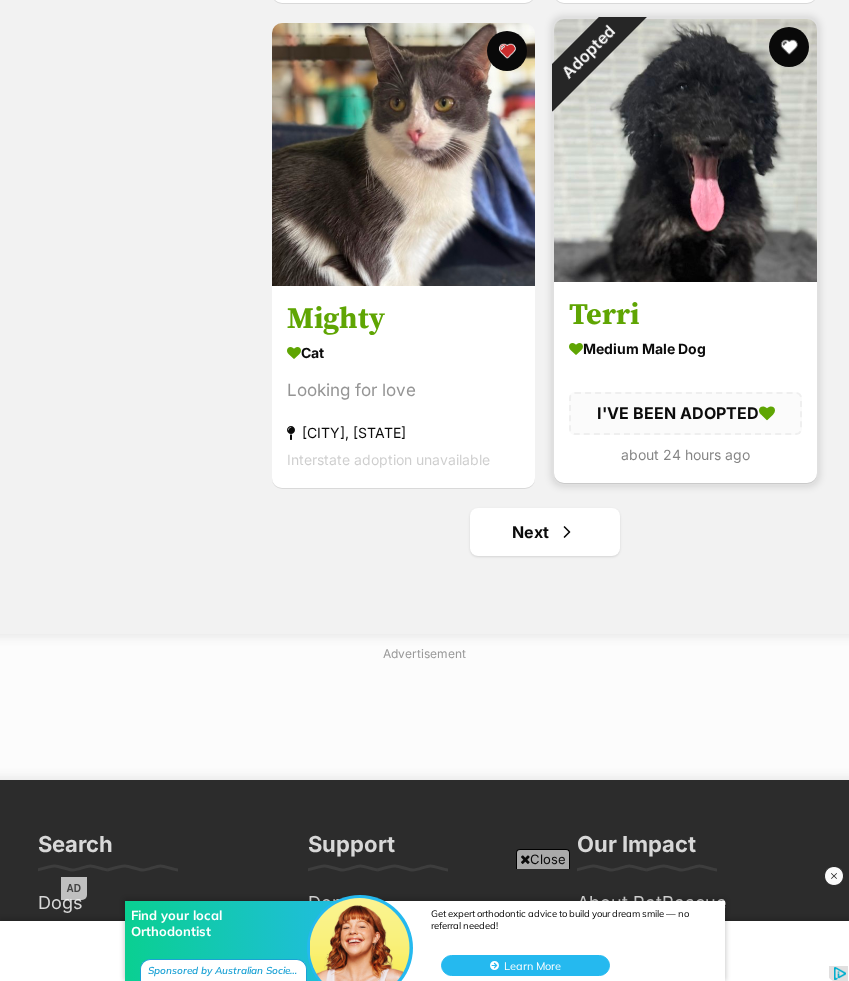 scroll, scrollTop: 4816, scrollLeft: 0, axis: vertical 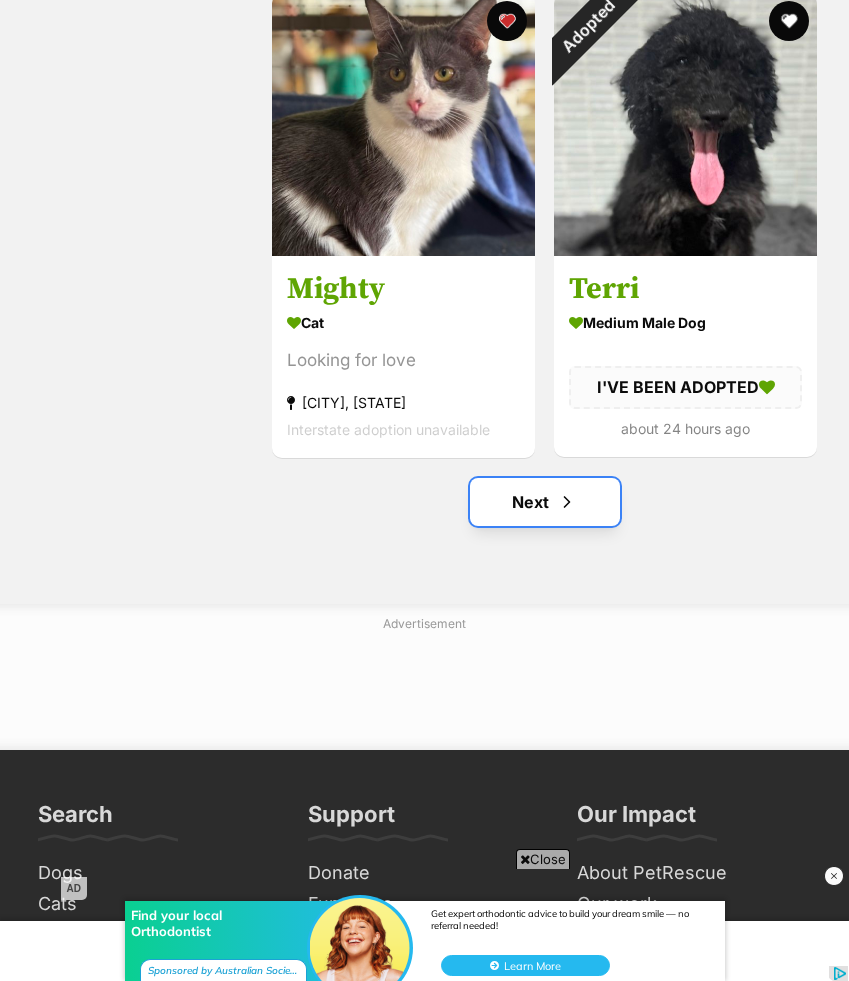 click on "Next" at bounding box center (545, 502) 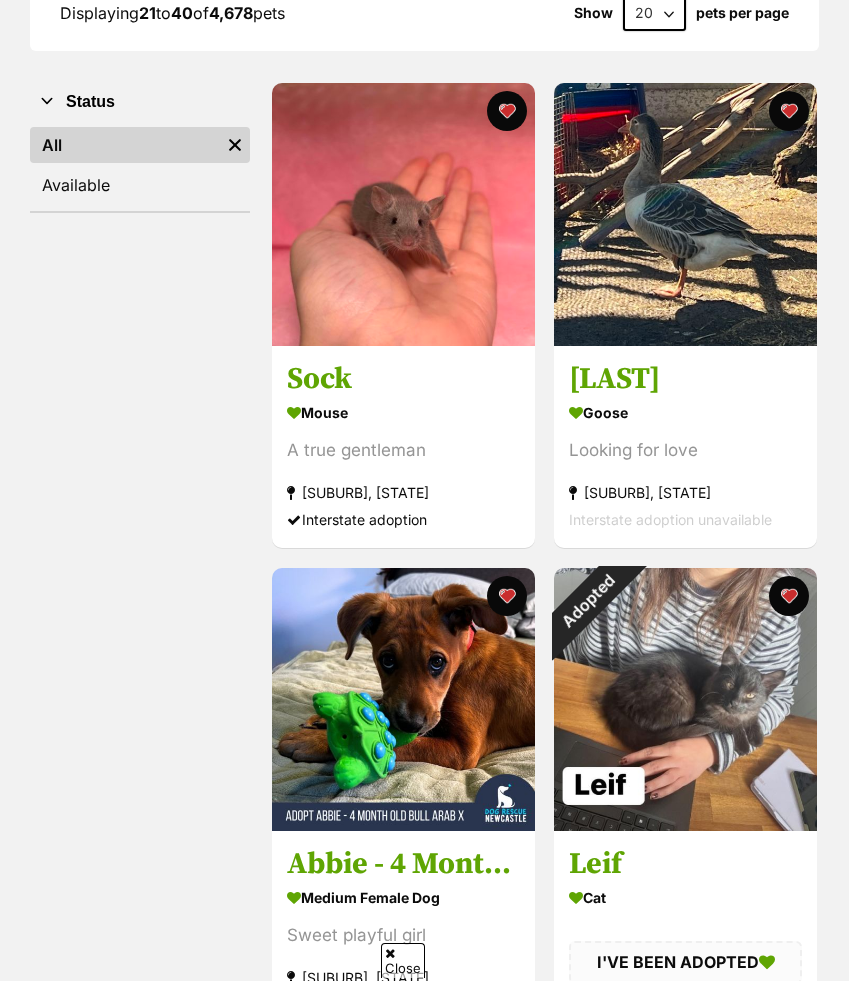 scroll, scrollTop: 0, scrollLeft: 0, axis: both 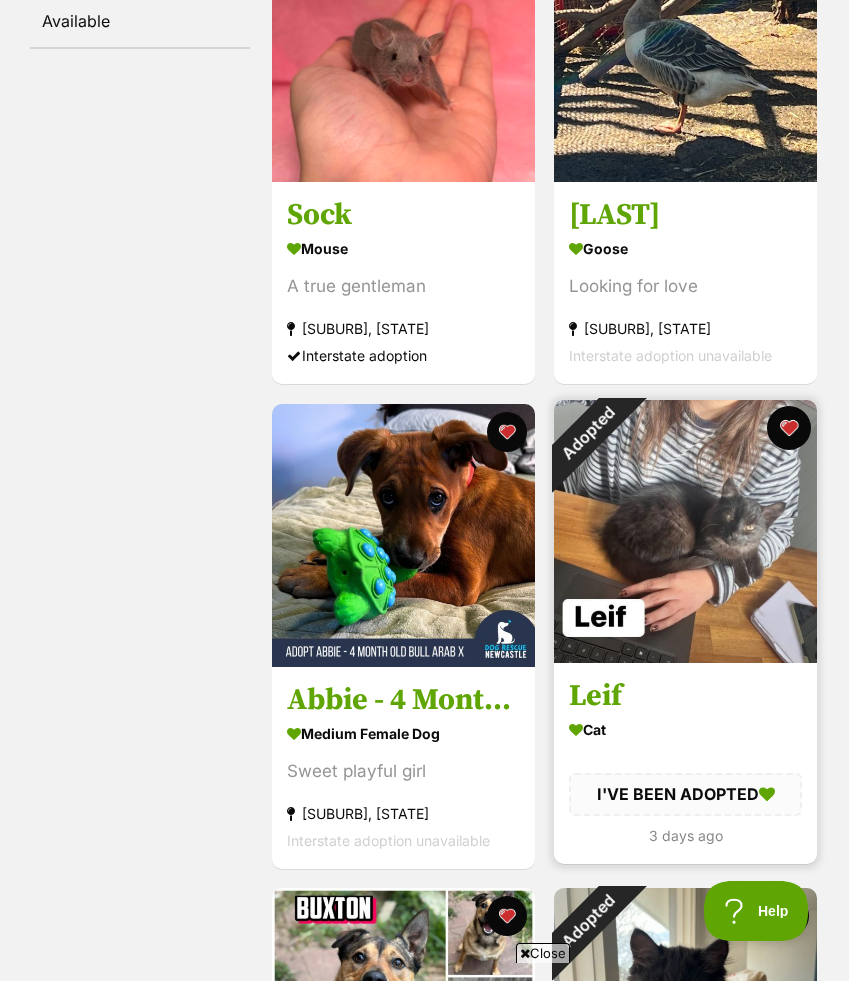 click at bounding box center [789, 428] 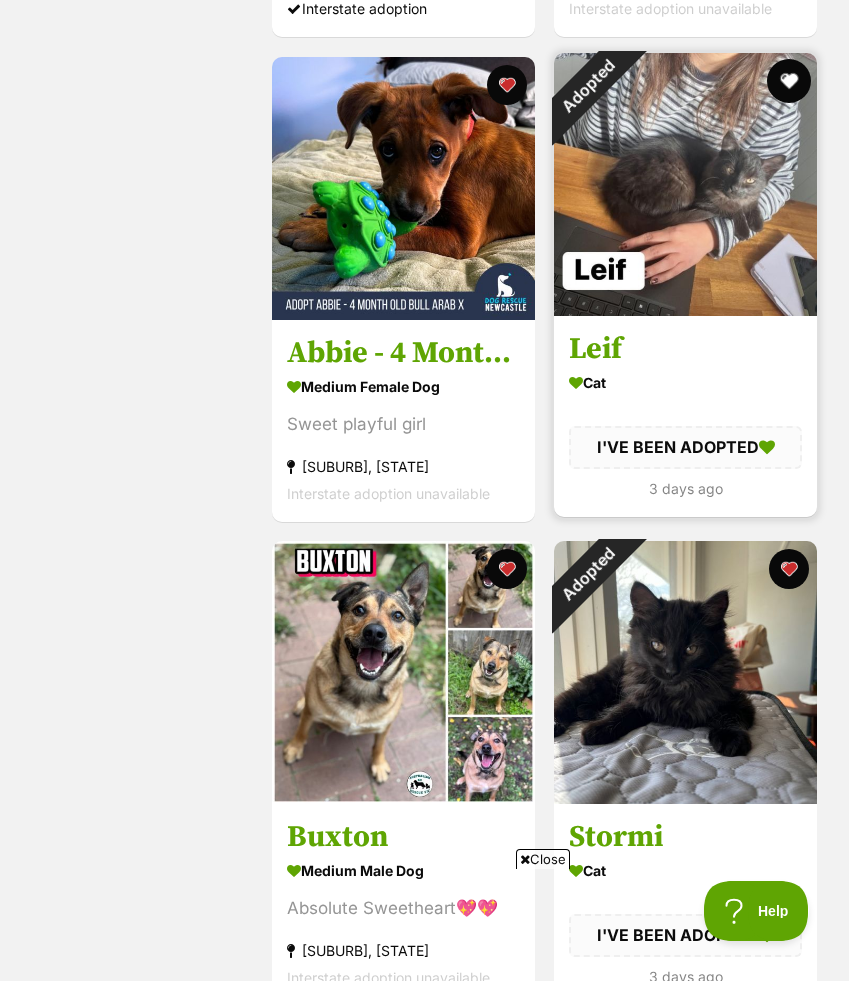 scroll, scrollTop: 1010, scrollLeft: 0, axis: vertical 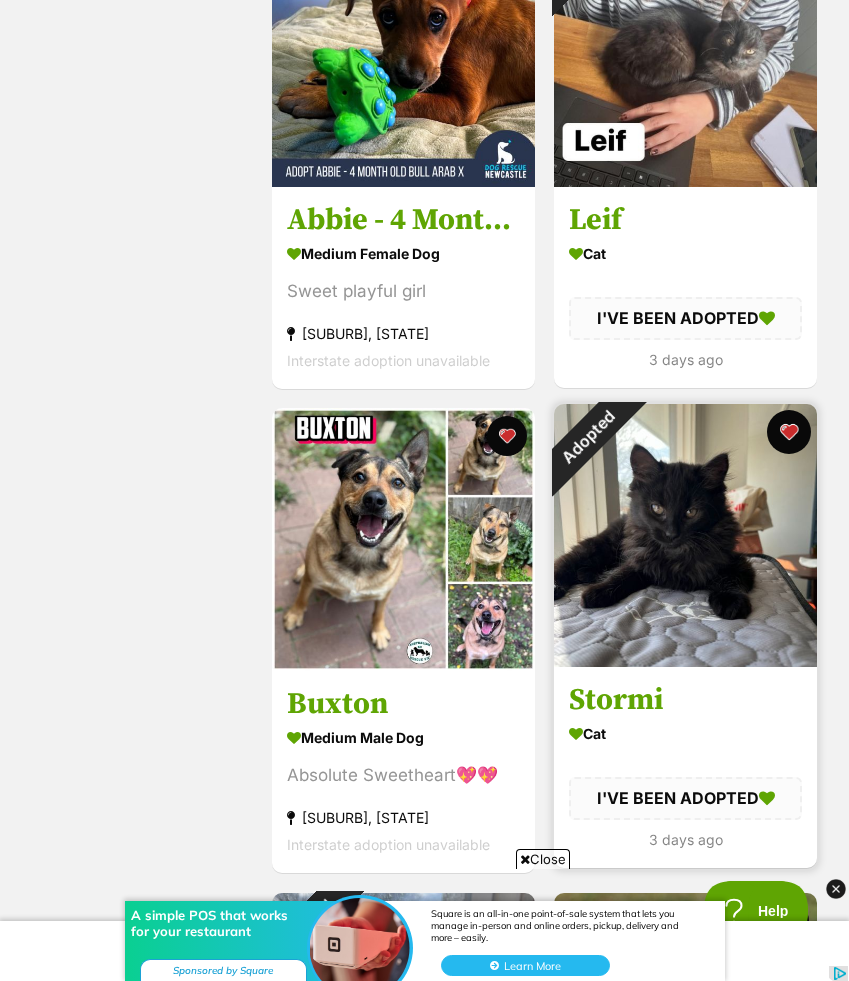 click at bounding box center [789, 432] 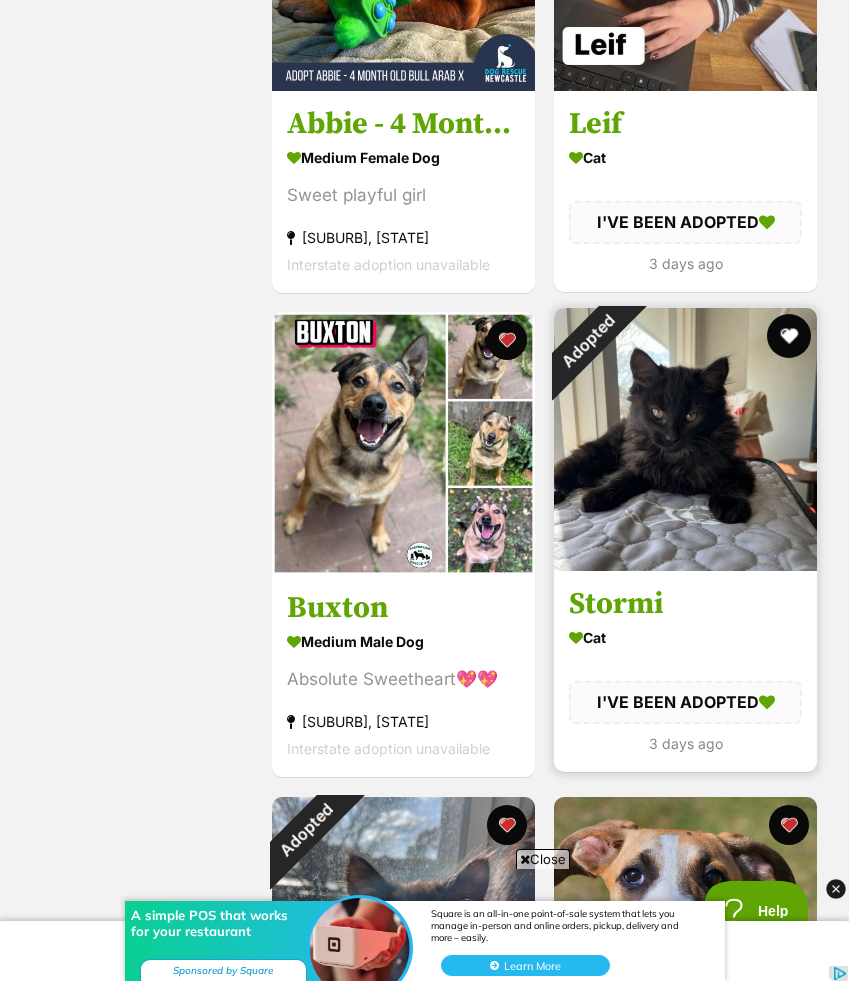 scroll, scrollTop: 0, scrollLeft: 0, axis: both 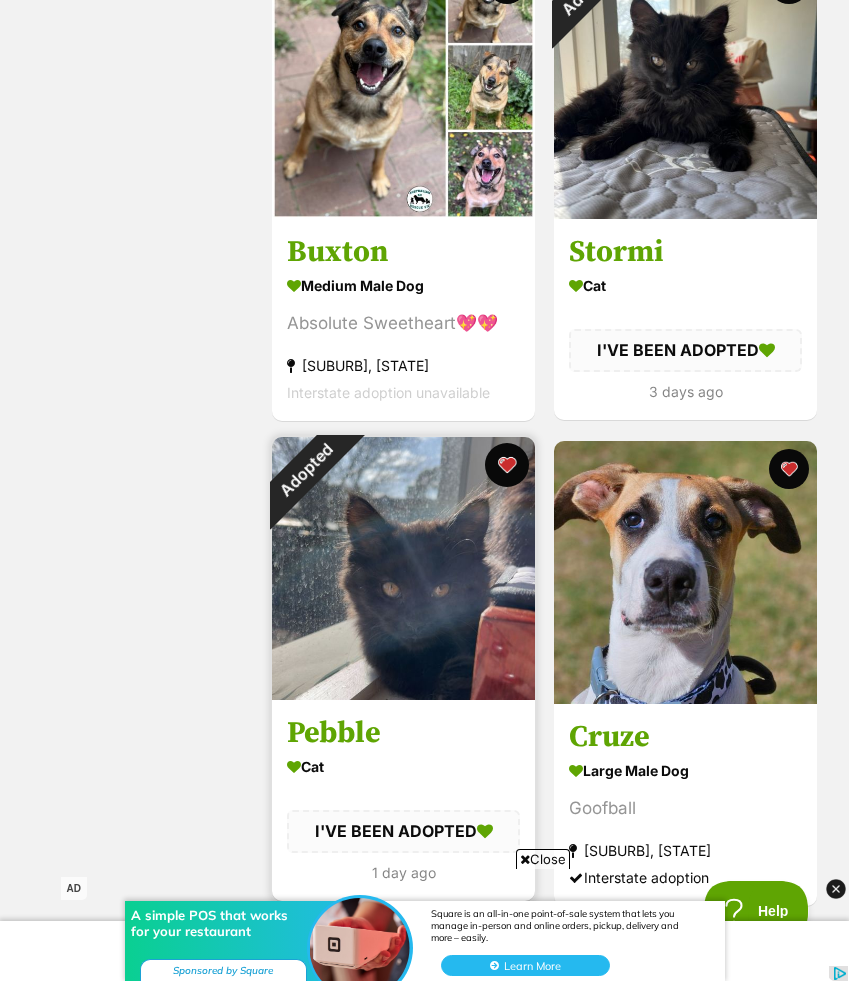 click at bounding box center (507, 465) 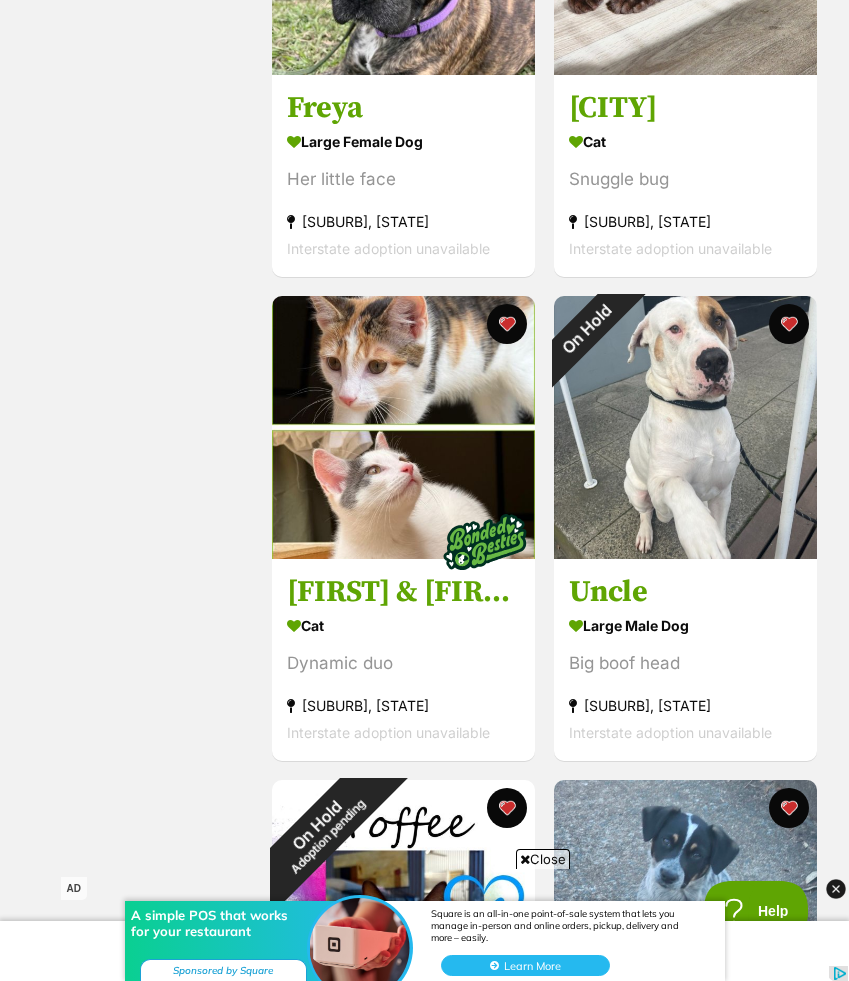 scroll, scrollTop: 3583, scrollLeft: 0, axis: vertical 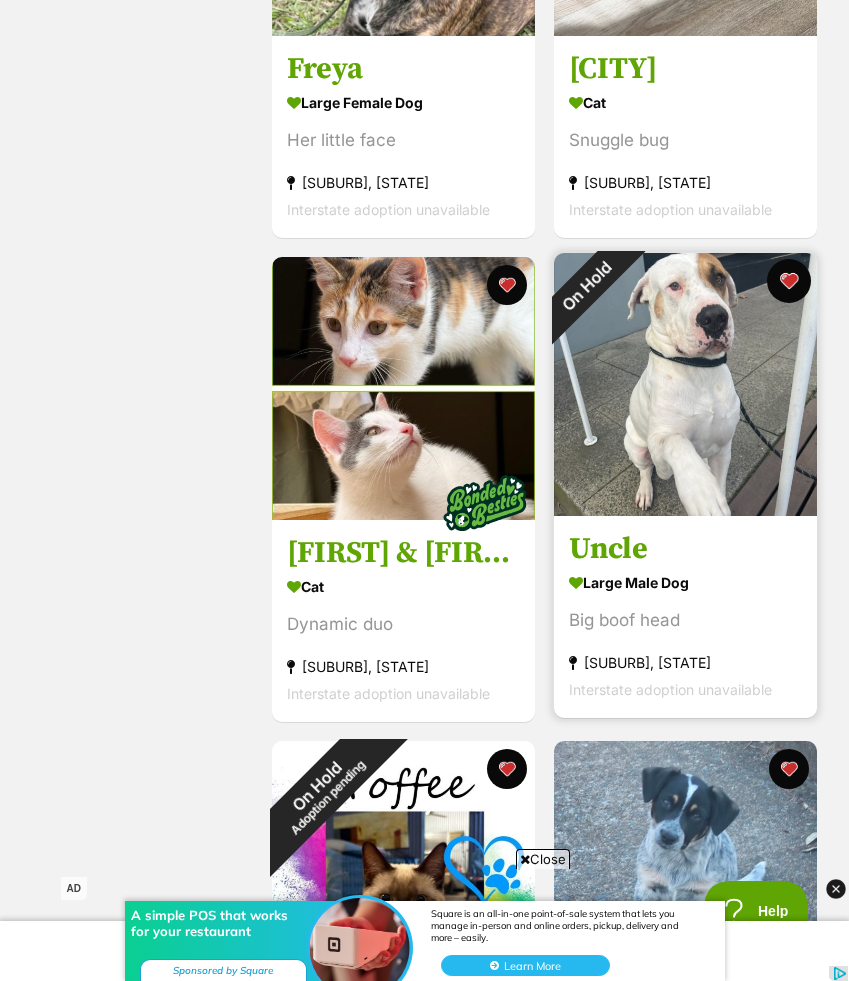 click at bounding box center [789, 281] 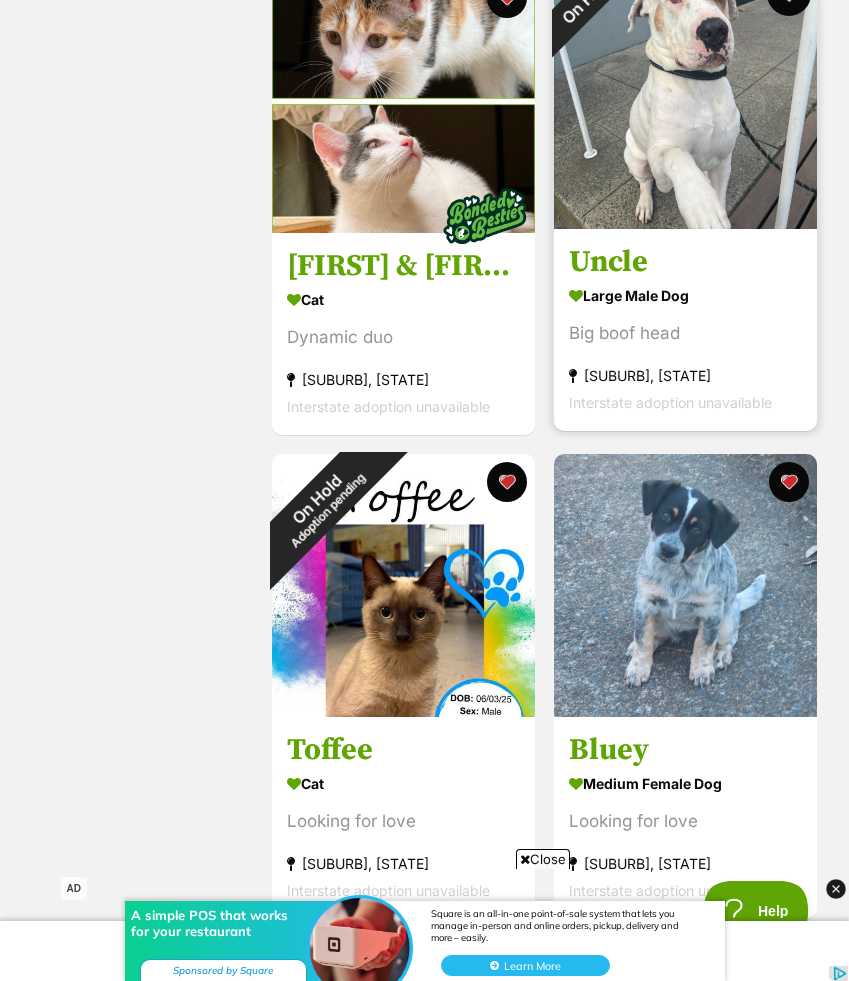scroll, scrollTop: 4060, scrollLeft: 0, axis: vertical 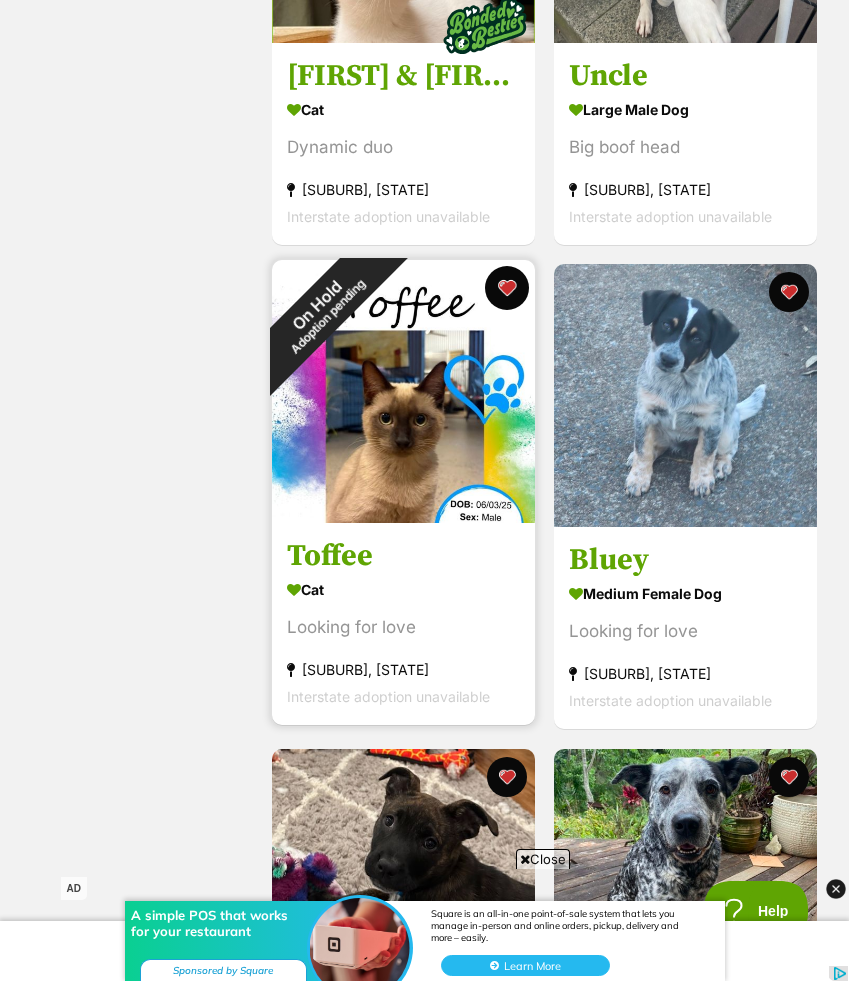 click at bounding box center [507, 288] 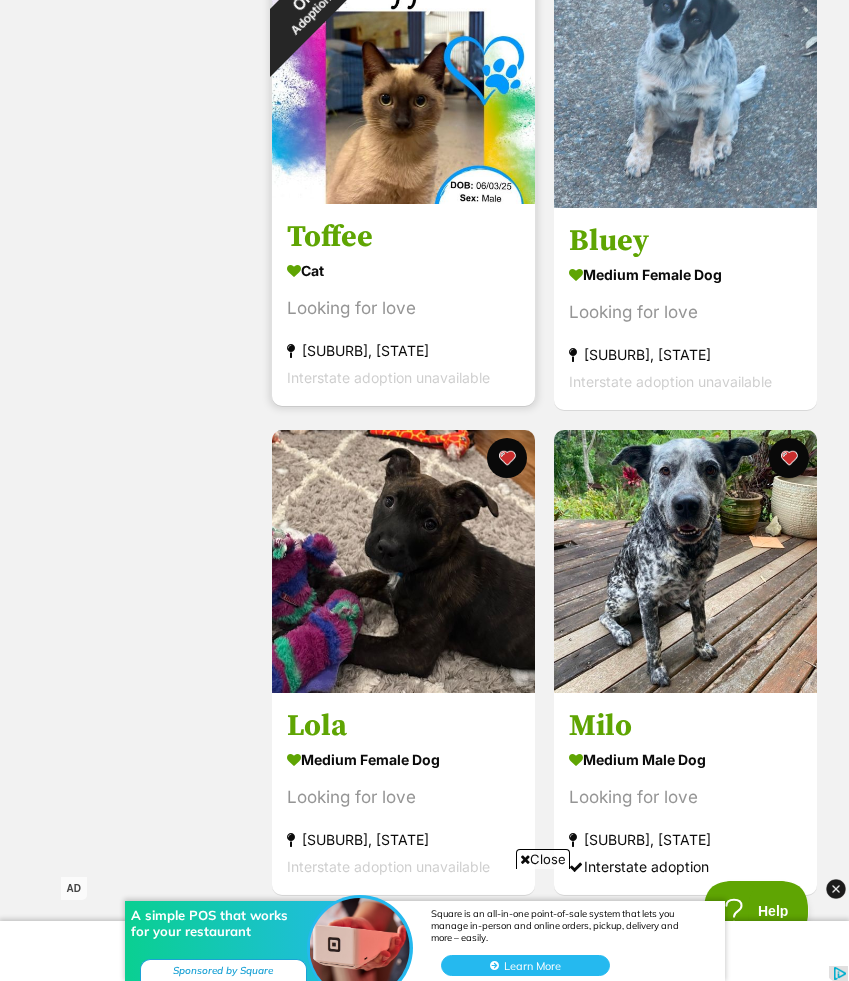 scroll, scrollTop: 4669, scrollLeft: 0, axis: vertical 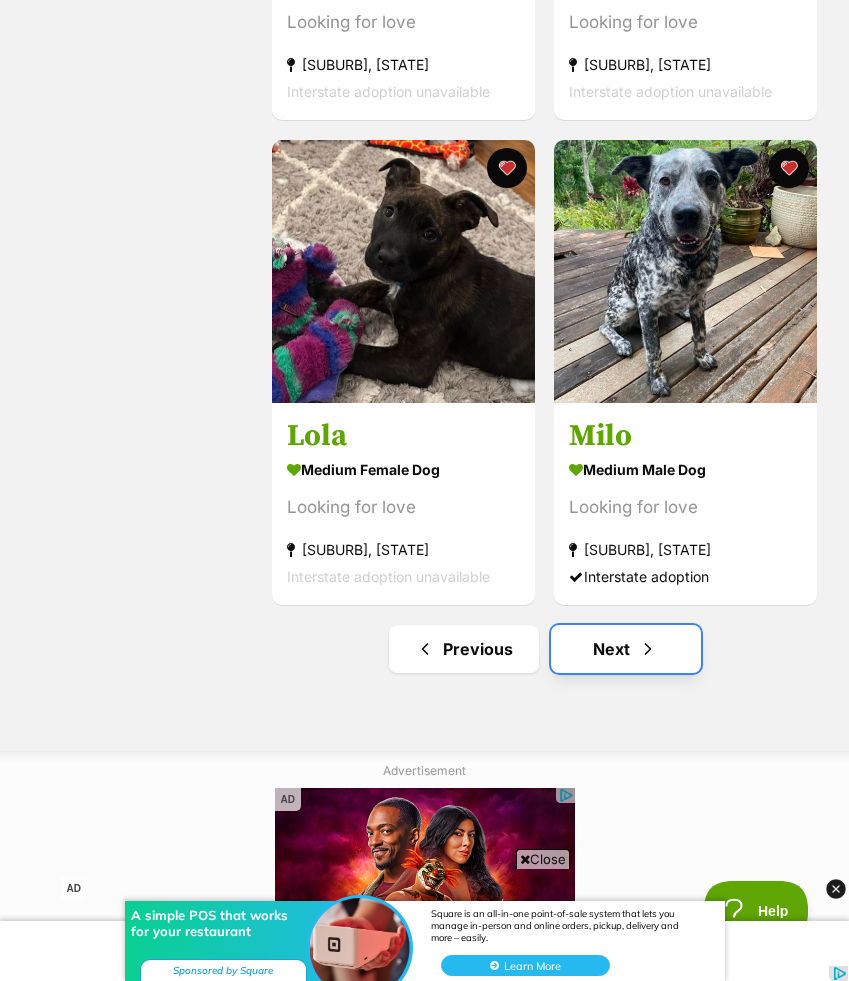 click on "Next" at bounding box center [626, 649] 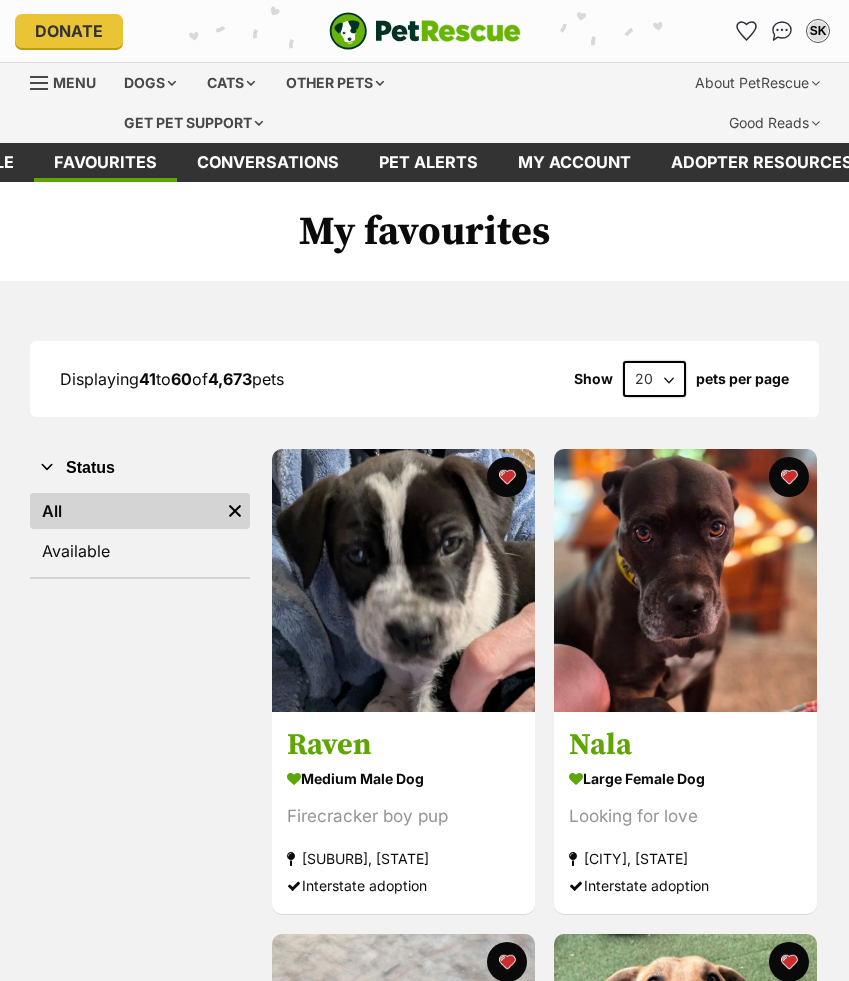 scroll, scrollTop: 0, scrollLeft: 0, axis: both 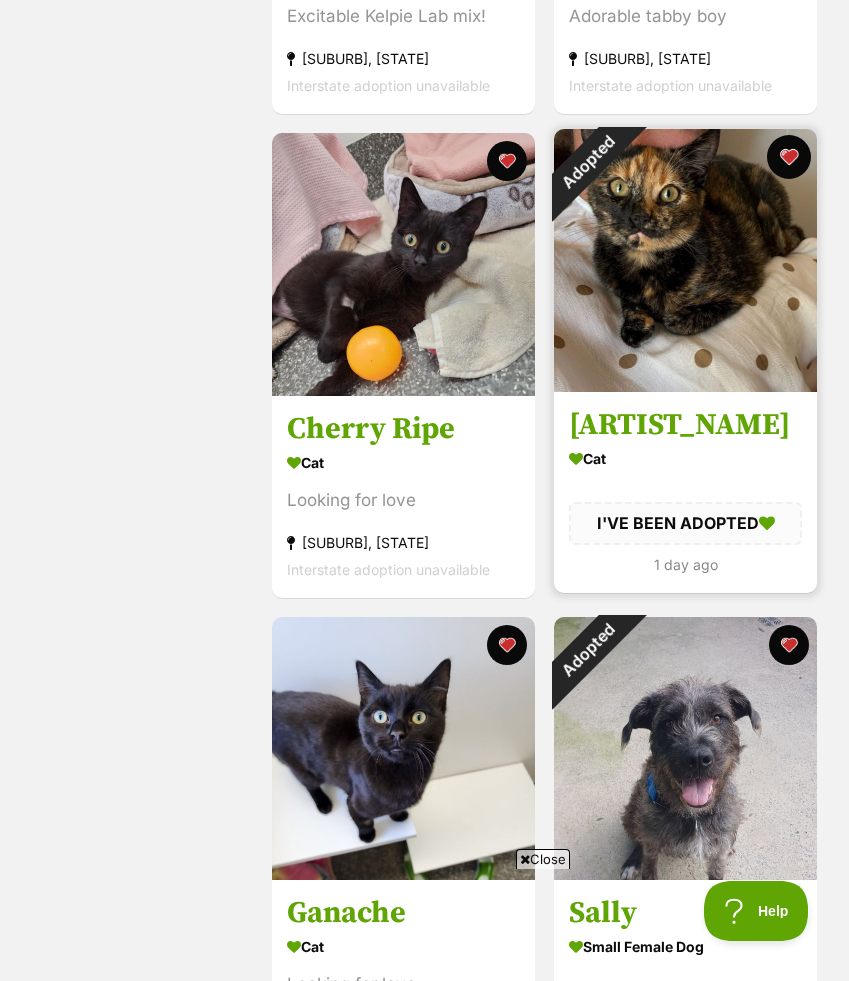 click at bounding box center [789, 157] 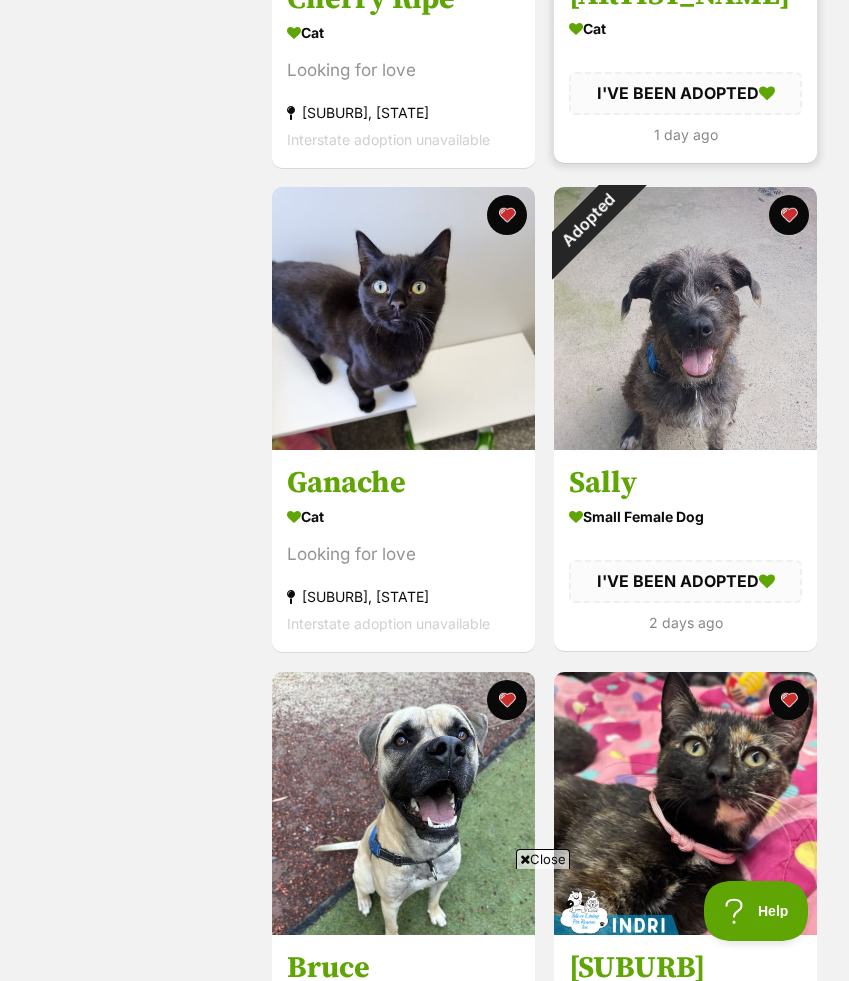 scroll, scrollTop: 2733, scrollLeft: 0, axis: vertical 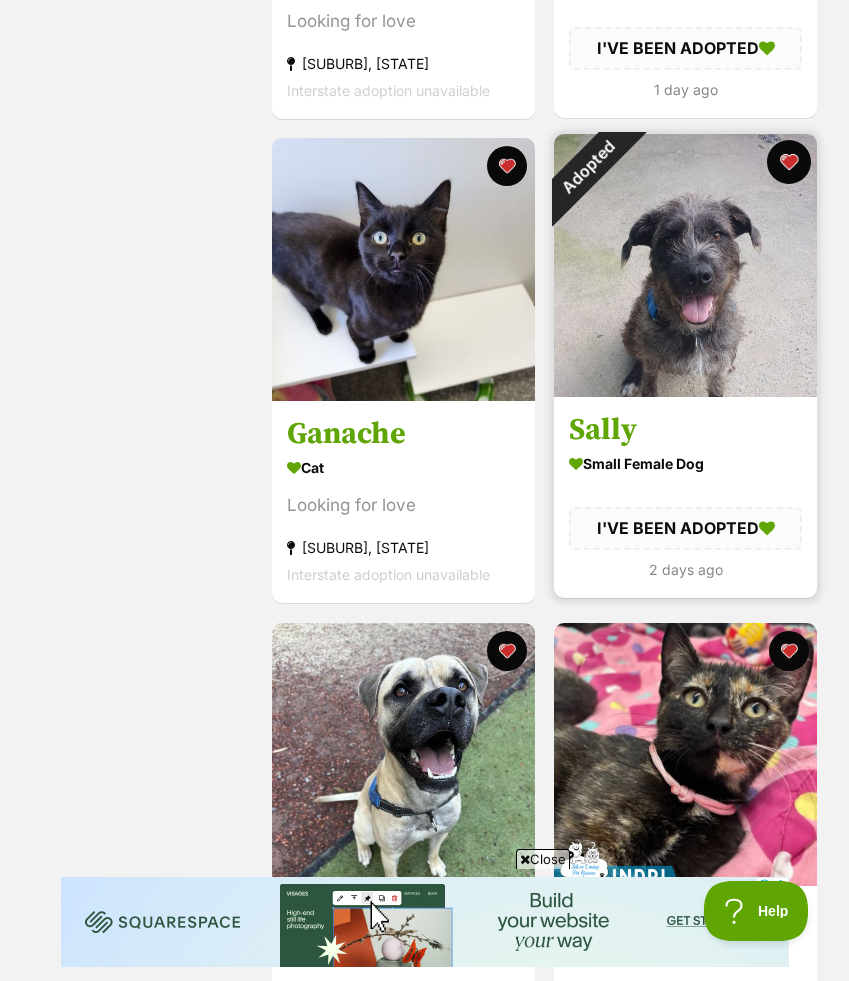 click at bounding box center (789, 162) 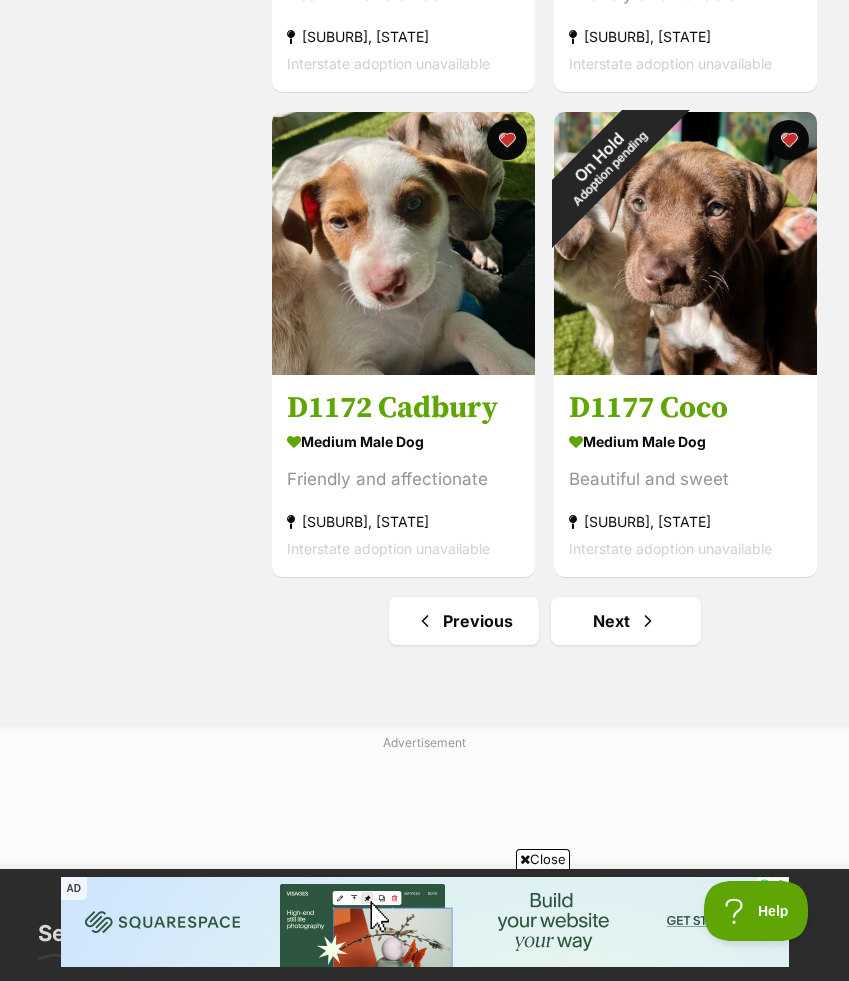scroll, scrollTop: 4736, scrollLeft: 0, axis: vertical 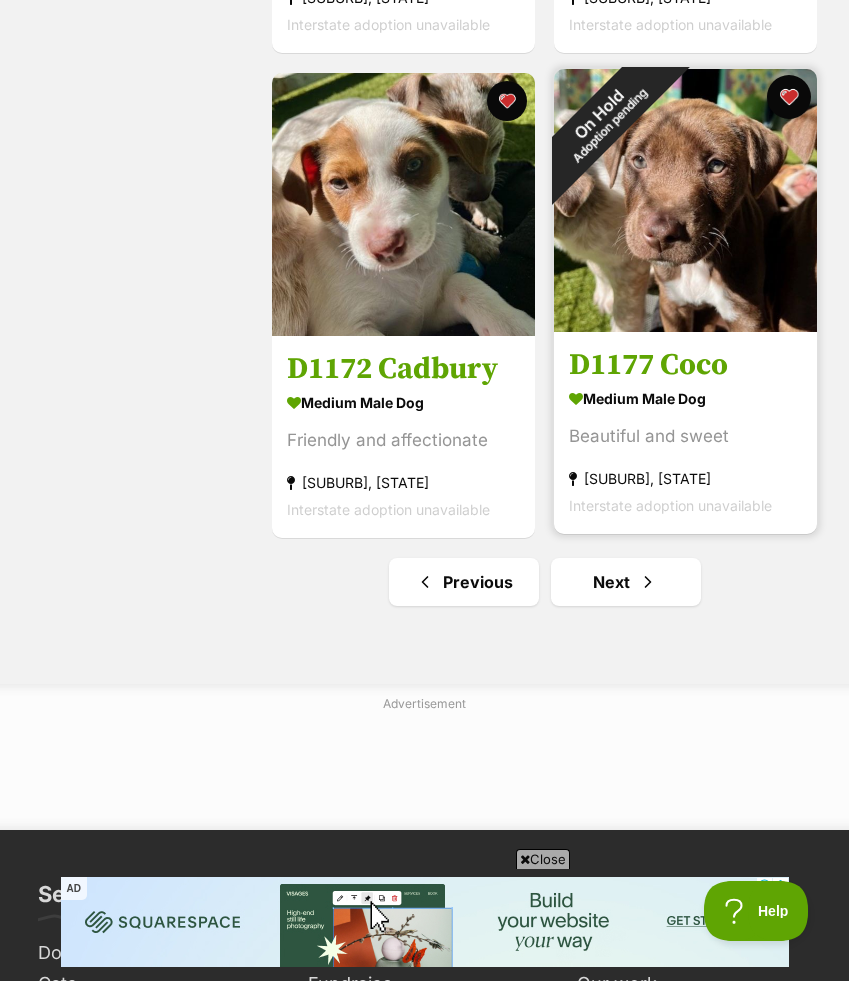 click at bounding box center [789, 97] 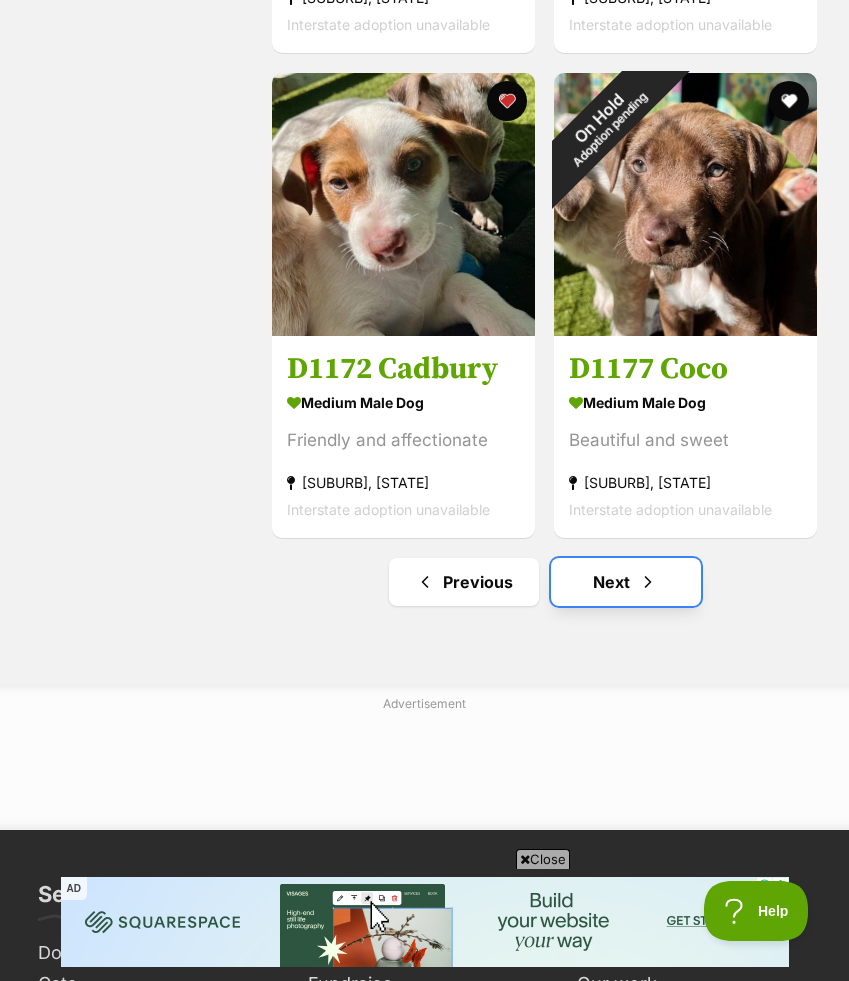 click on "Next" at bounding box center (626, 582) 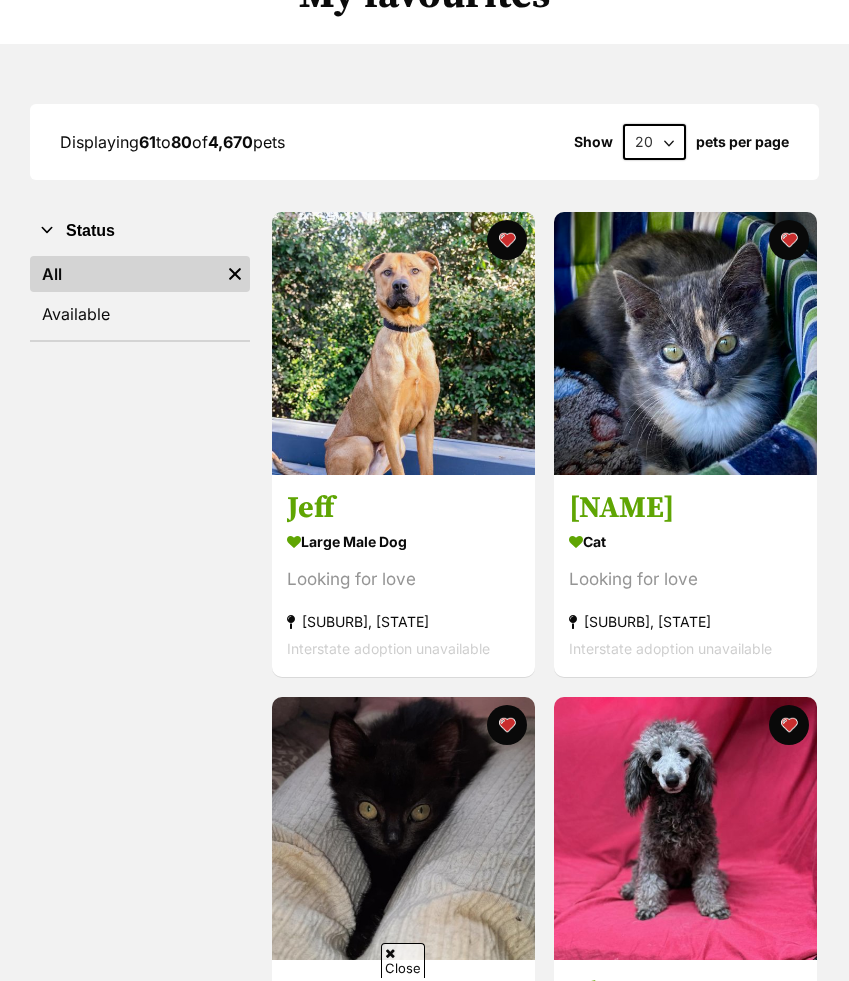 scroll, scrollTop: 1035, scrollLeft: 0, axis: vertical 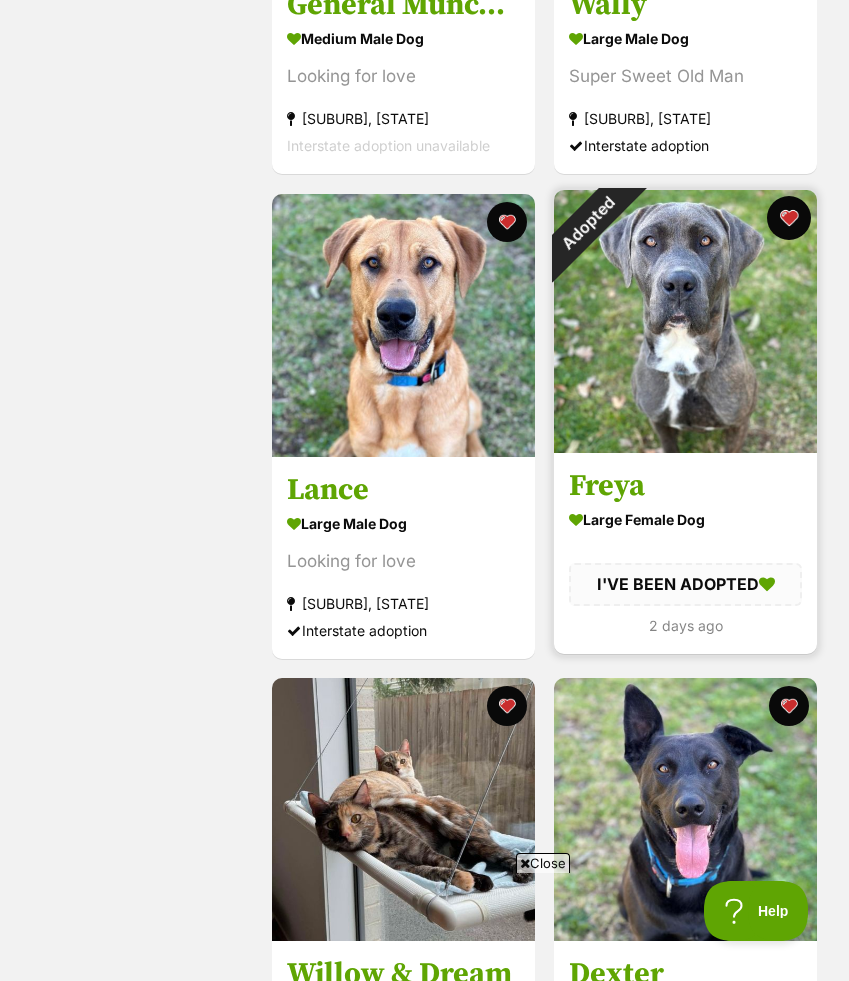 click at bounding box center [789, 218] 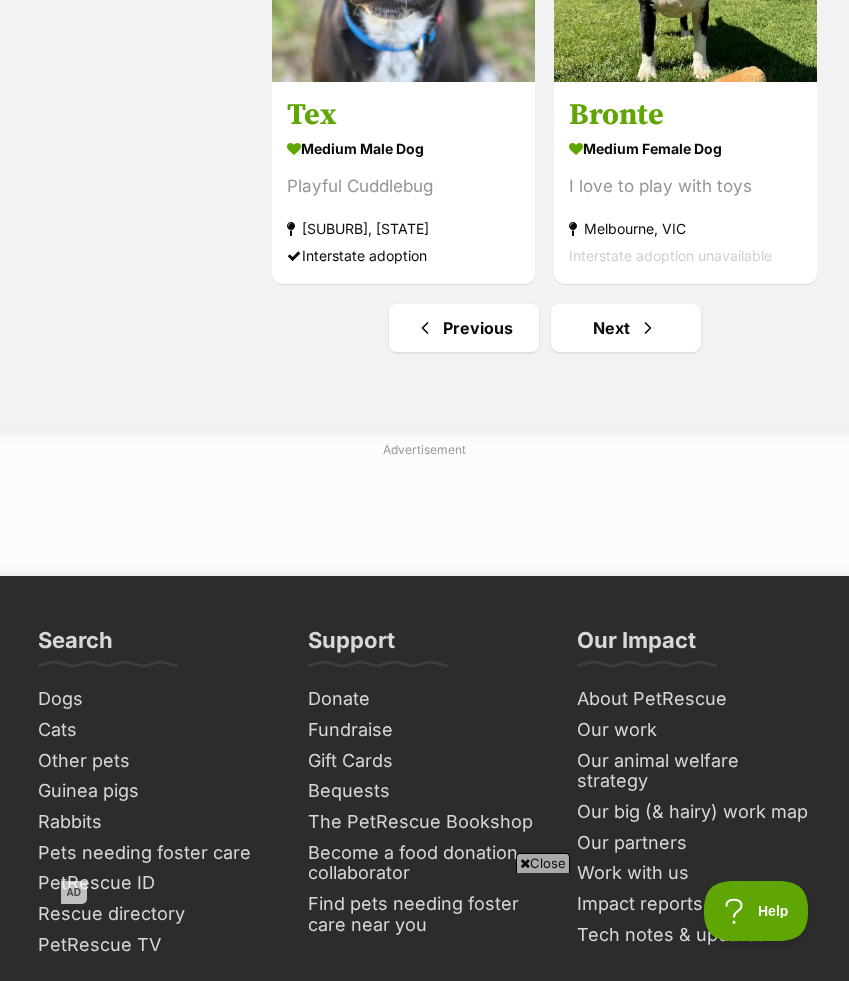 scroll, scrollTop: 4995, scrollLeft: 0, axis: vertical 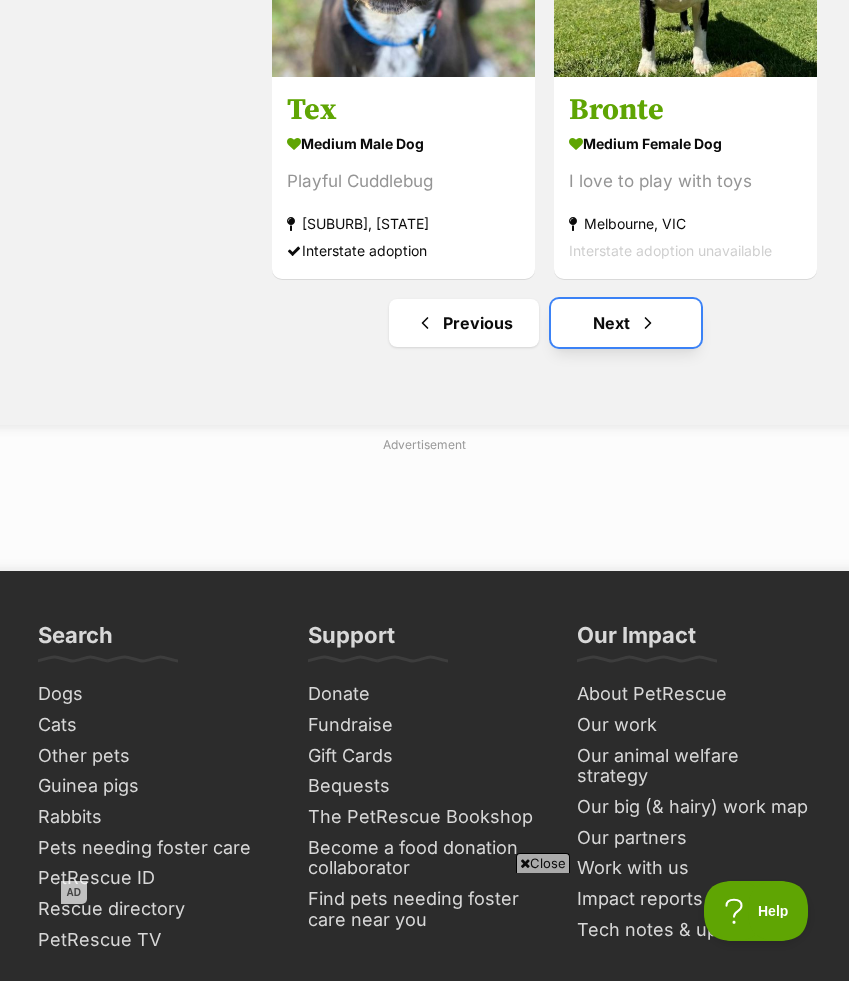 click at bounding box center (648, 323) 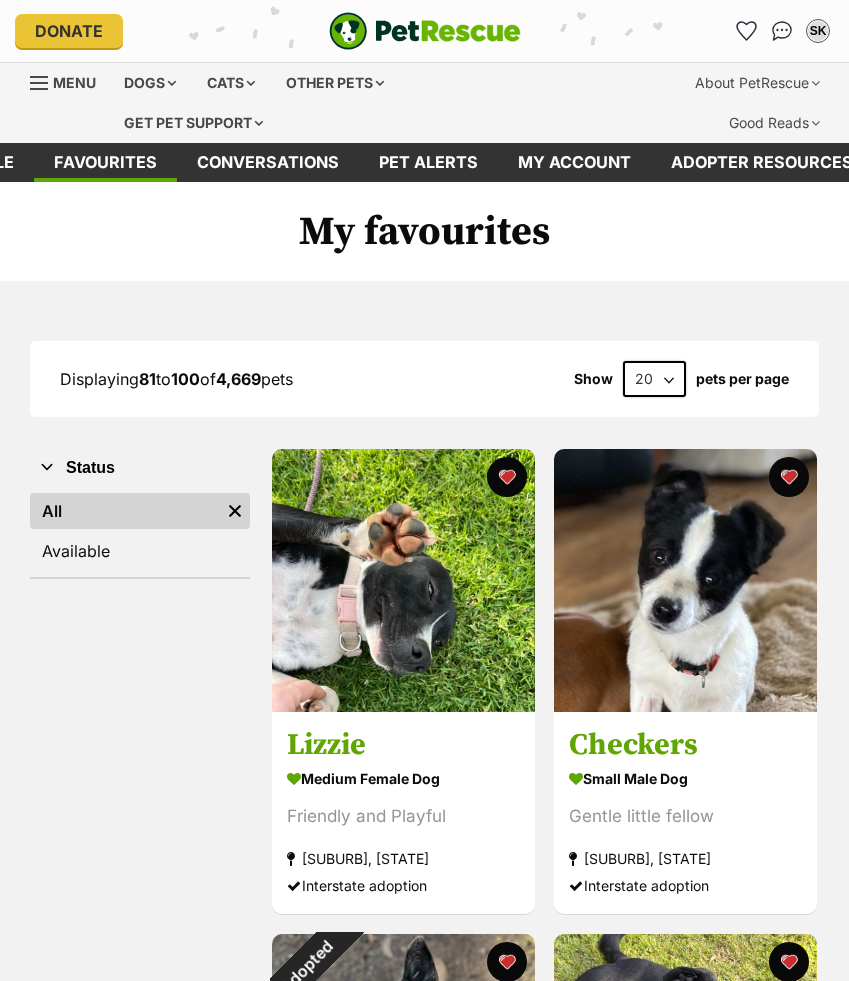 scroll, scrollTop: 484, scrollLeft: 0, axis: vertical 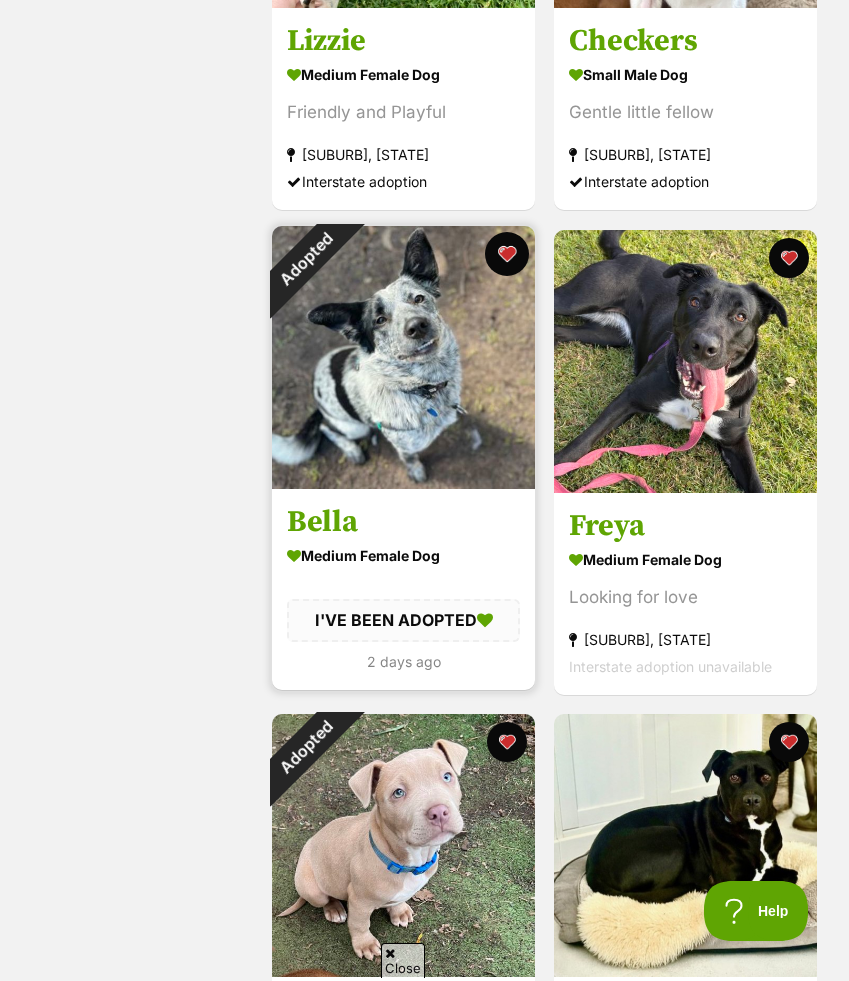 click at bounding box center (507, 254) 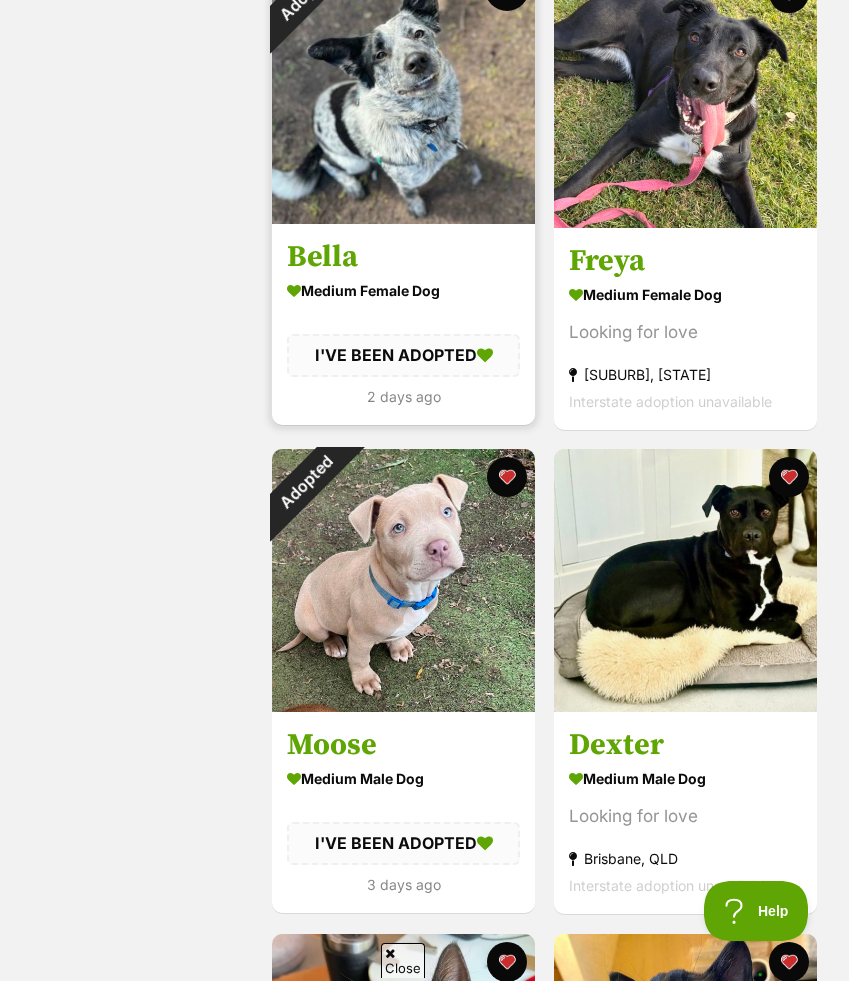scroll, scrollTop: 1065, scrollLeft: 0, axis: vertical 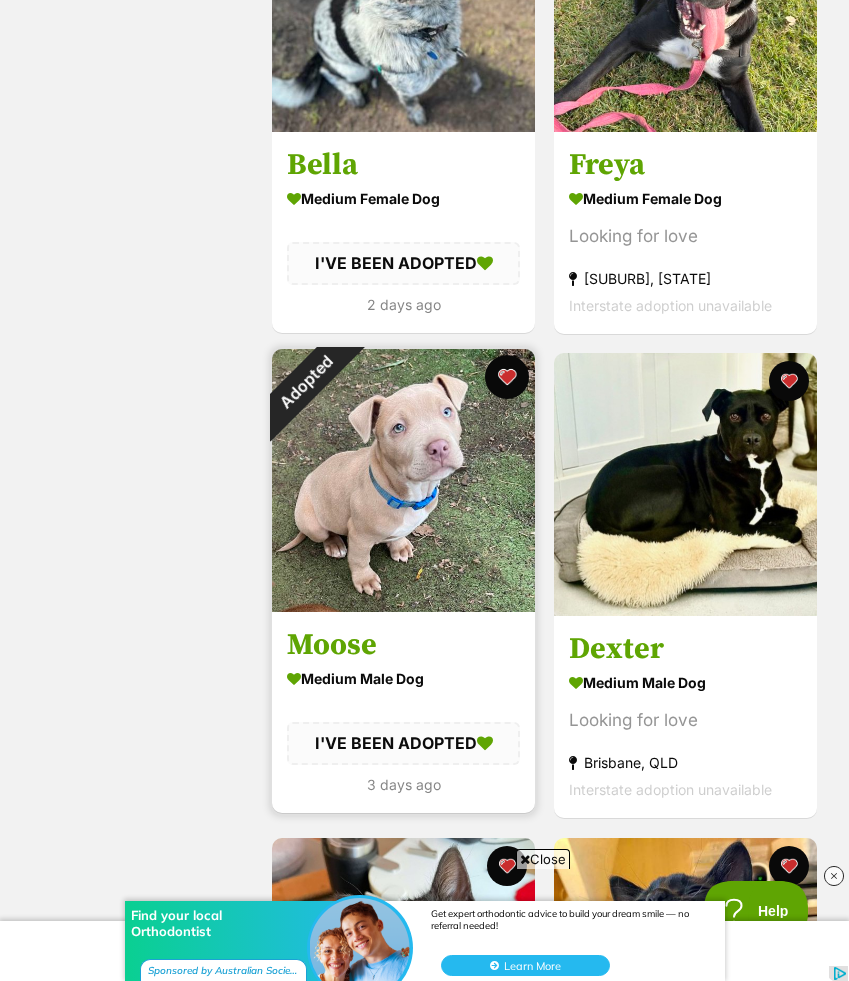 click at bounding box center (507, 377) 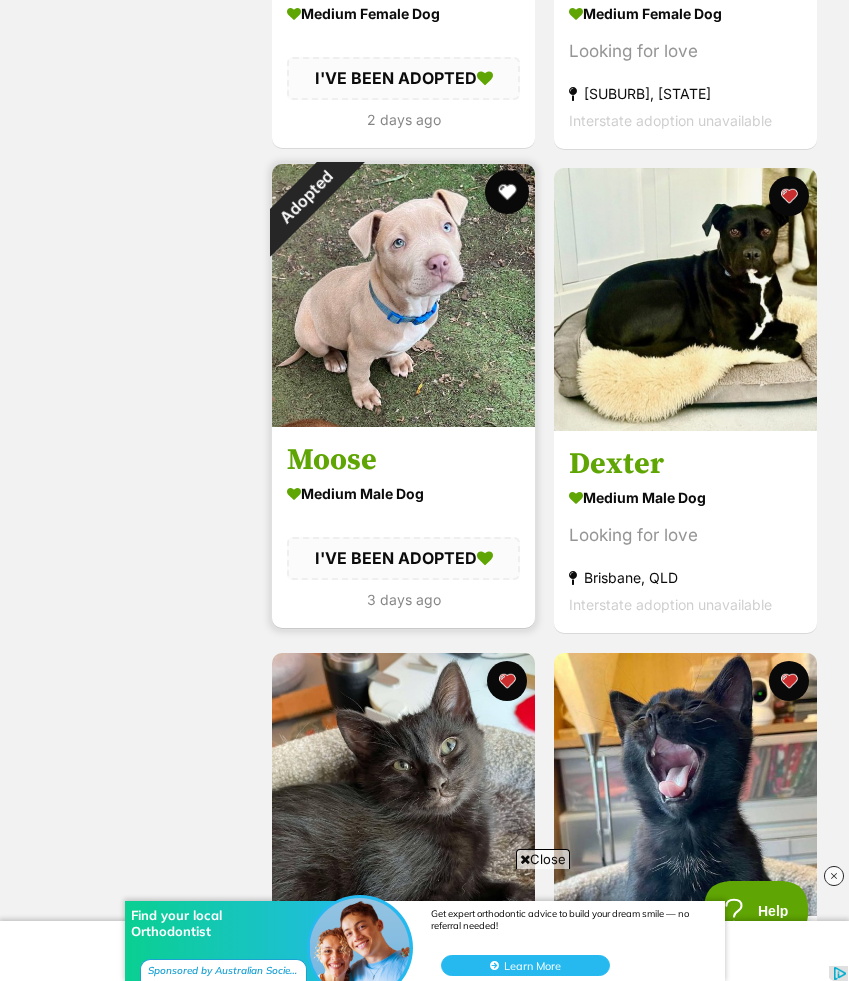scroll, scrollTop: 1443, scrollLeft: 0, axis: vertical 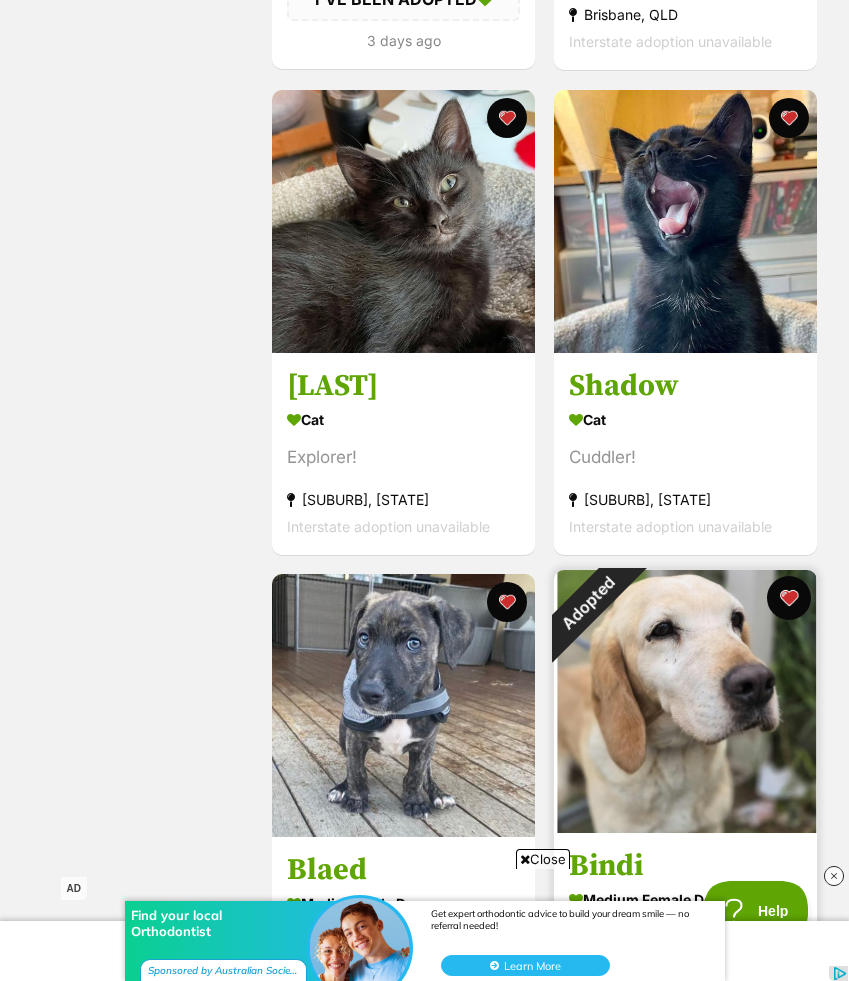 click at bounding box center (789, 598) 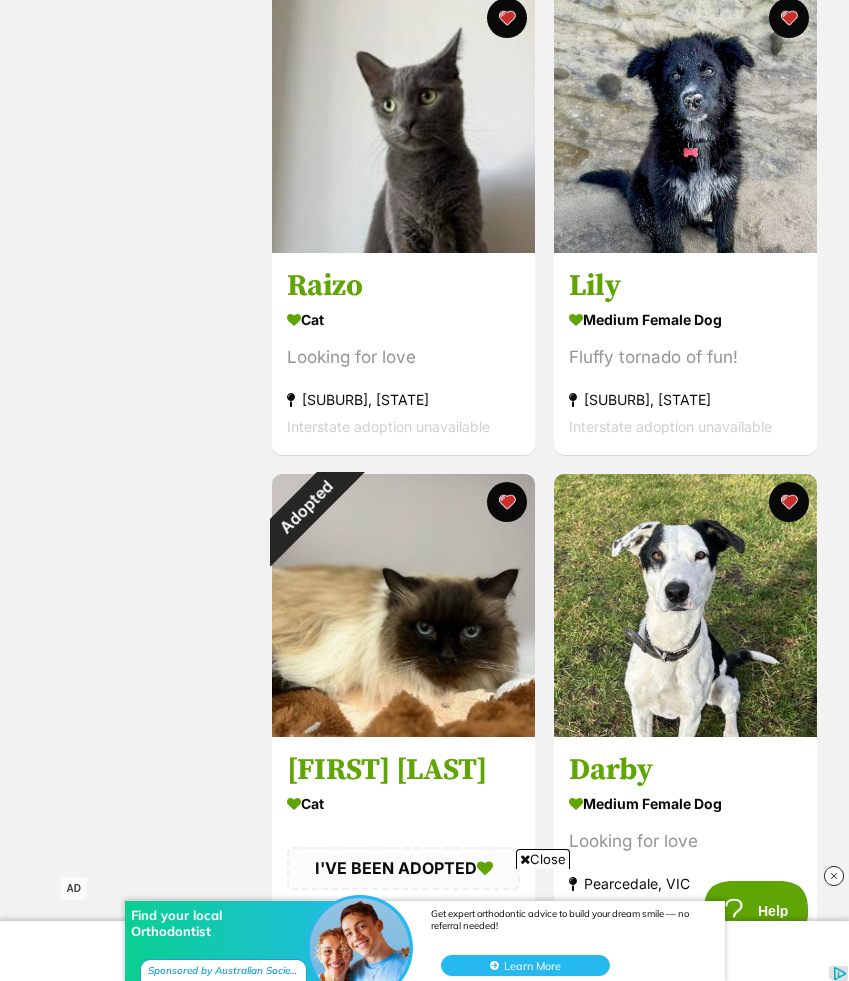 scroll, scrollTop: 3570, scrollLeft: 0, axis: vertical 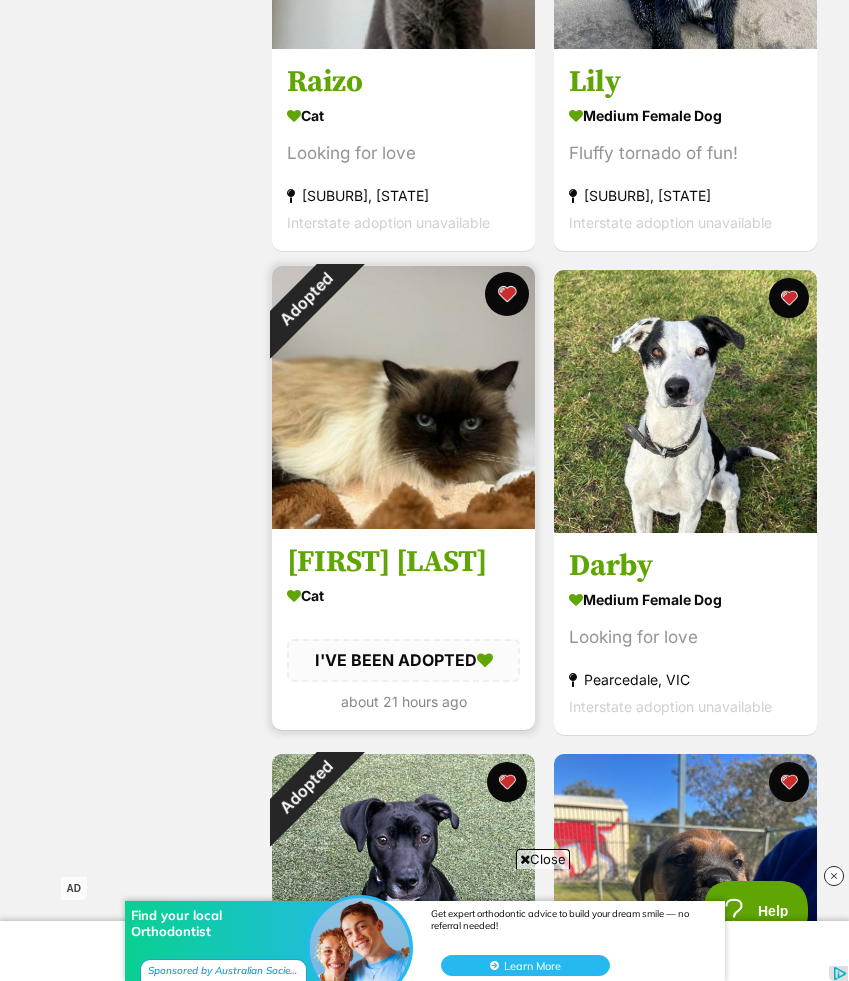 click at bounding box center [507, 294] 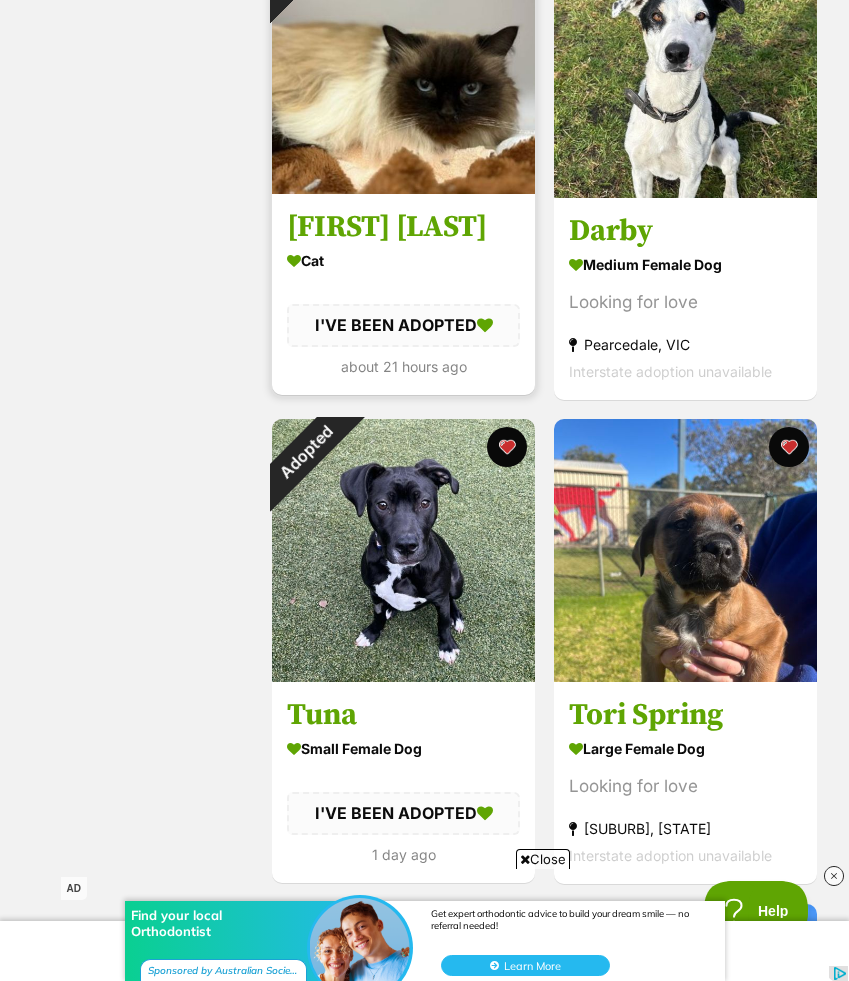 scroll, scrollTop: 3965, scrollLeft: 0, axis: vertical 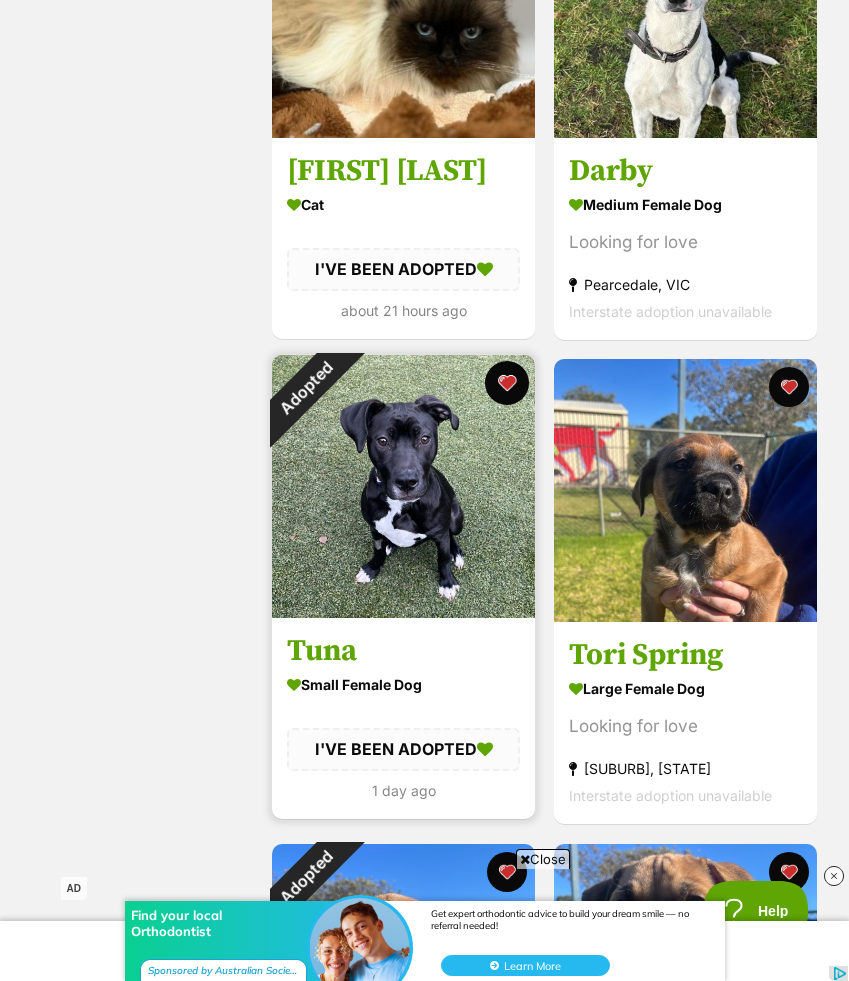 click at bounding box center [507, 383] 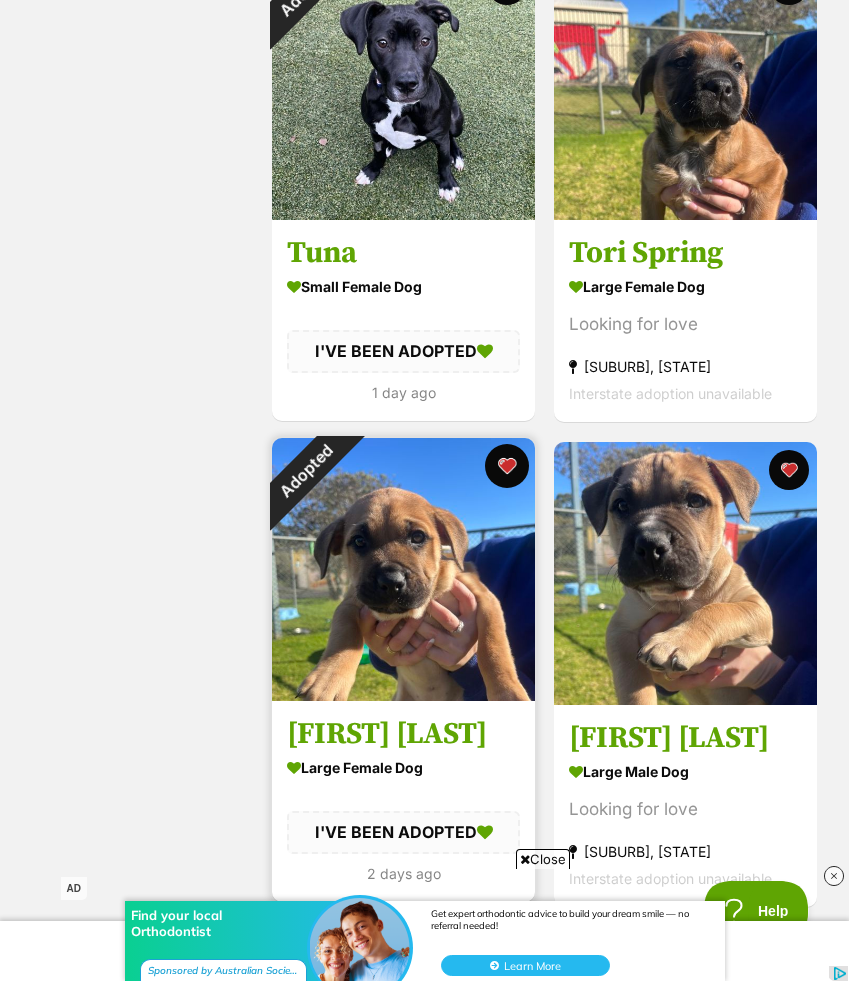 click at bounding box center [507, 466] 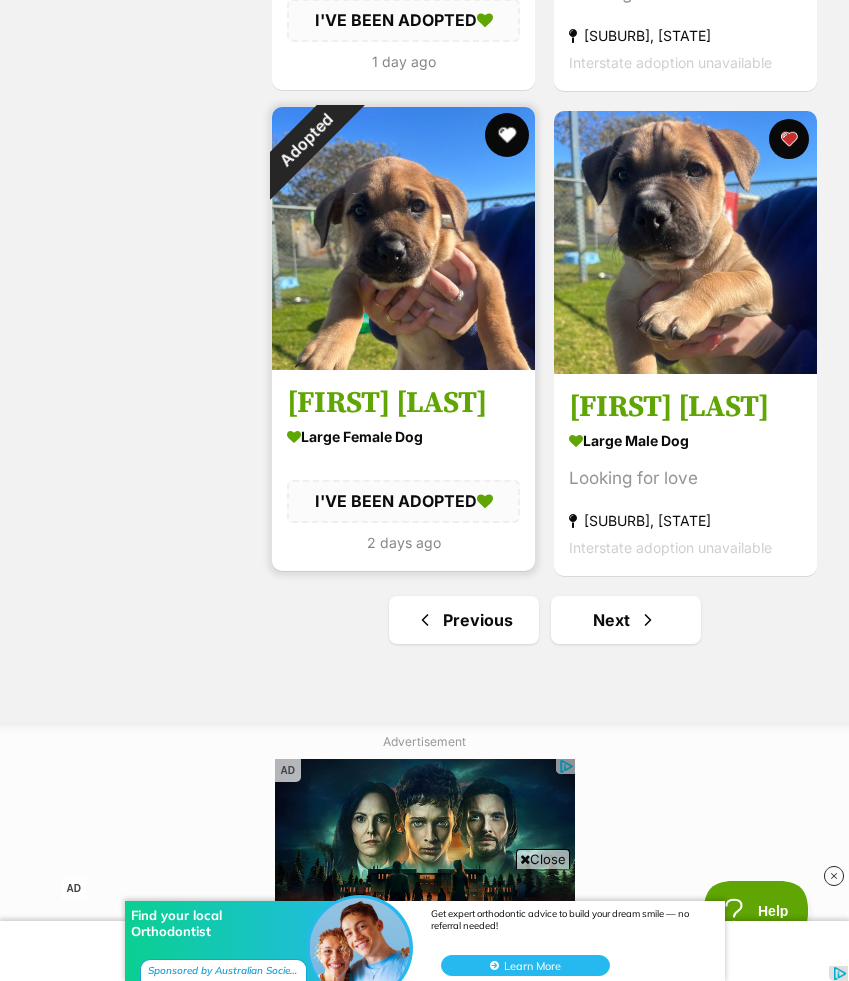 scroll, scrollTop: 4935, scrollLeft: 0, axis: vertical 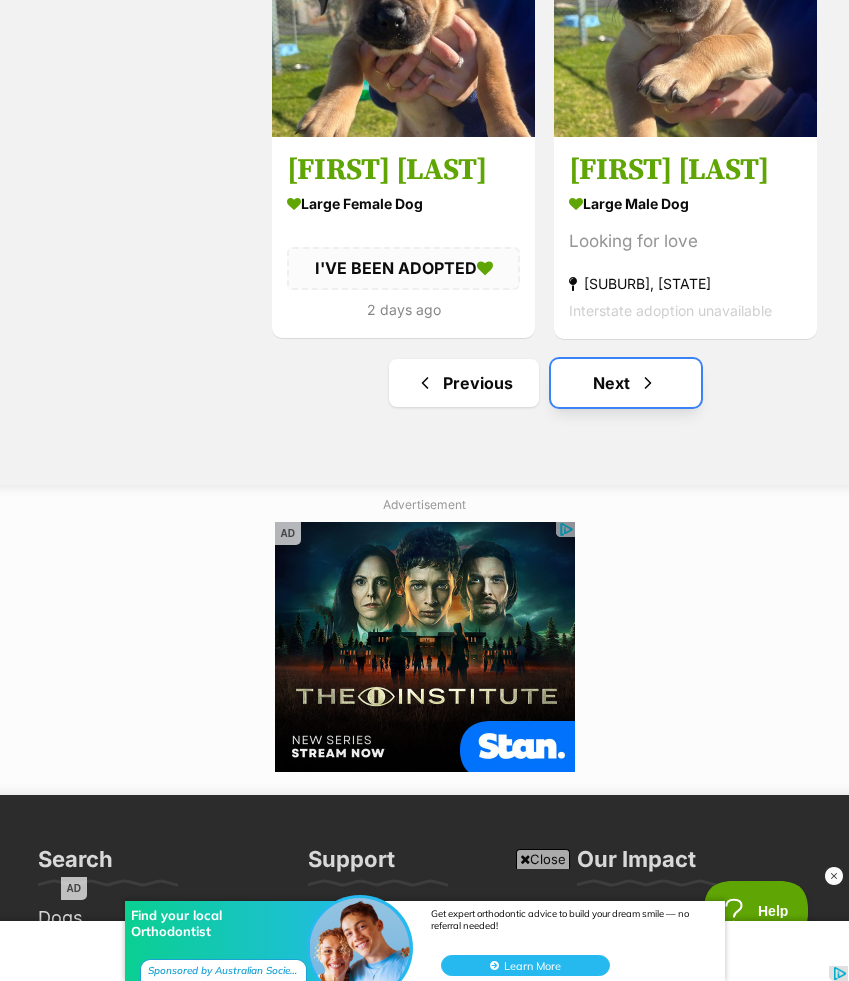 click on "Next" at bounding box center [626, 383] 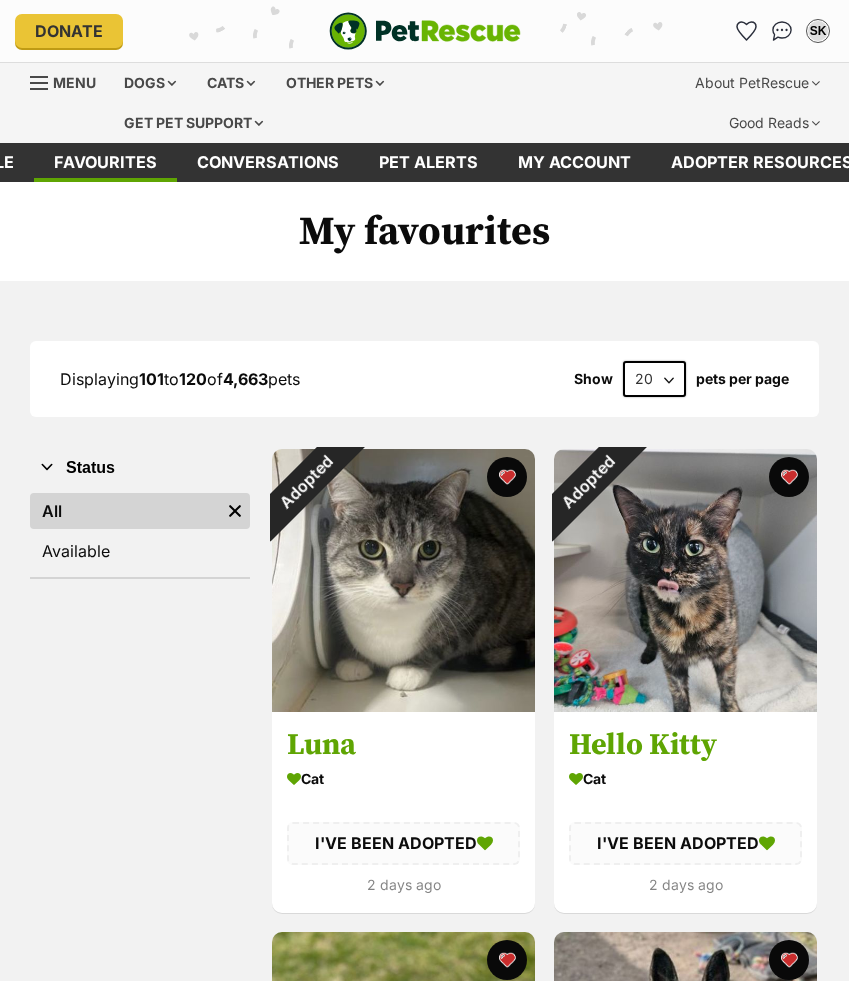 scroll, scrollTop: 0, scrollLeft: 0, axis: both 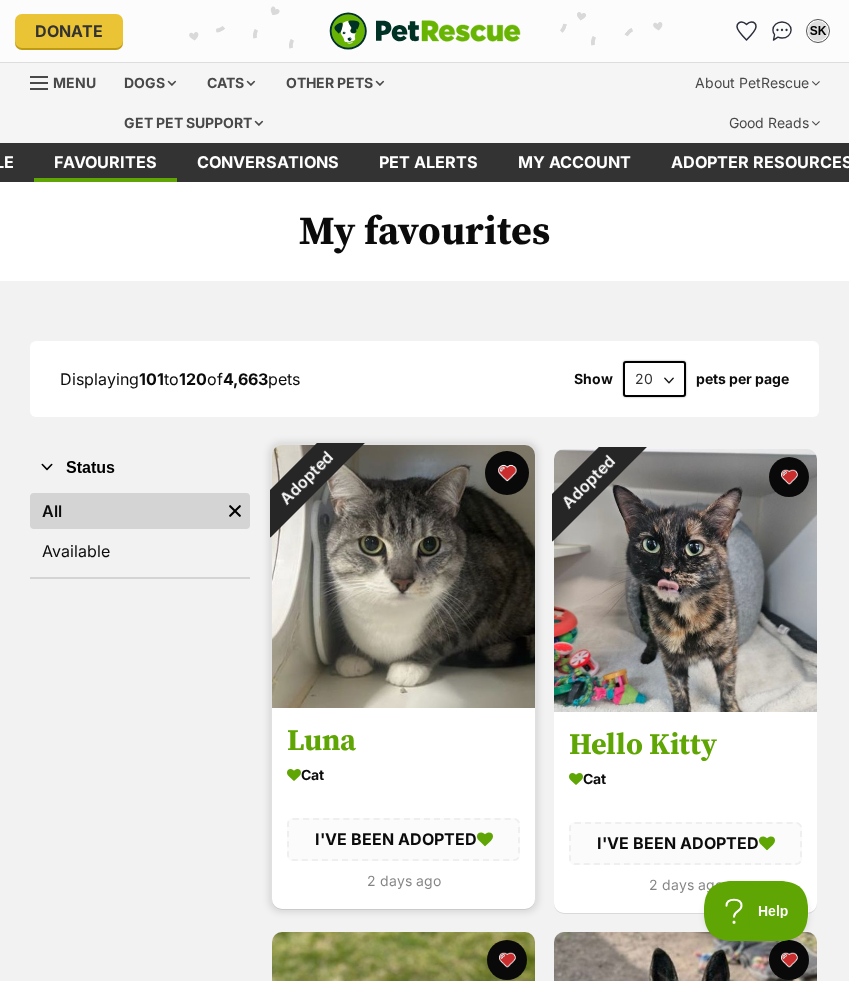 click at bounding box center [507, 473] 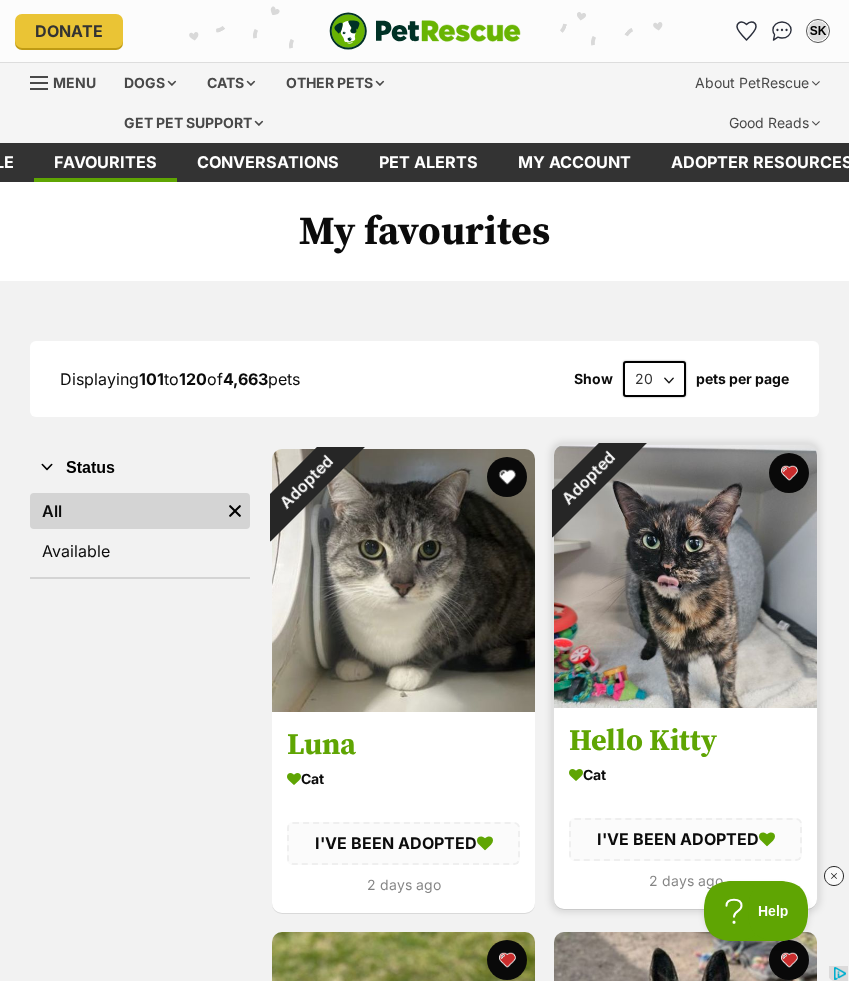 scroll, scrollTop: 0, scrollLeft: 0, axis: both 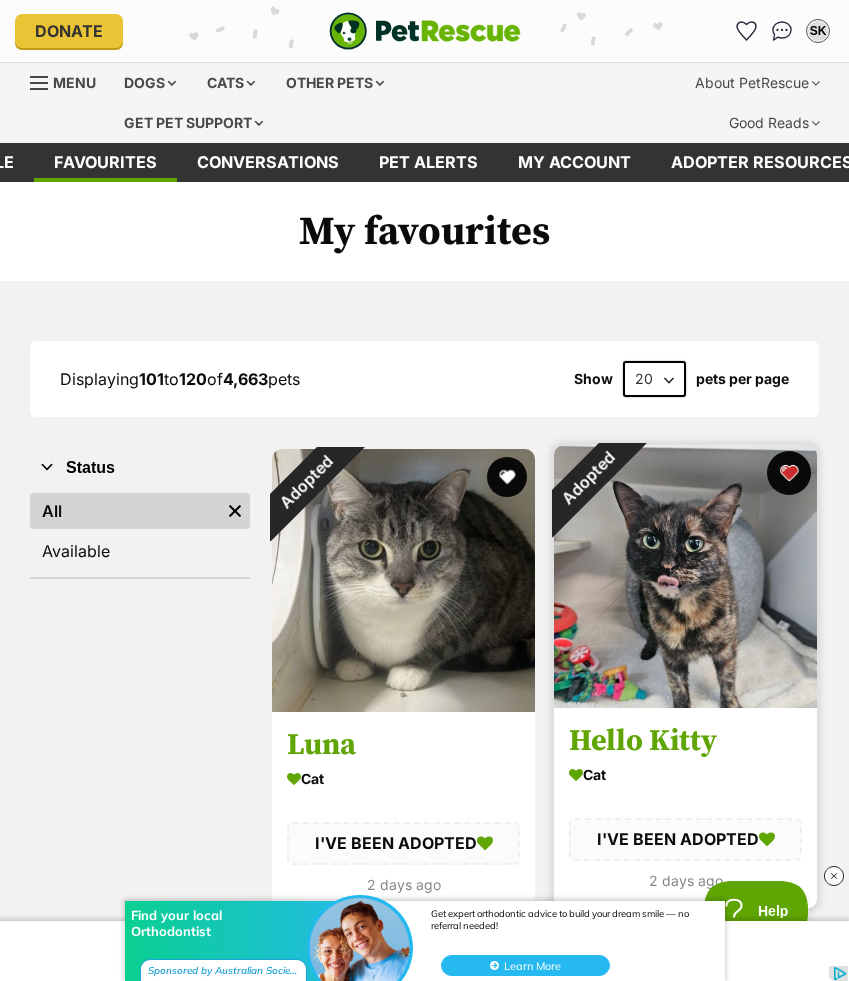 click at bounding box center [789, 473] 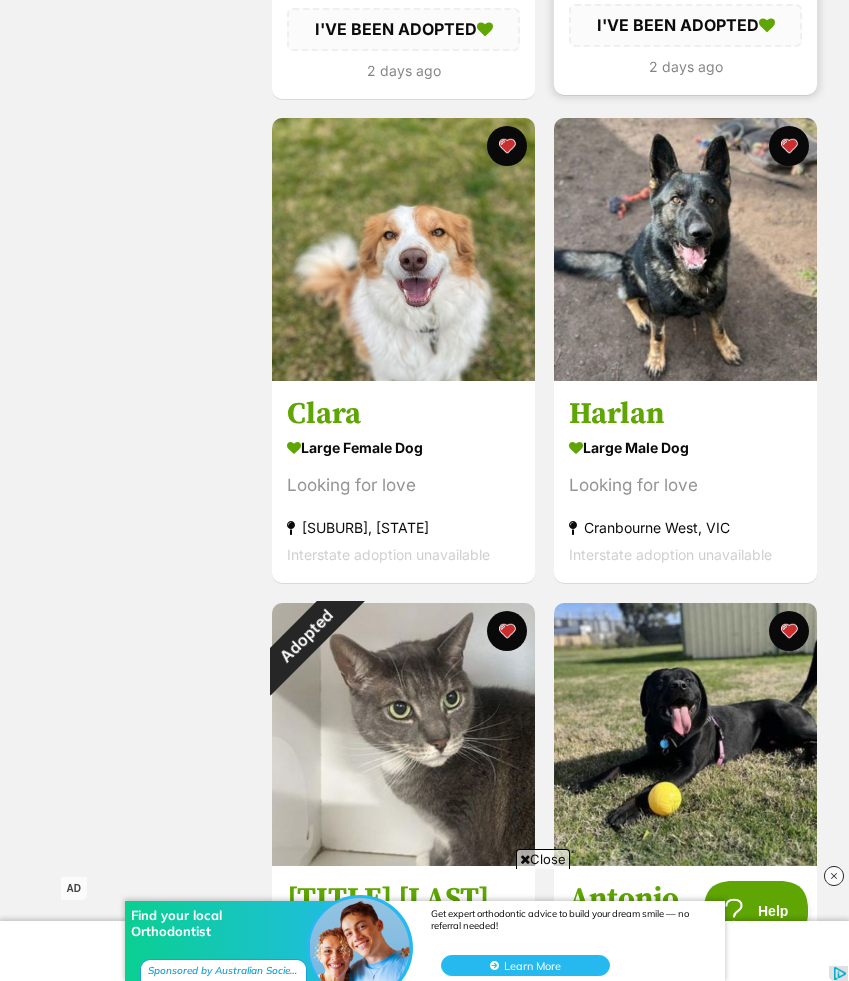 scroll, scrollTop: 946, scrollLeft: 0, axis: vertical 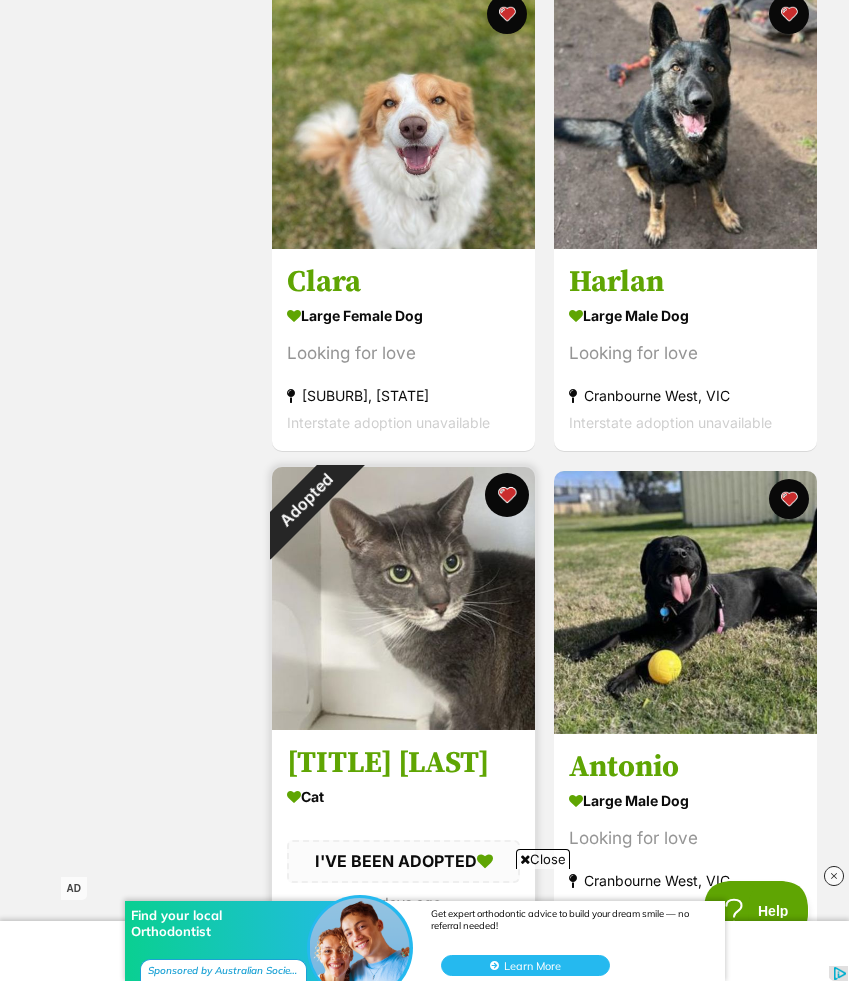 click at bounding box center [507, 495] 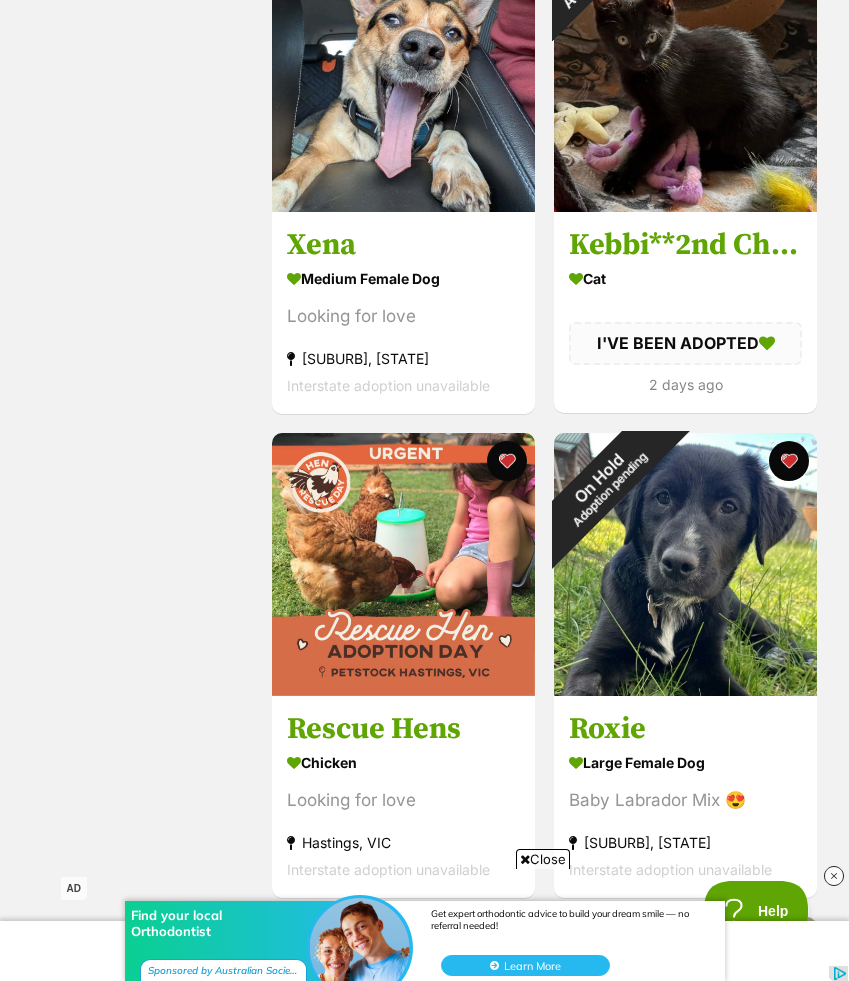 scroll, scrollTop: 2968, scrollLeft: 0, axis: vertical 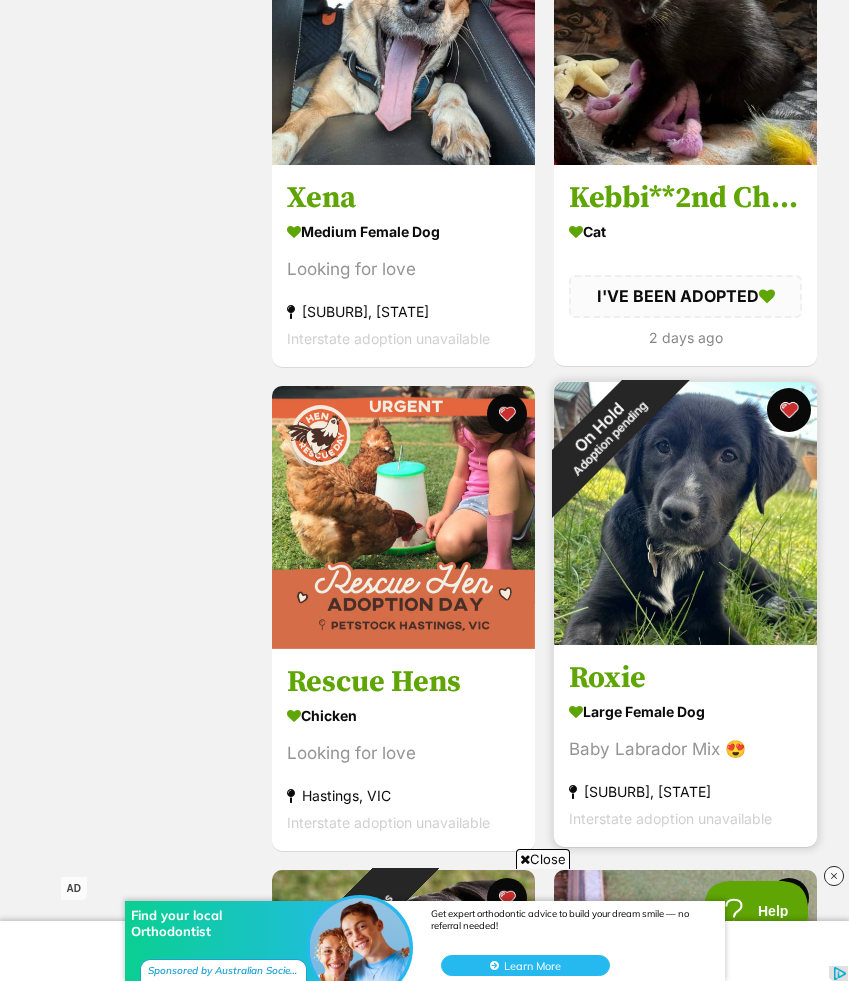 click at bounding box center (789, 410) 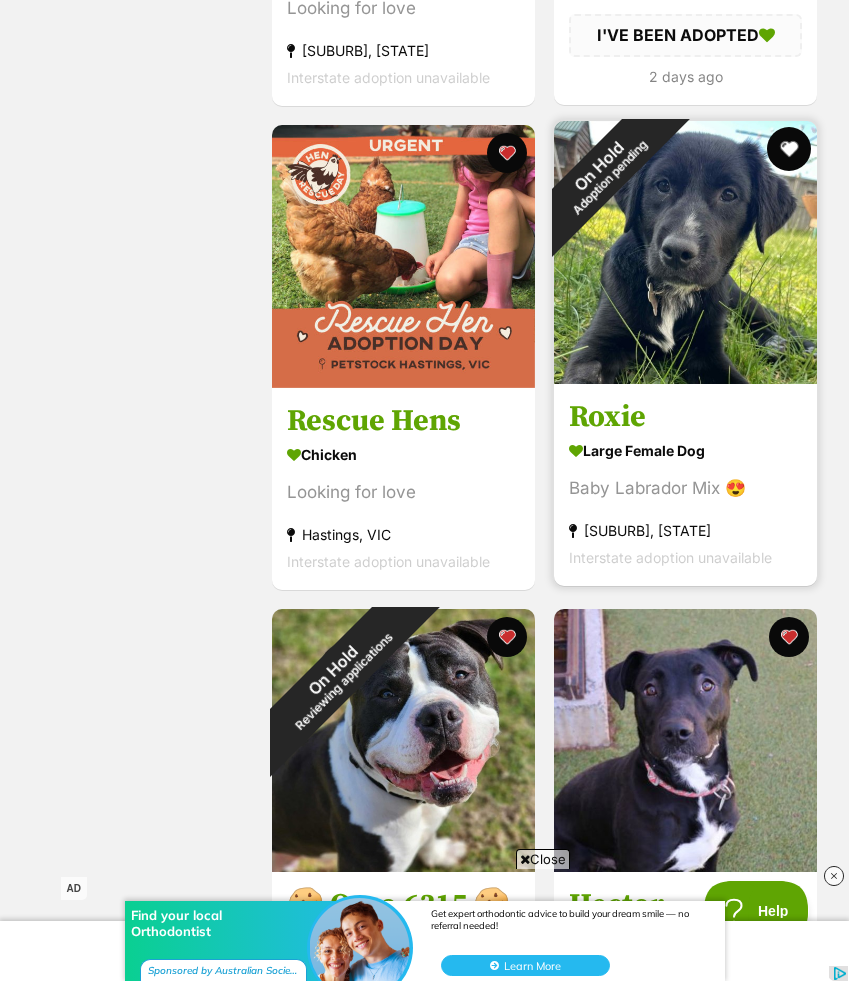 scroll, scrollTop: 3365, scrollLeft: 0, axis: vertical 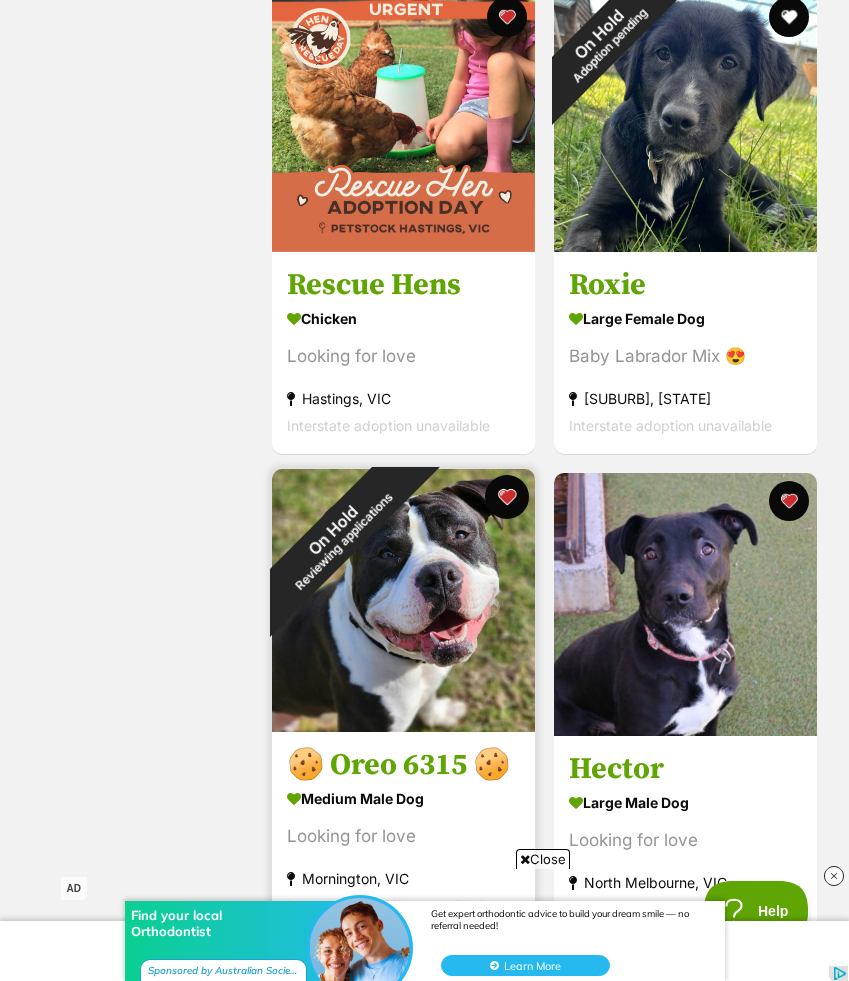 click at bounding box center (507, 497) 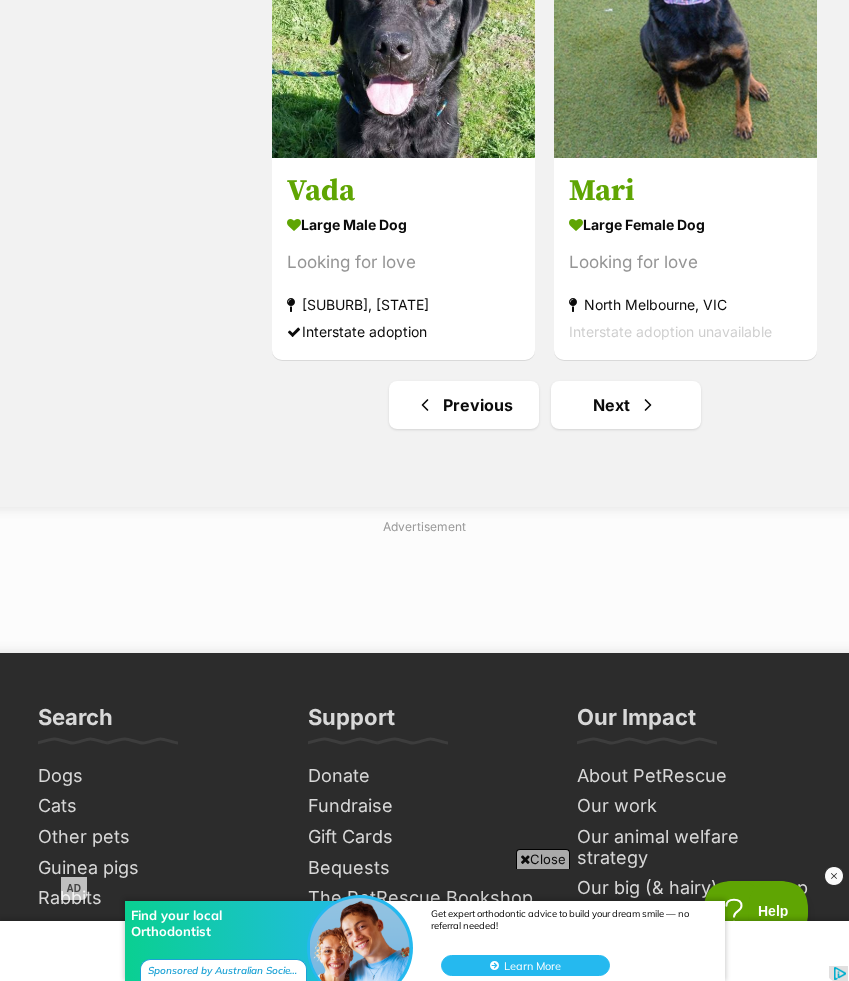 scroll, scrollTop: 4958, scrollLeft: 0, axis: vertical 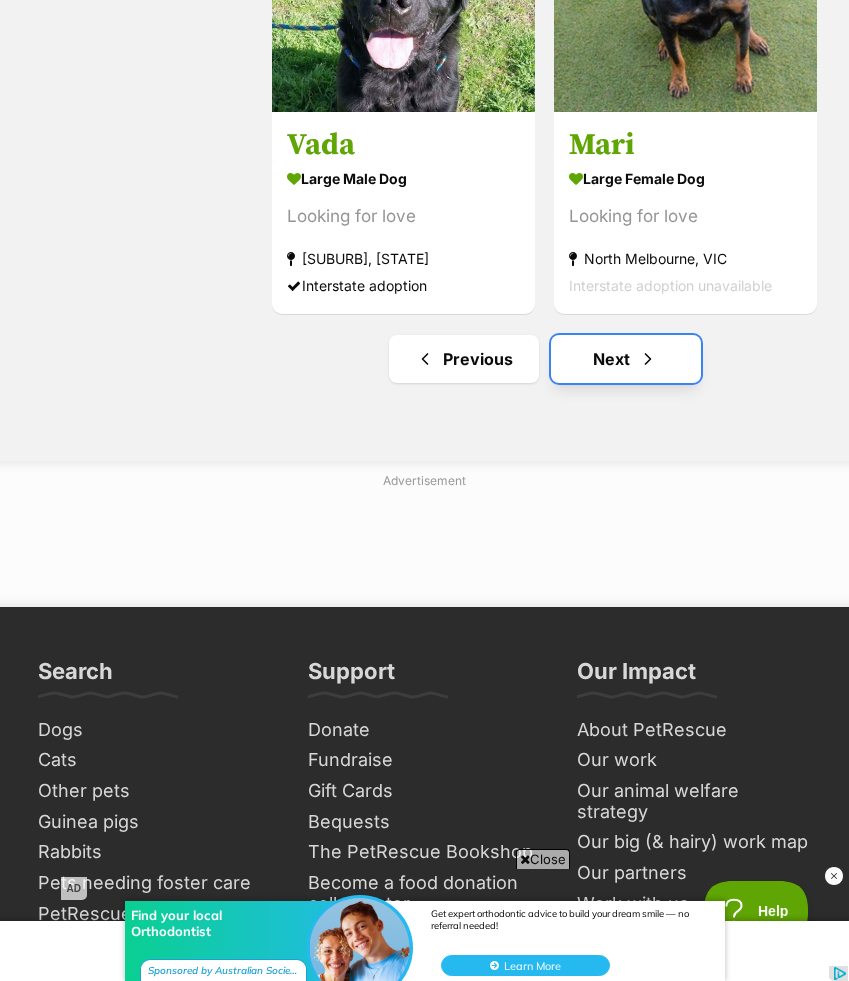 click on "Next" at bounding box center (626, 359) 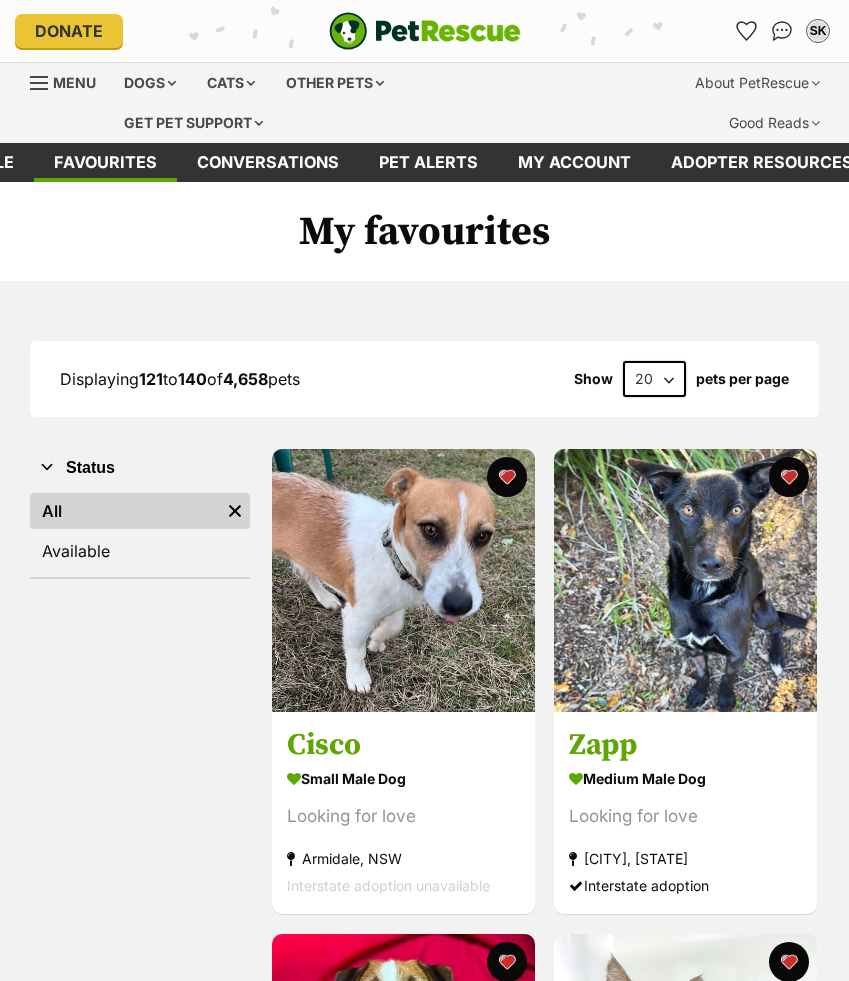 scroll, scrollTop: 0, scrollLeft: 0, axis: both 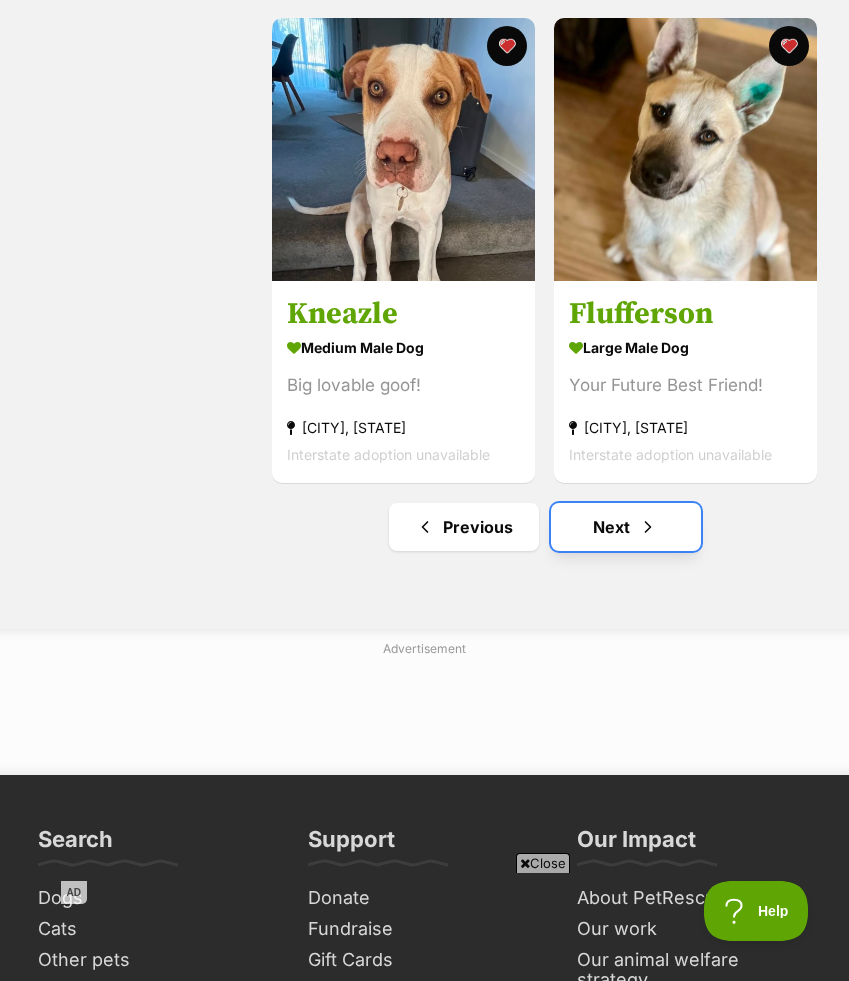 click on "Next" at bounding box center (626, 527) 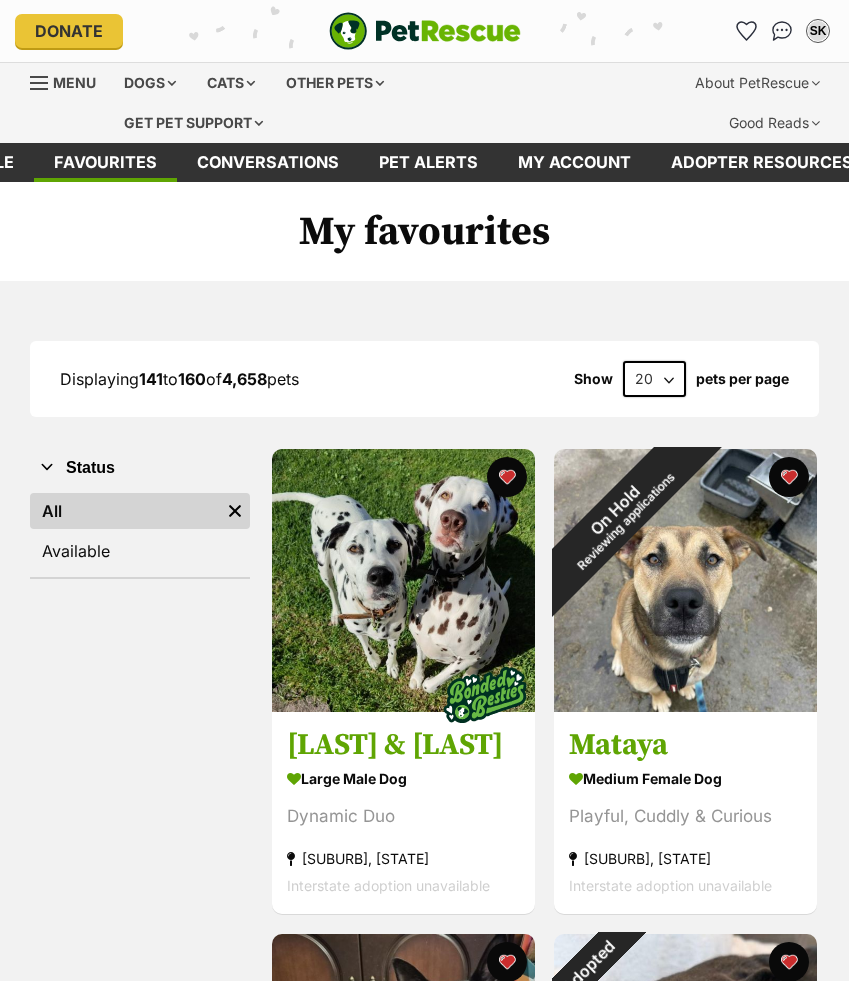 scroll, scrollTop: 0, scrollLeft: 0, axis: both 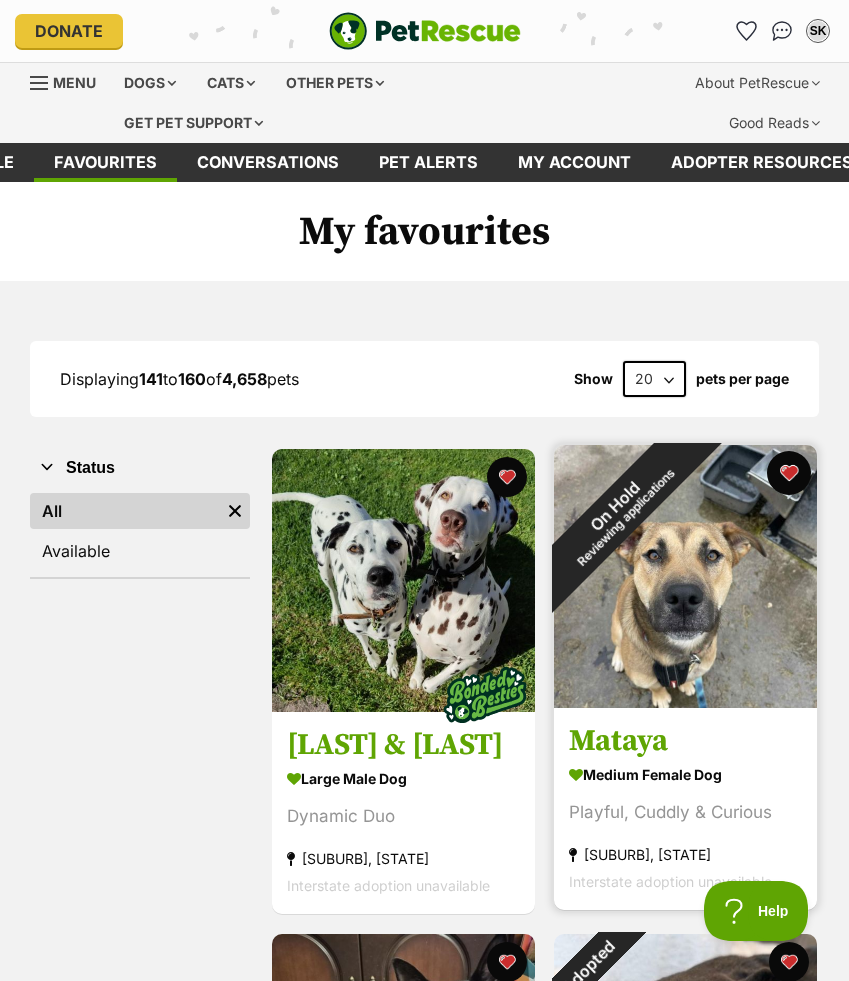click at bounding box center [789, 473] 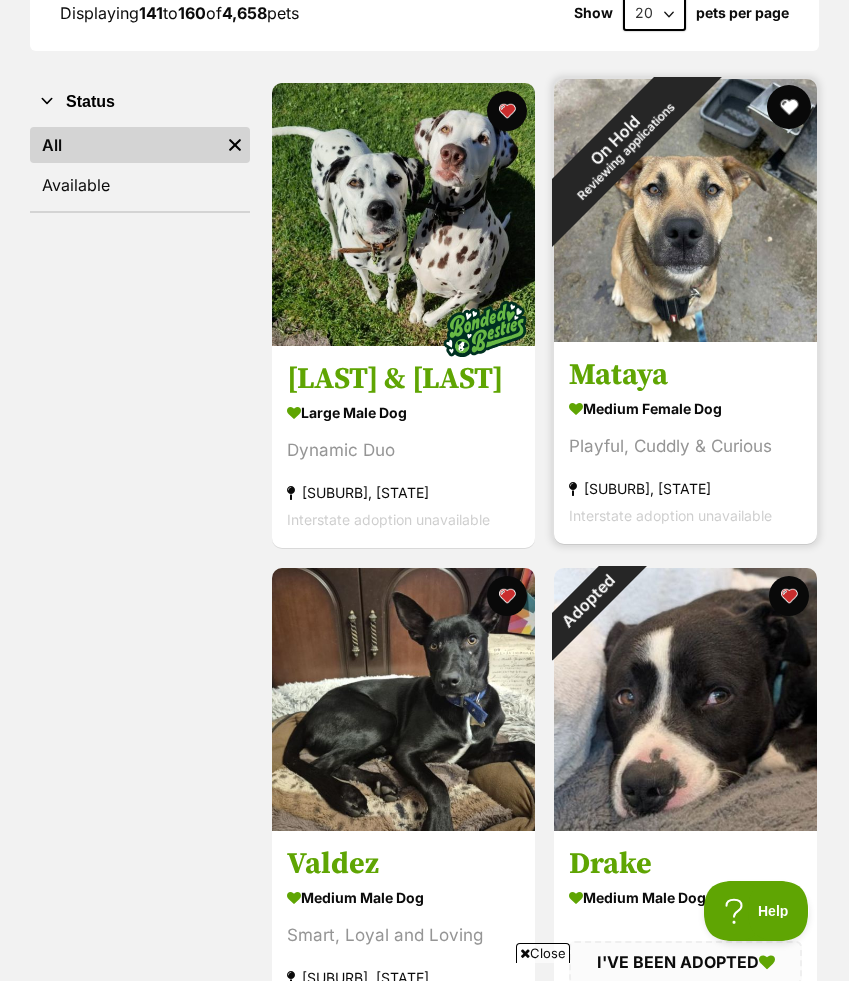 scroll, scrollTop: 388, scrollLeft: 0, axis: vertical 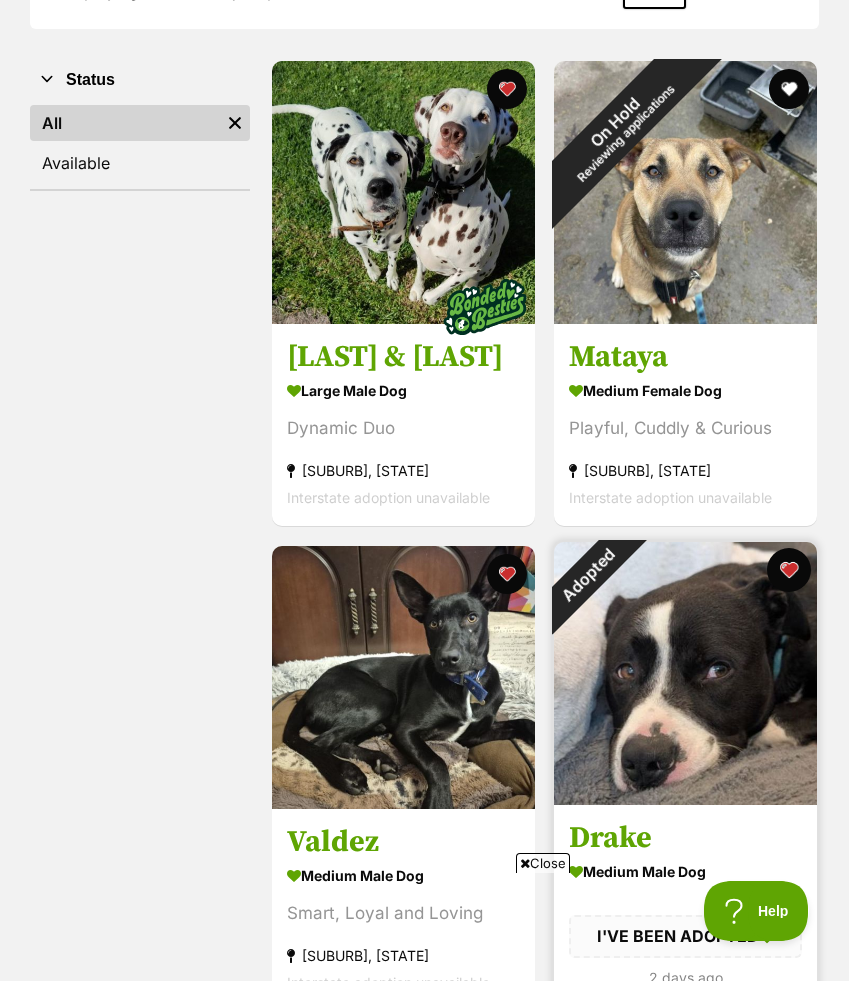 click at bounding box center (789, 570) 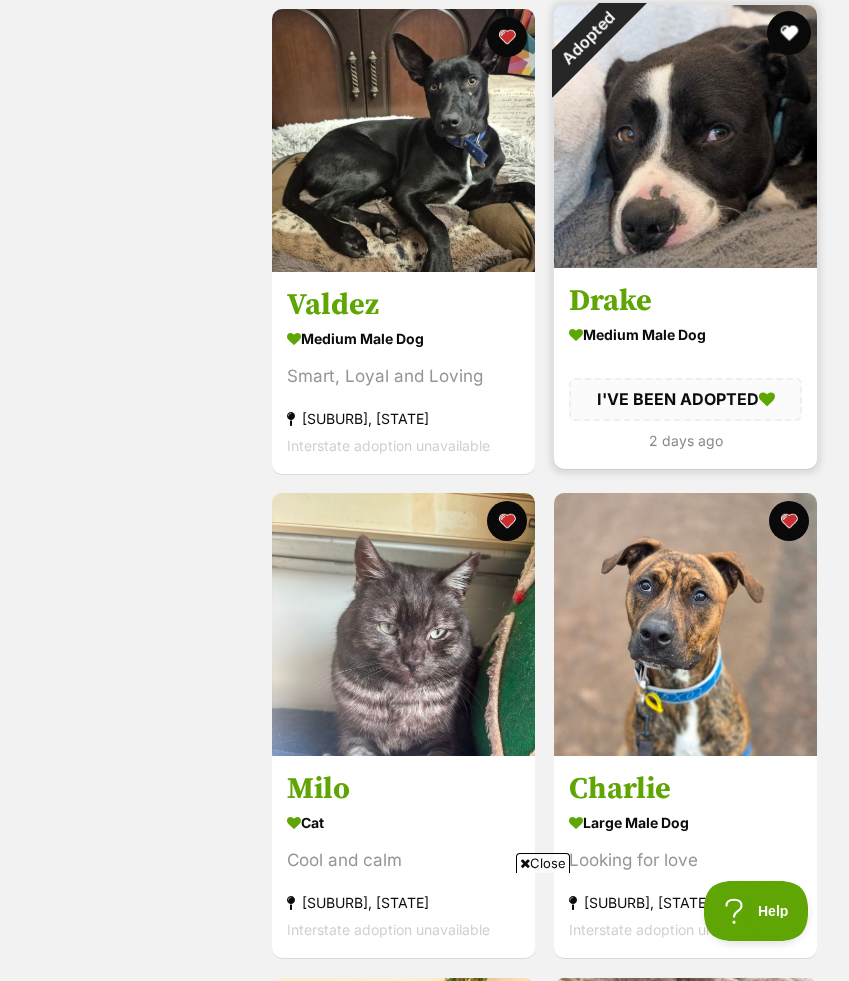 scroll, scrollTop: 943, scrollLeft: 0, axis: vertical 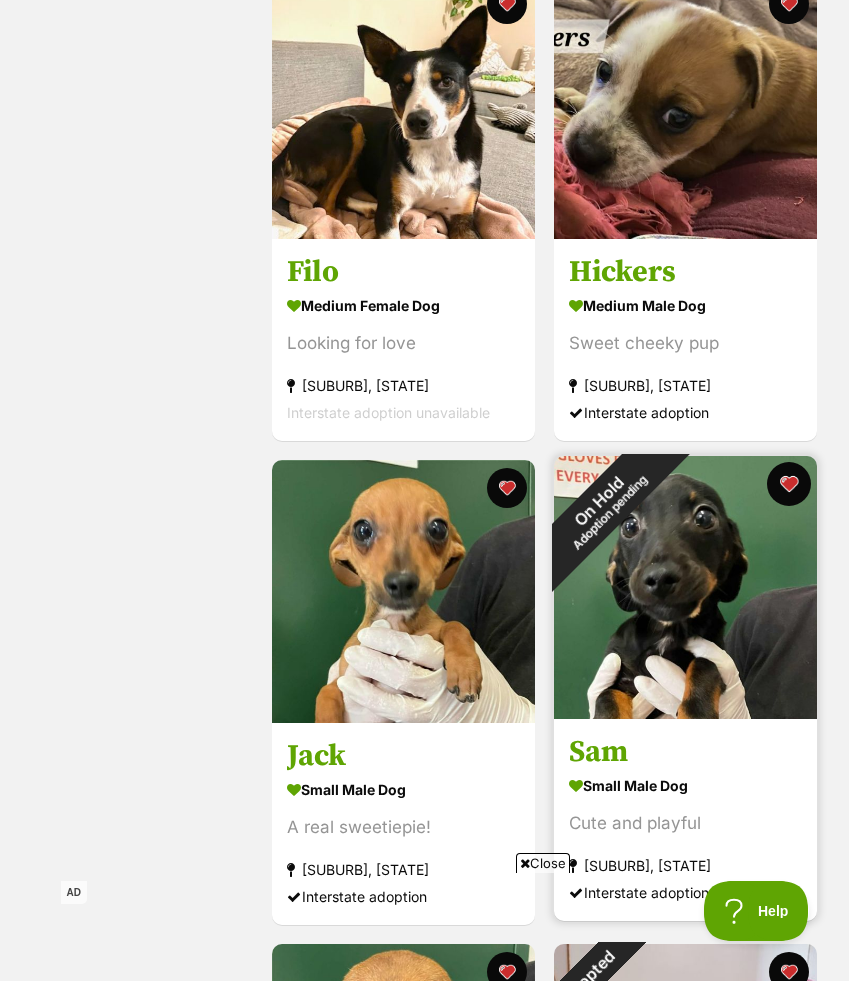 click at bounding box center (789, 484) 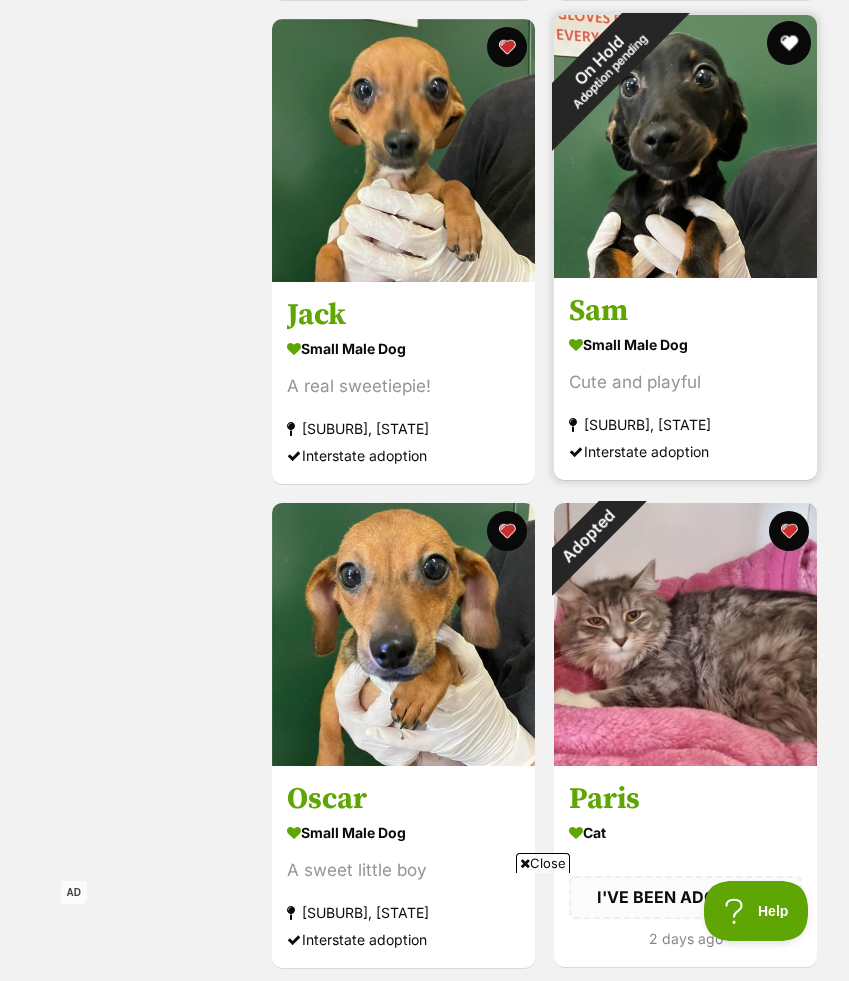 scroll, scrollTop: 2454, scrollLeft: 0, axis: vertical 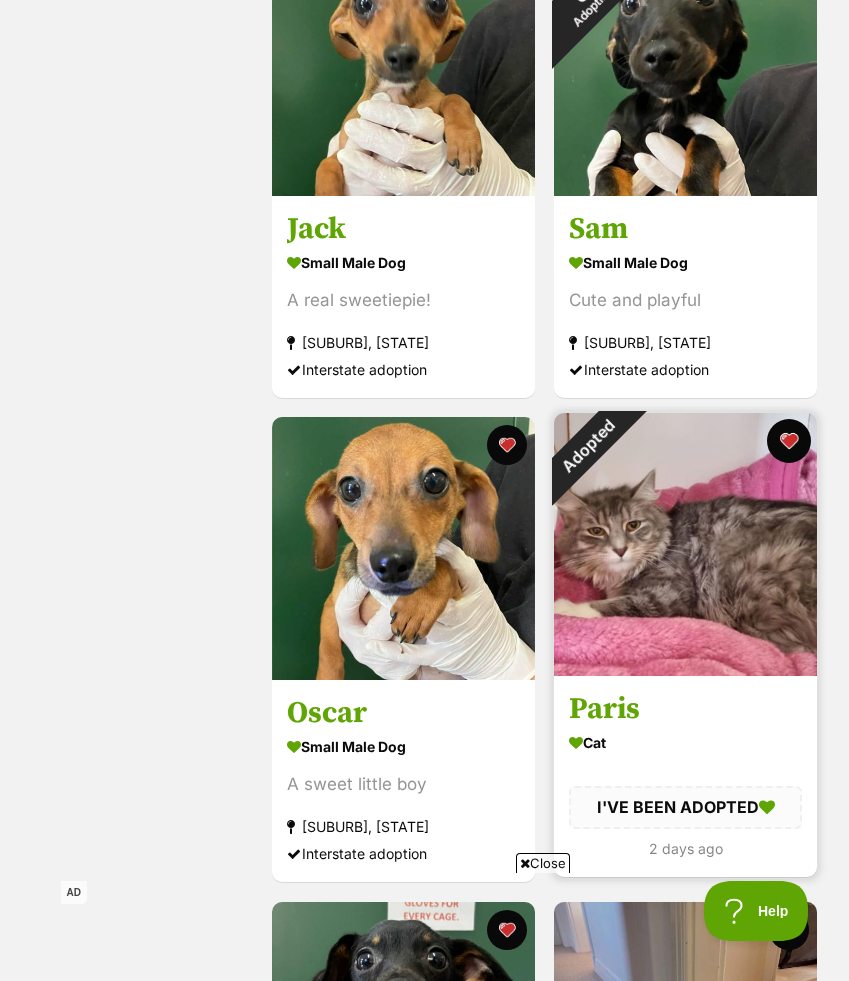 click at bounding box center [789, 441] 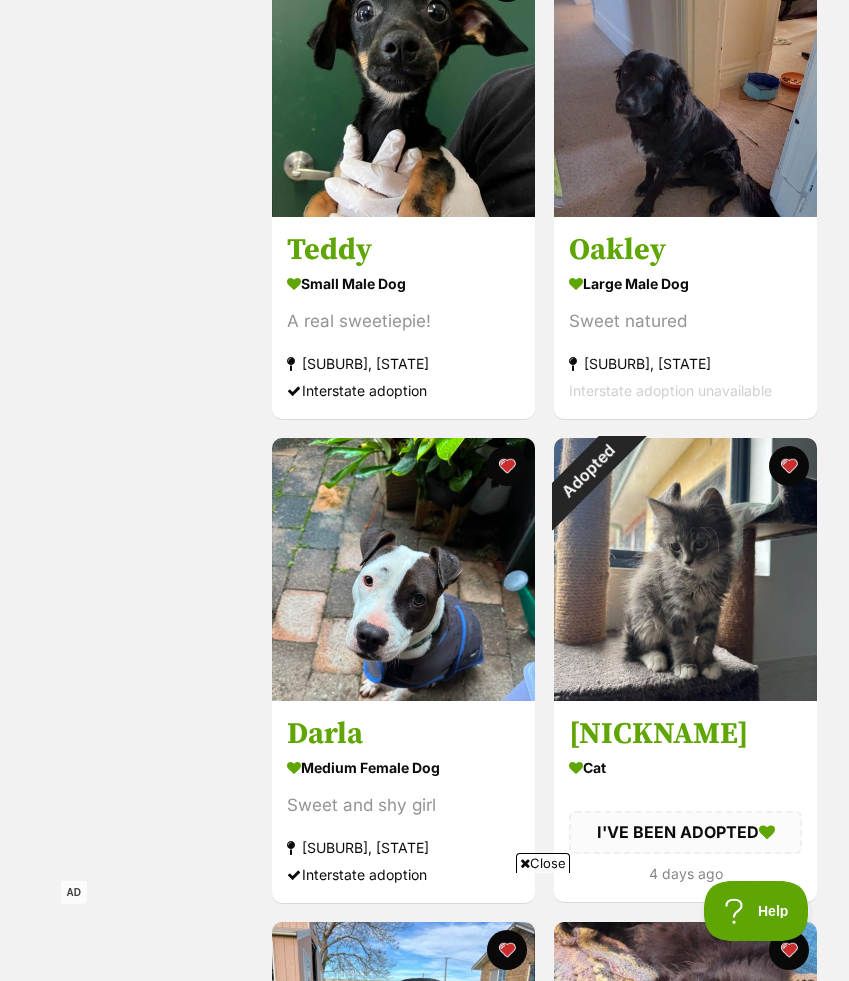 scroll, scrollTop: 3424, scrollLeft: 0, axis: vertical 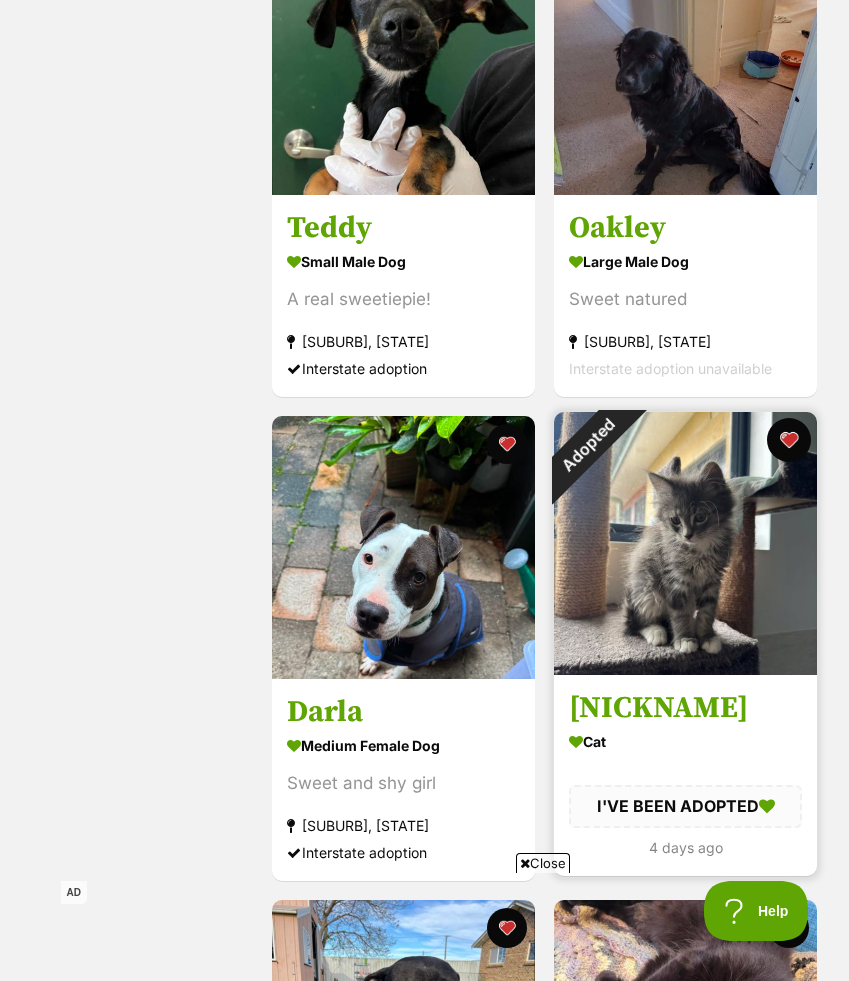 click at bounding box center (789, 440) 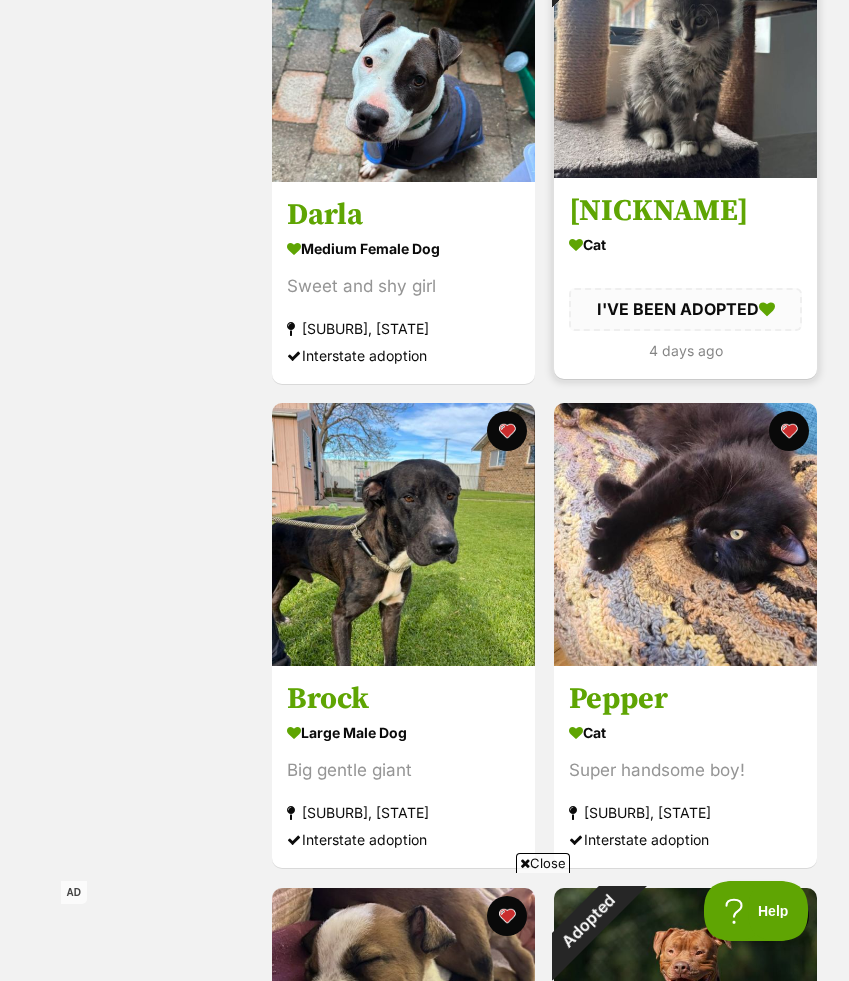 scroll, scrollTop: 4276, scrollLeft: 0, axis: vertical 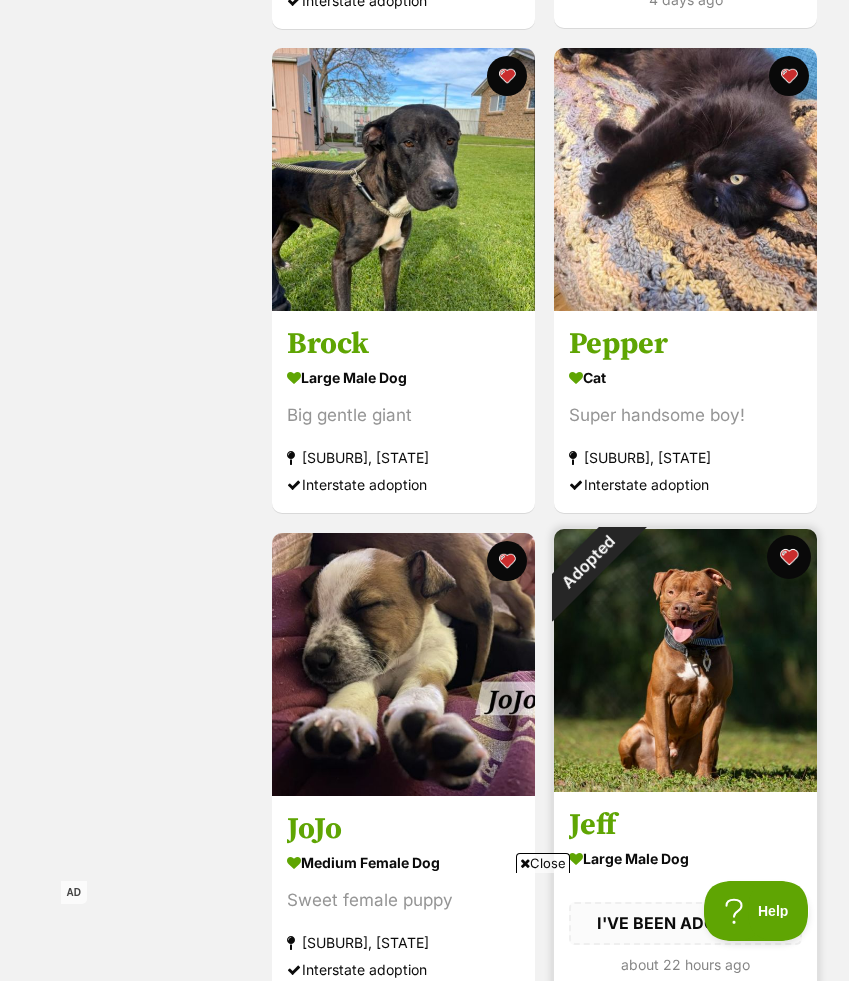 click at bounding box center (789, 557) 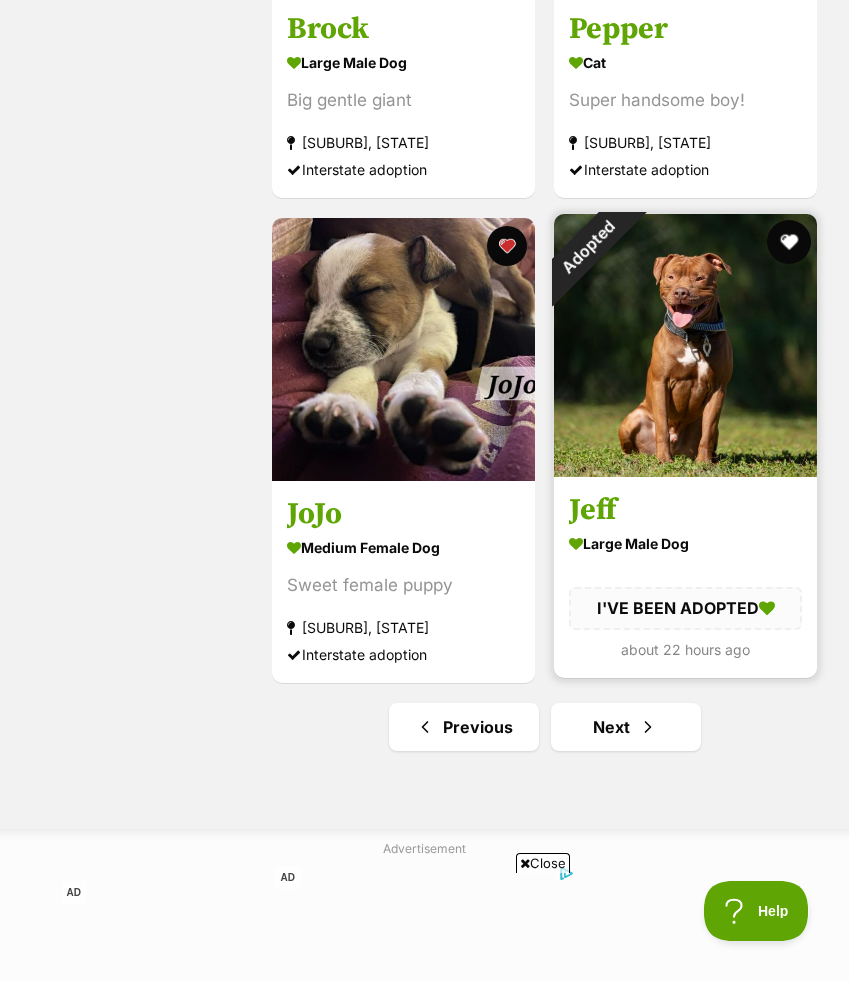 scroll, scrollTop: 4829, scrollLeft: 0, axis: vertical 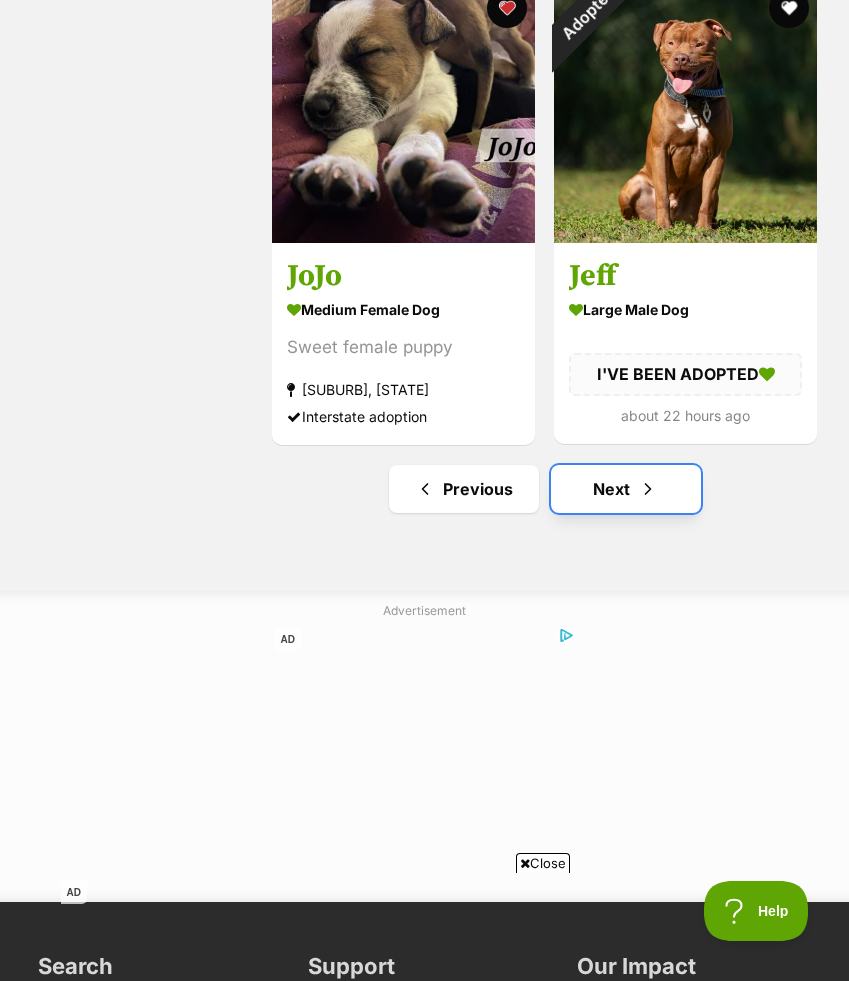 click on "Next" at bounding box center [626, 489] 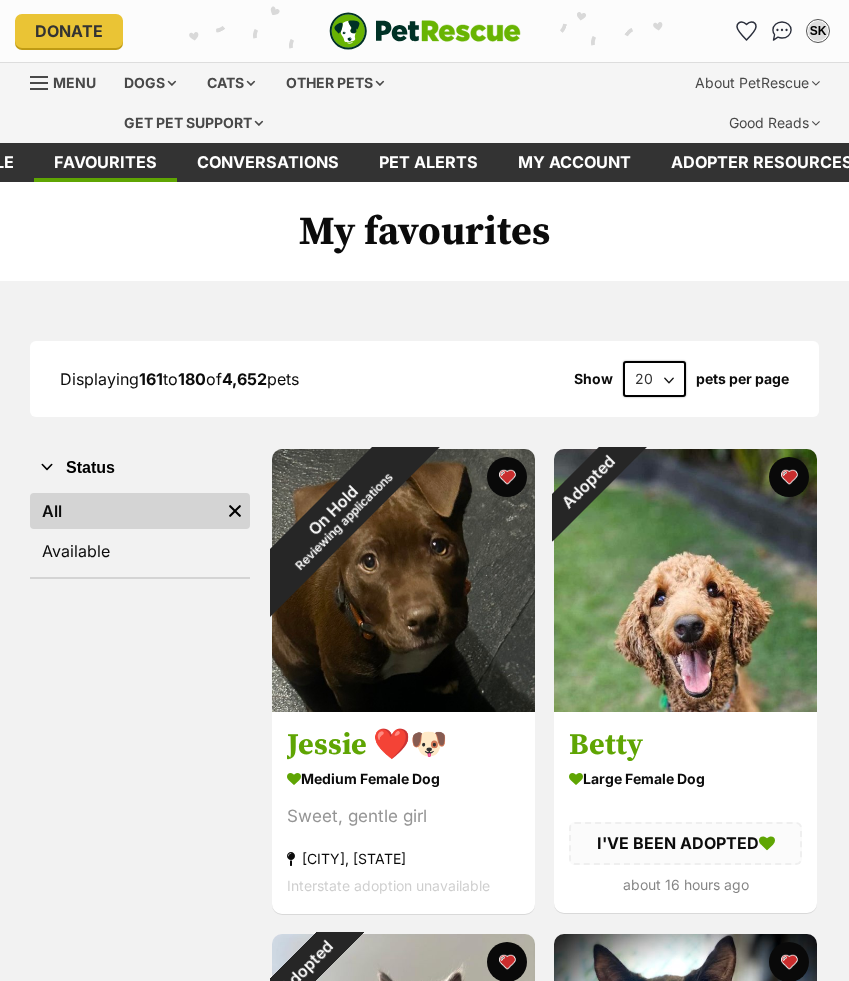 scroll, scrollTop: 0, scrollLeft: 0, axis: both 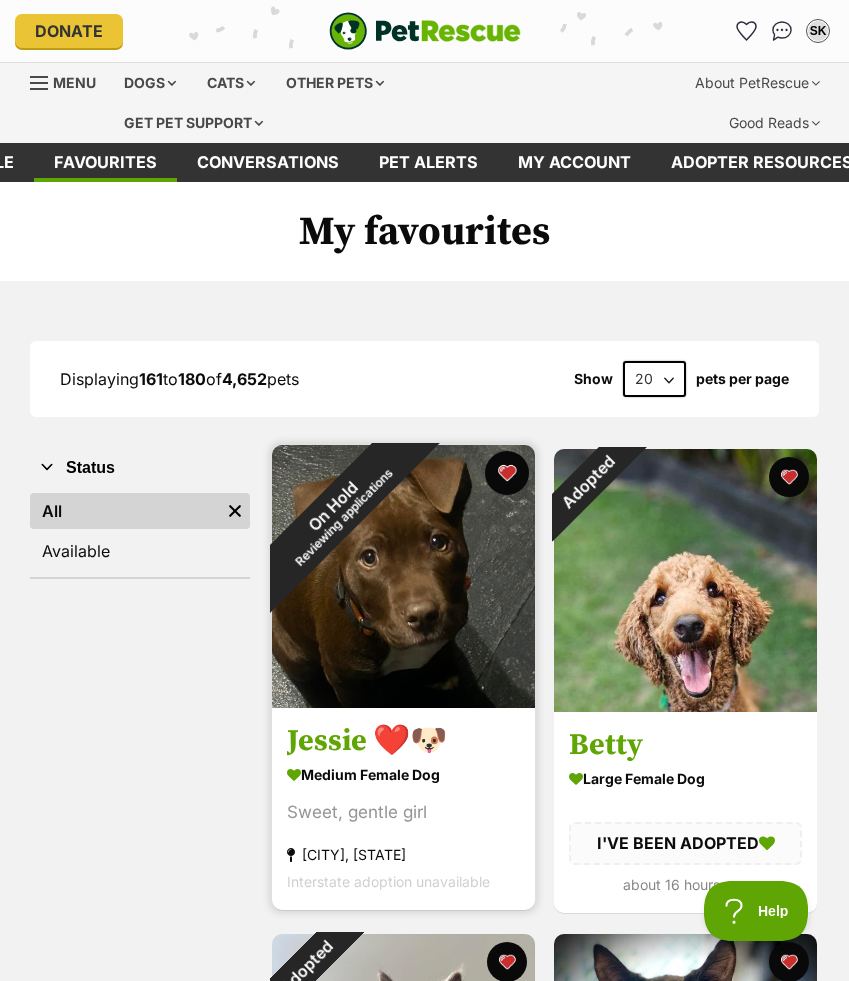 click at bounding box center [507, 473] 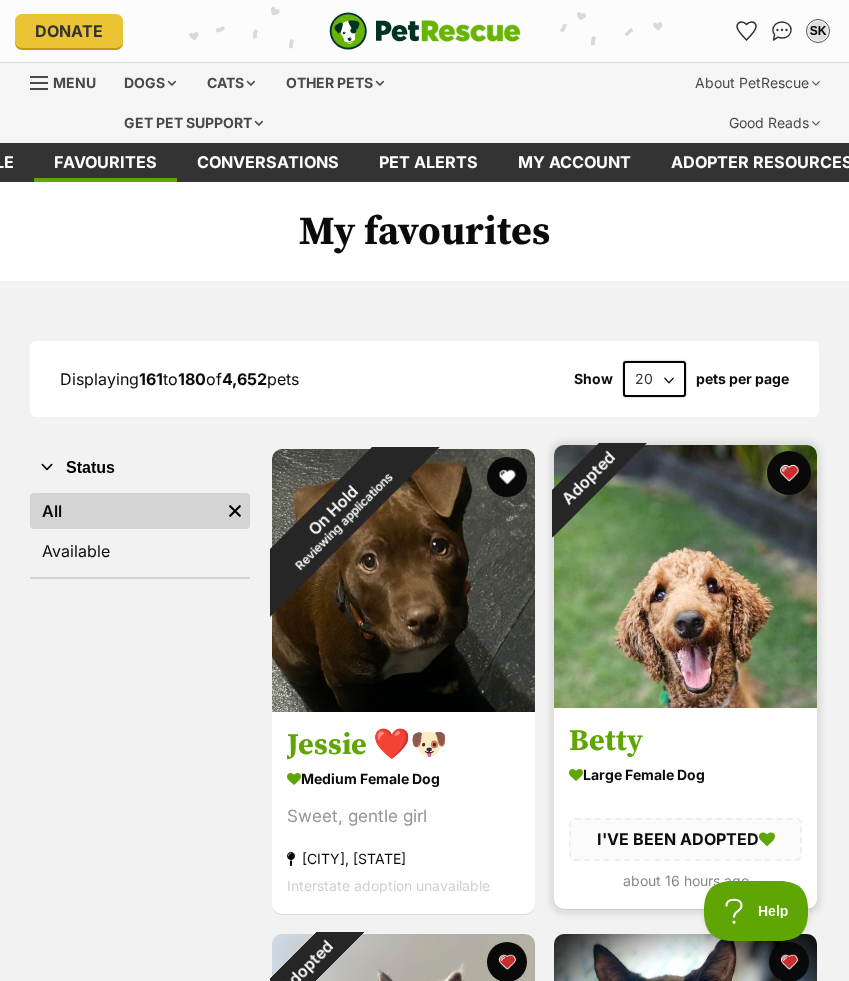 click at bounding box center [789, 473] 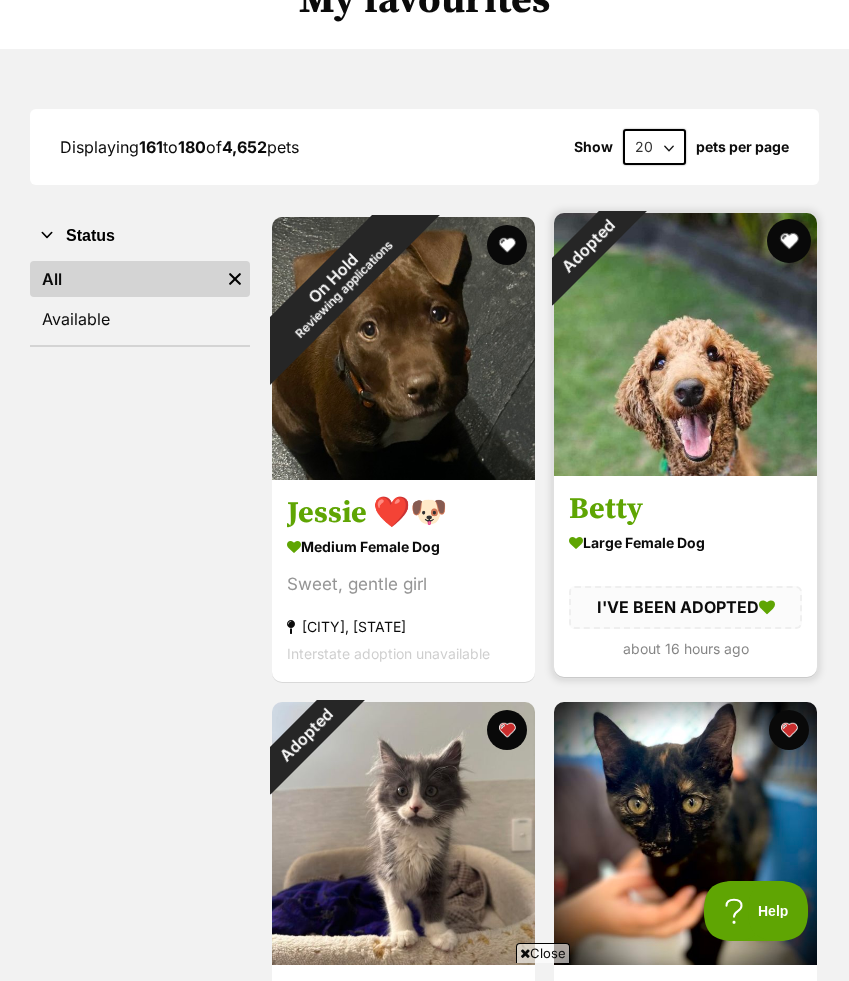 scroll, scrollTop: 0, scrollLeft: 0, axis: both 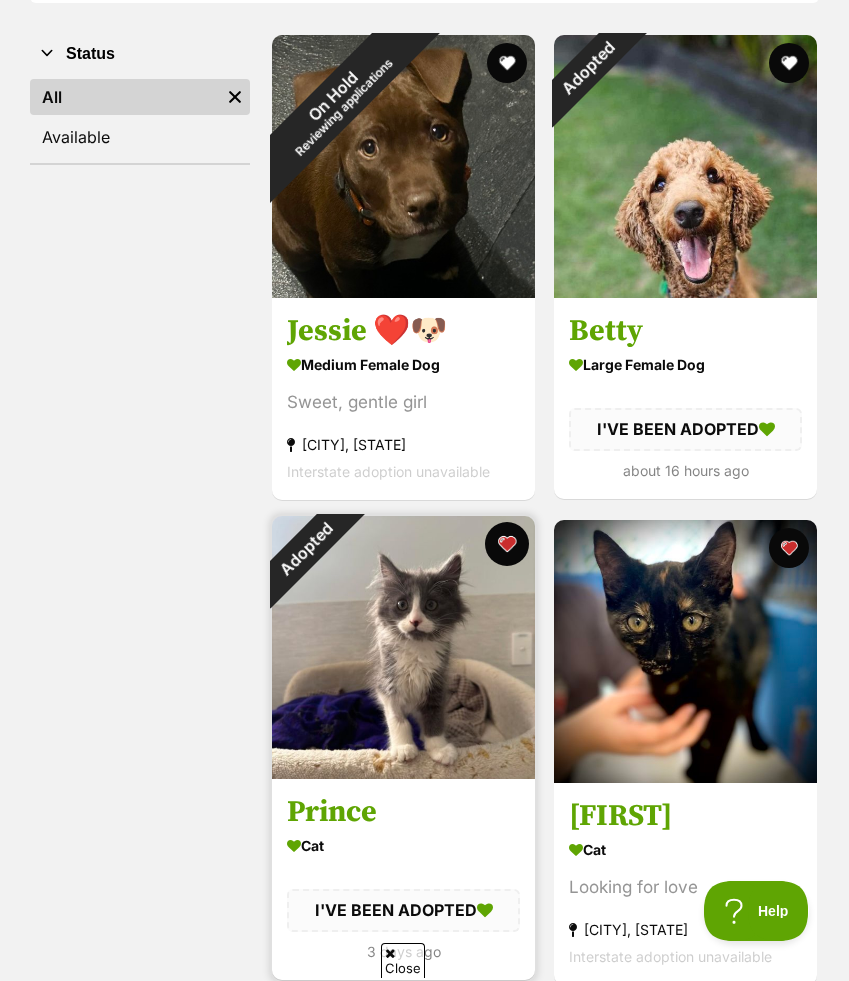click at bounding box center (507, 544) 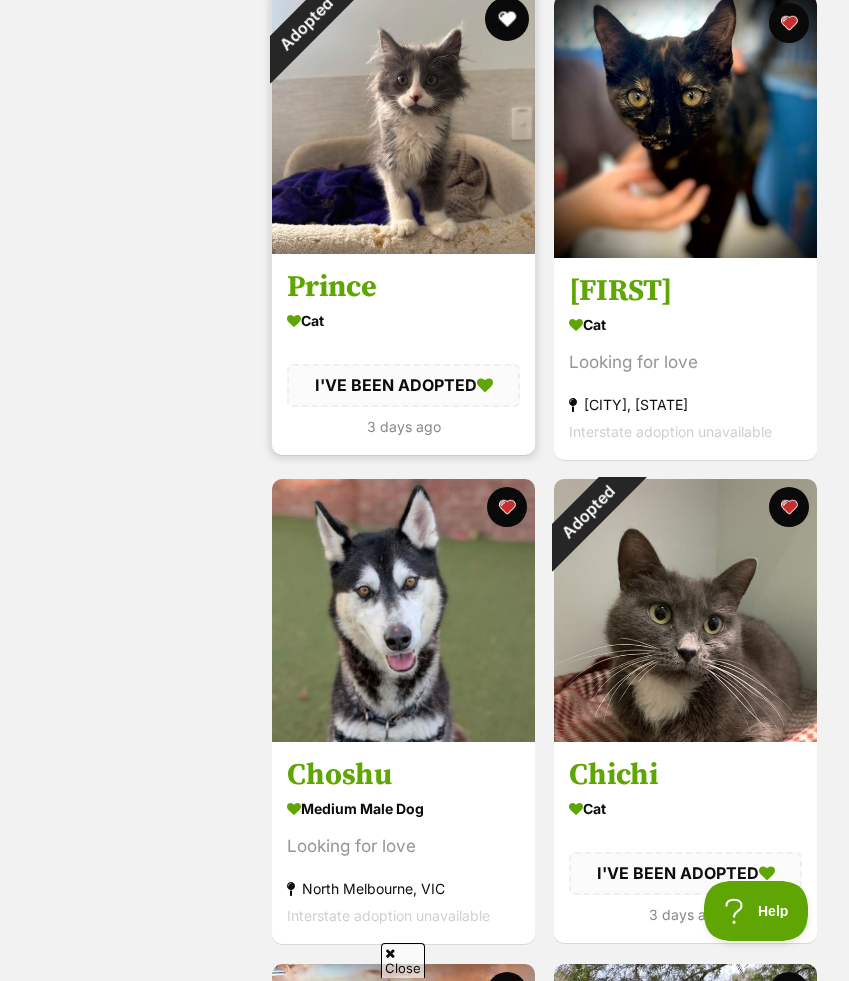 scroll, scrollTop: 1150, scrollLeft: 0, axis: vertical 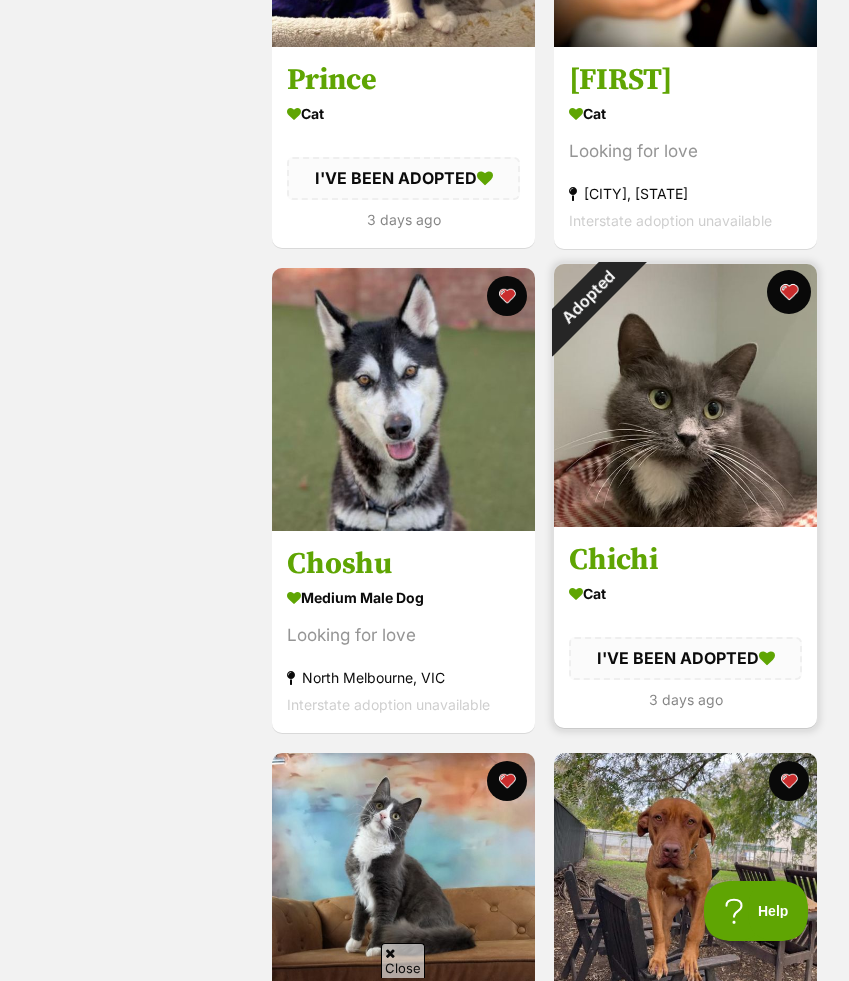 click at bounding box center [789, 292] 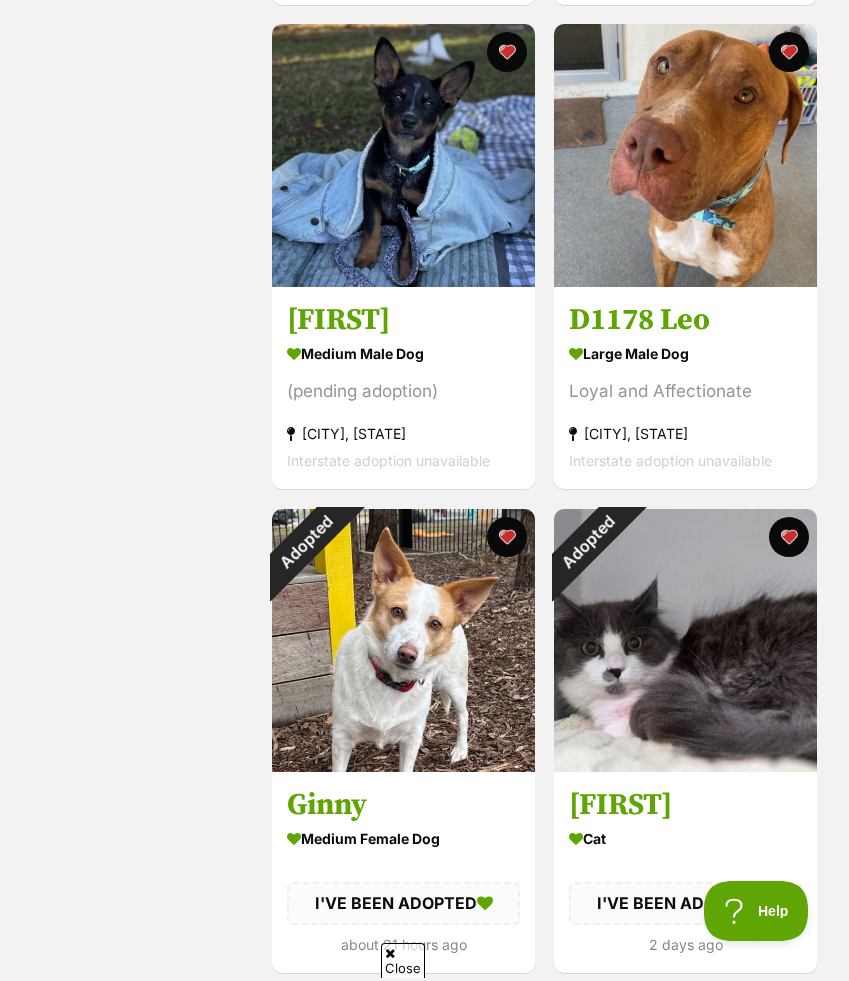 scroll, scrollTop: 3011, scrollLeft: 0, axis: vertical 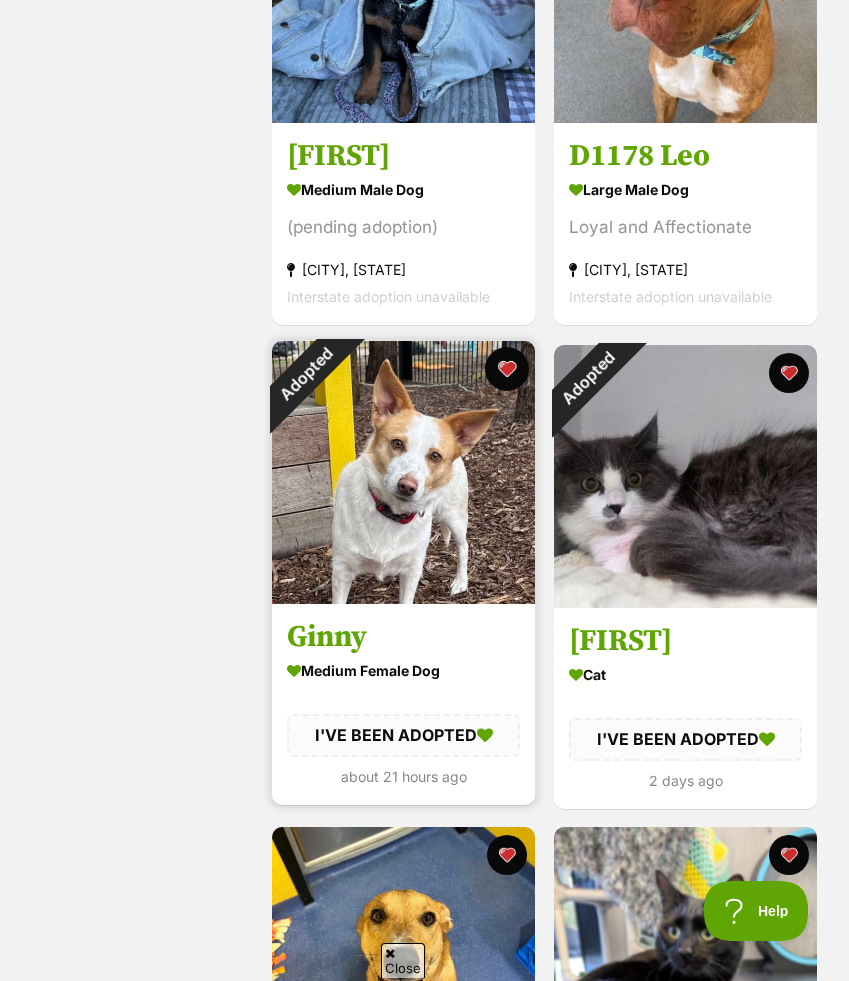 click at bounding box center (507, 369) 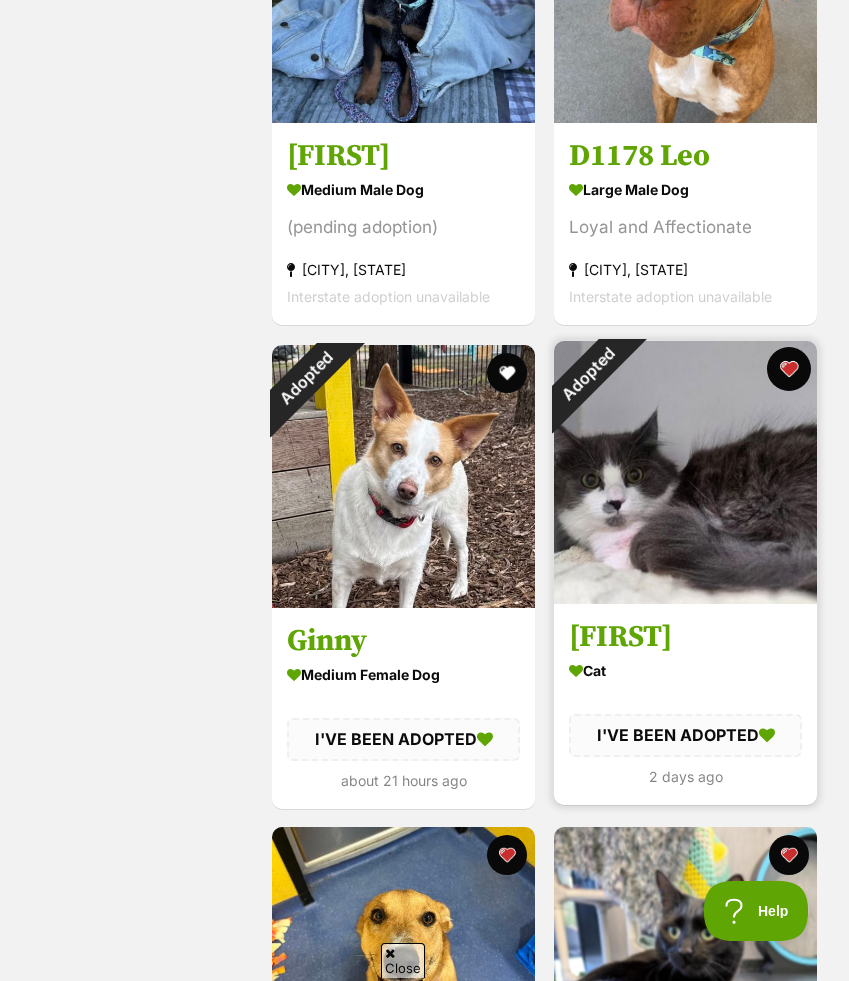 click at bounding box center (789, 369) 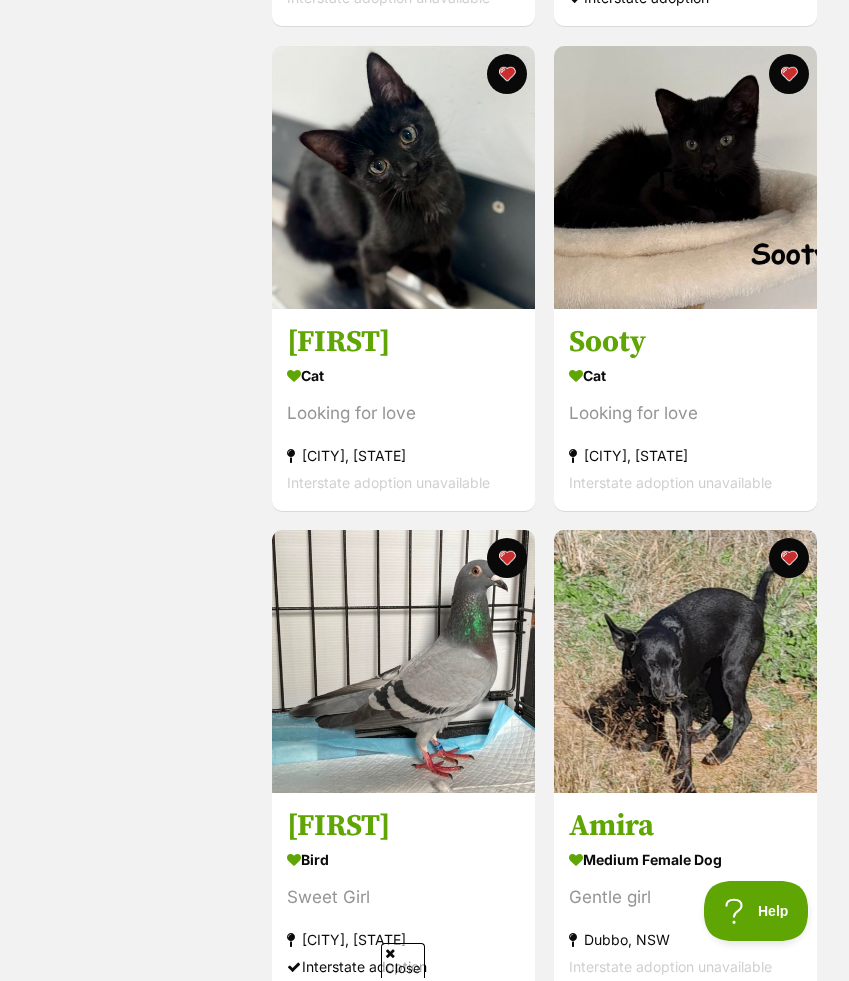 scroll, scrollTop: 4779, scrollLeft: 0, axis: vertical 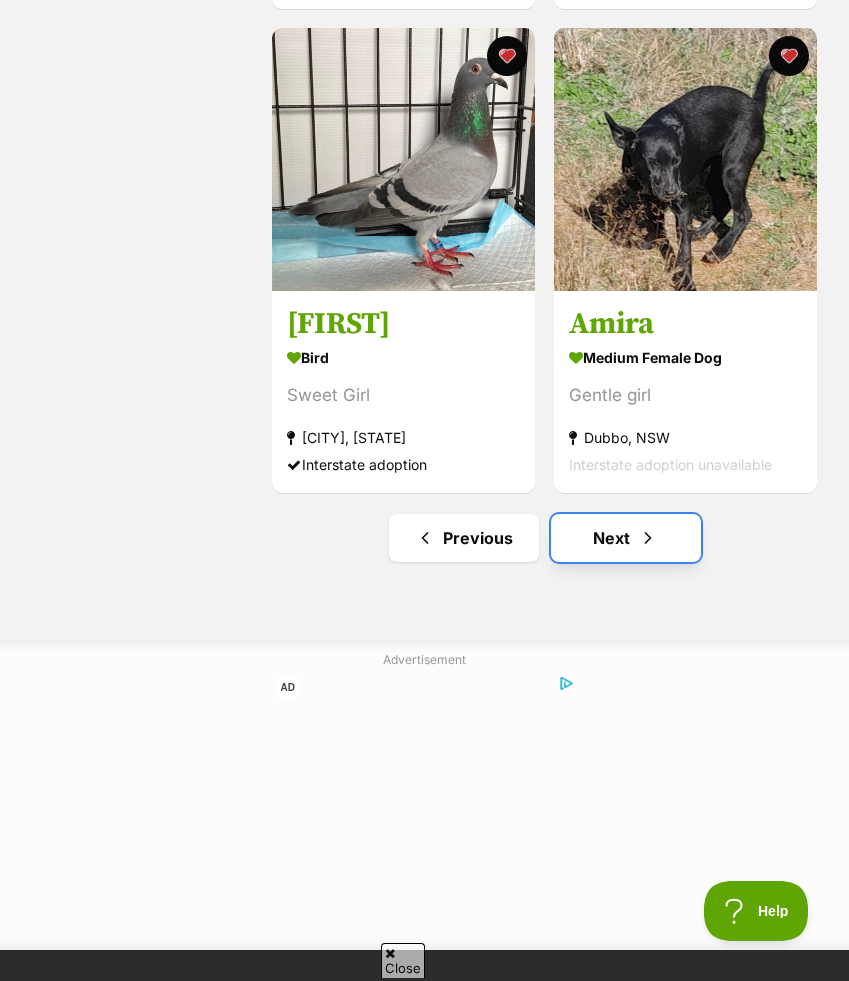click at bounding box center (648, 538) 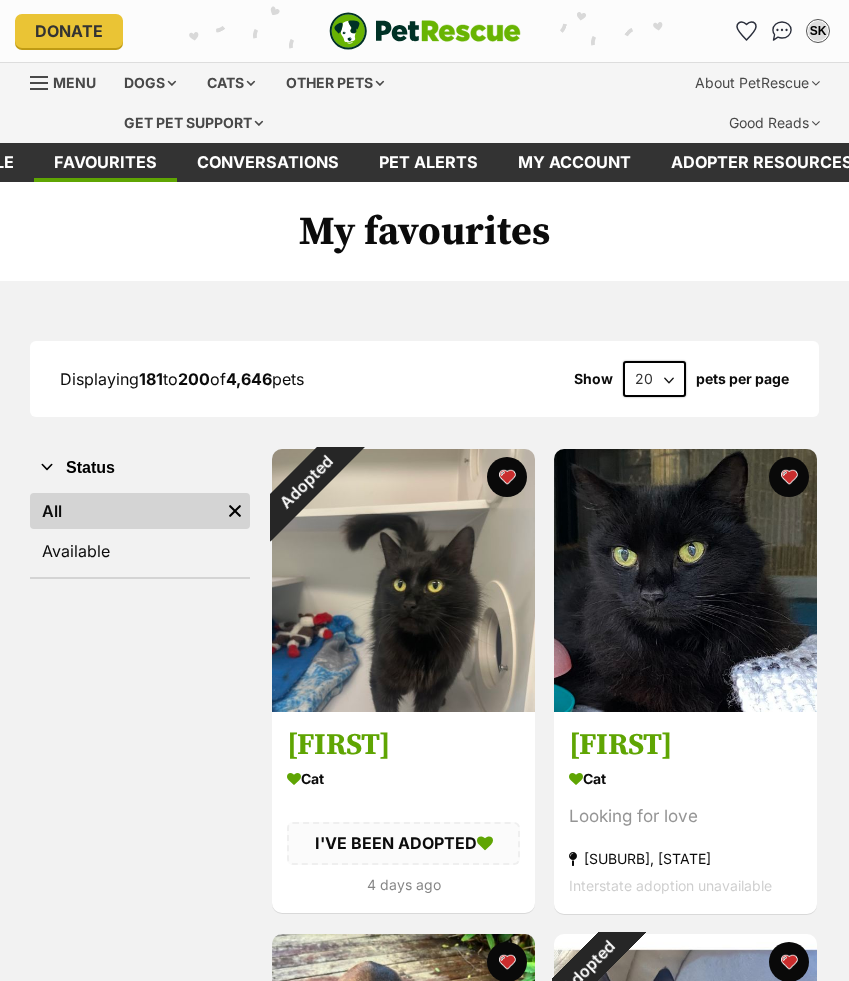 scroll, scrollTop: 0, scrollLeft: 0, axis: both 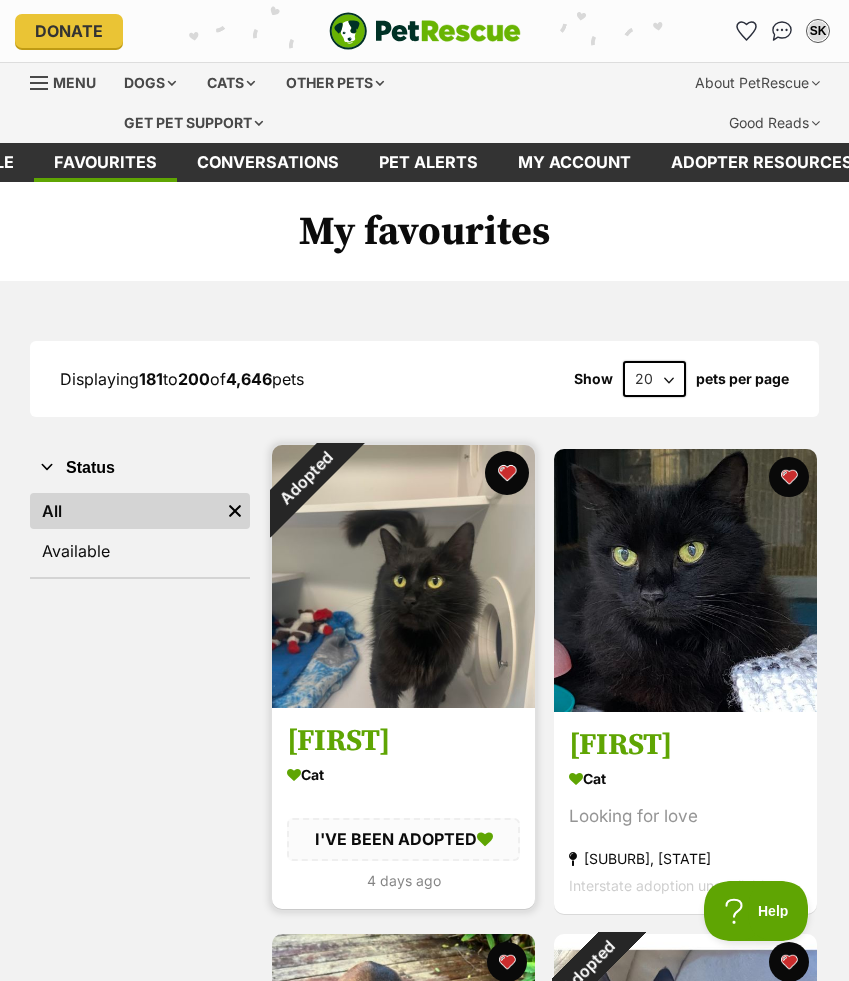 click at bounding box center (507, 473) 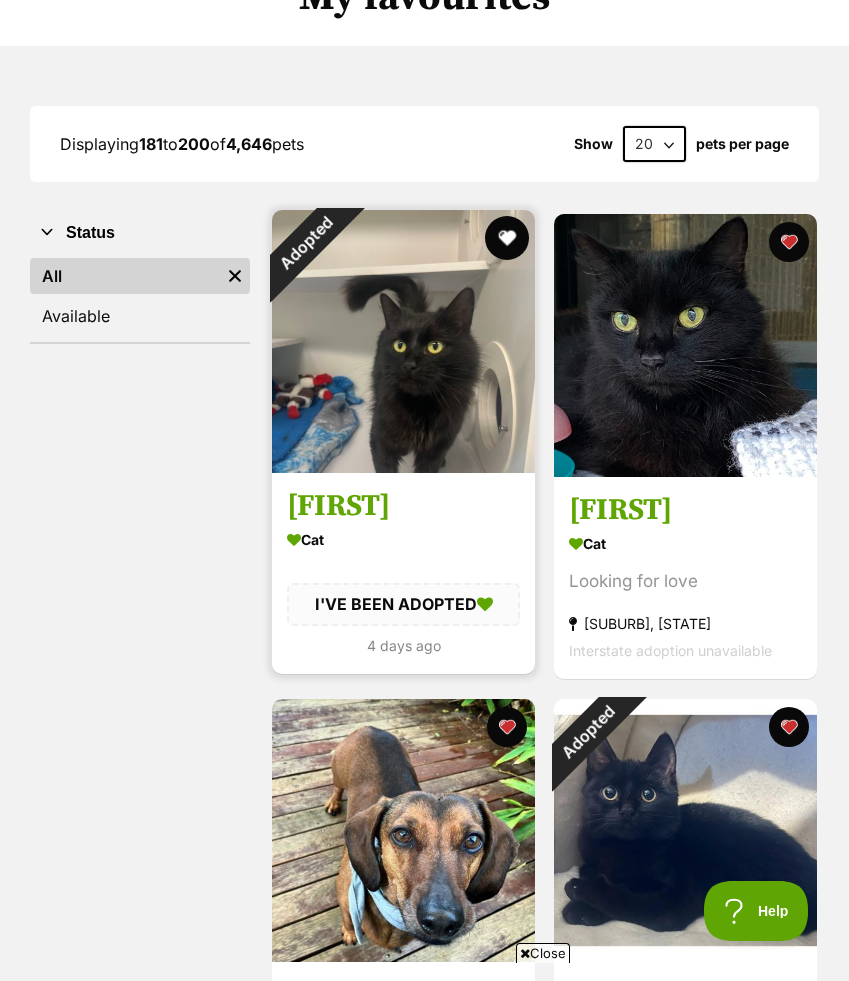 scroll, scrollTop: 253, scrollLeft: 0, axis: vertical 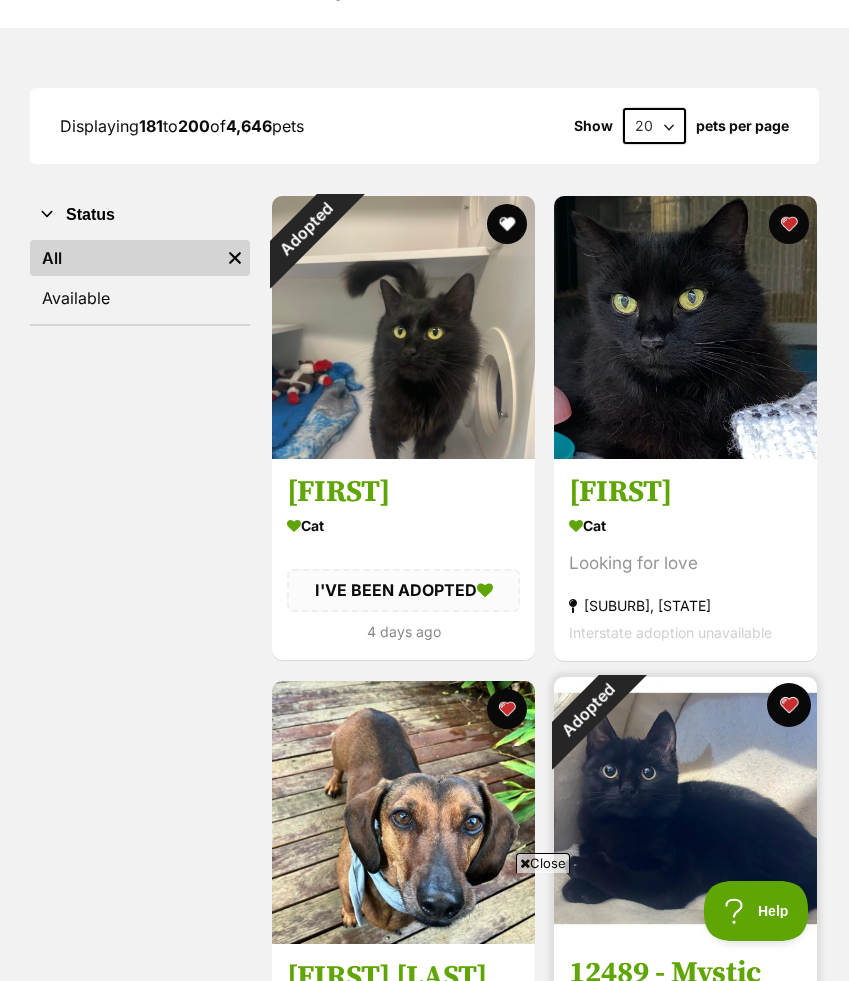 click at bounding box center (789, 705) 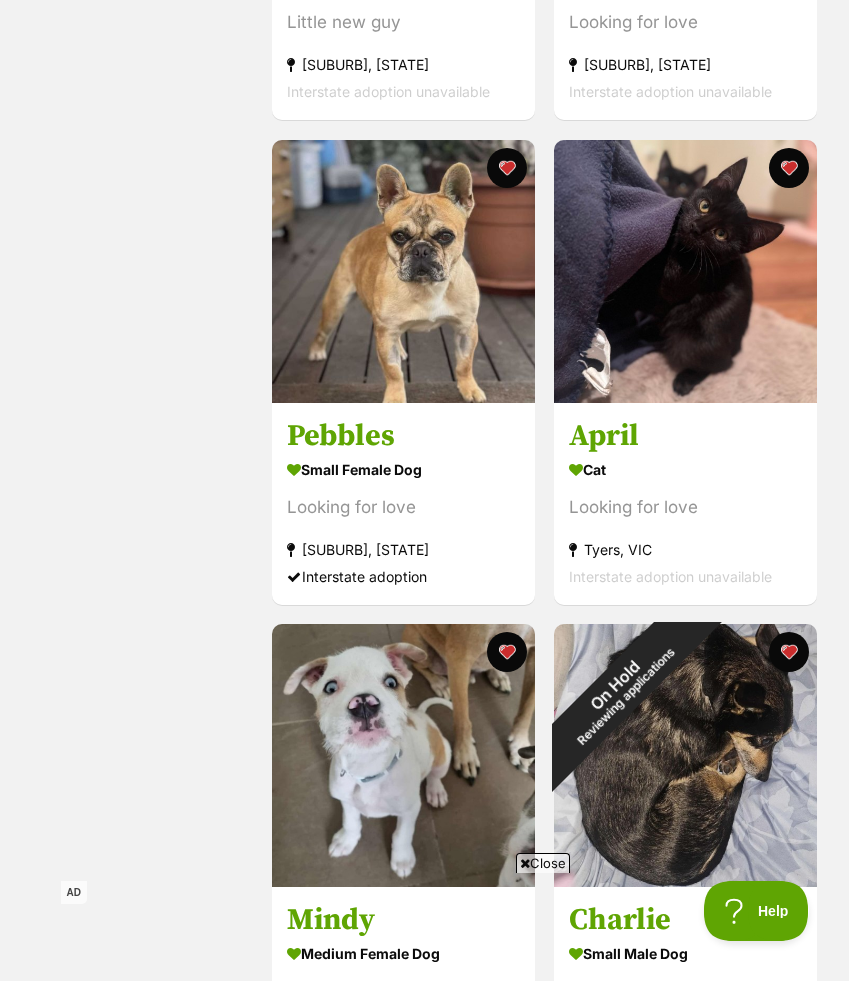 scroll, scrollTop: 2152, scrollLeft: 0, axis: vertical 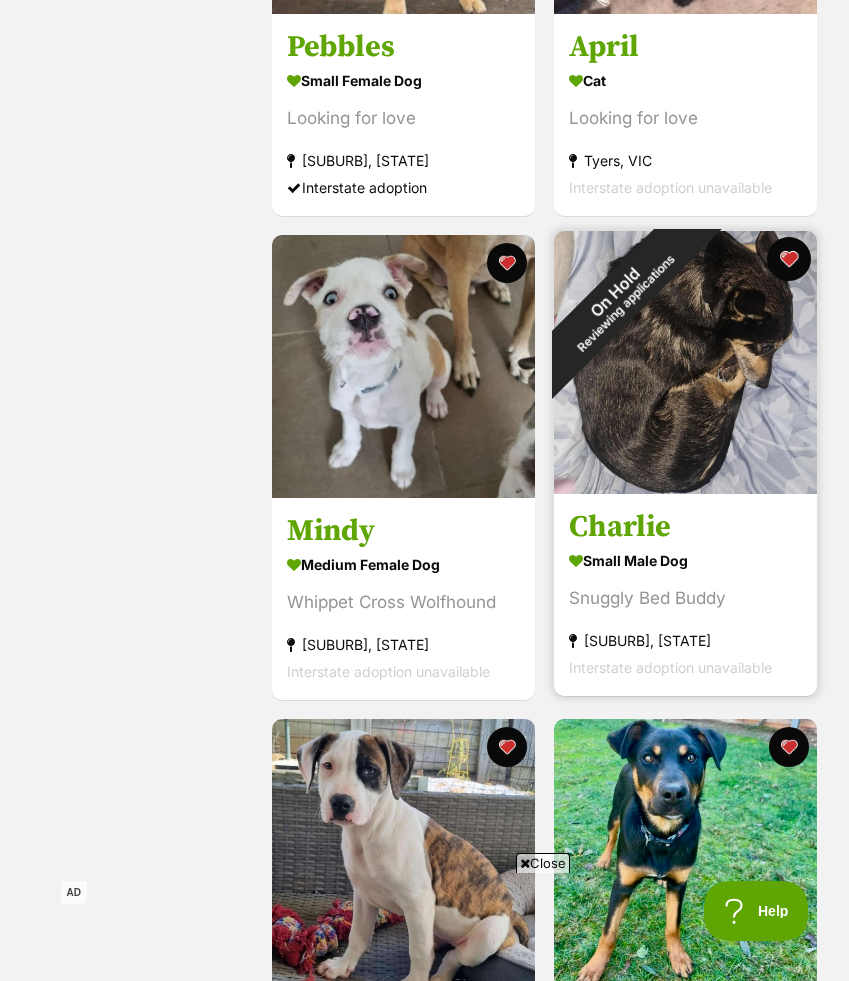 click at bounding box center [789, 259] 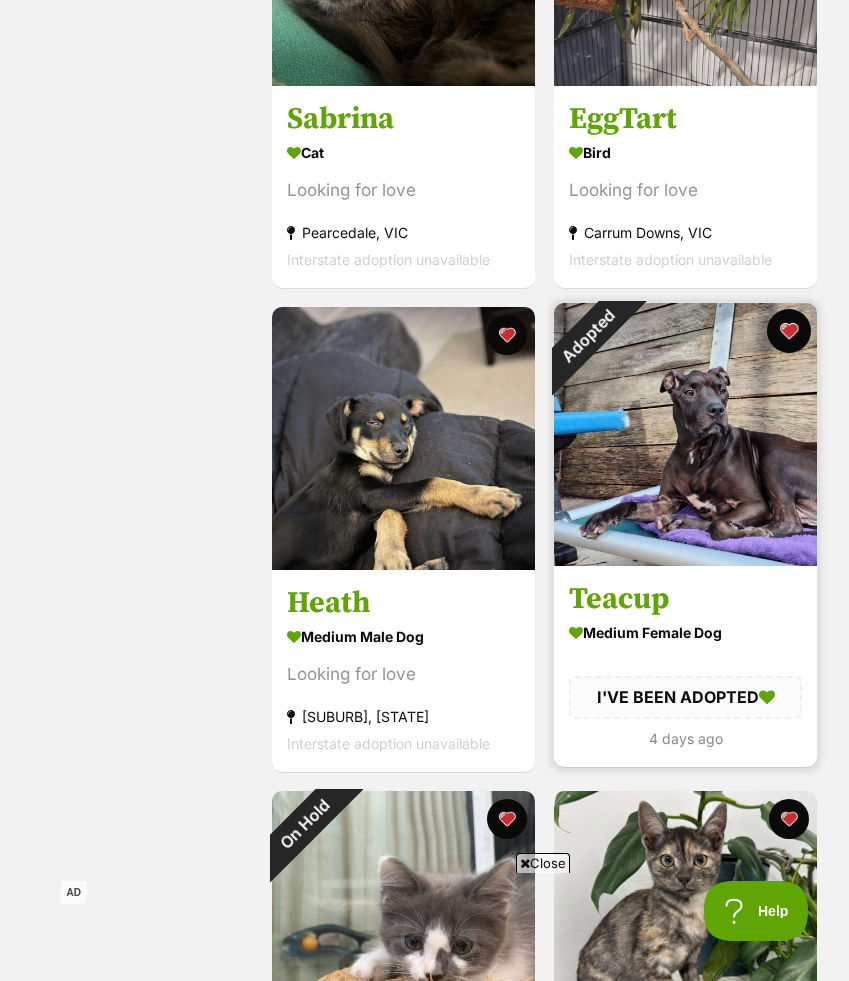 click at bounding box center (789, 331) 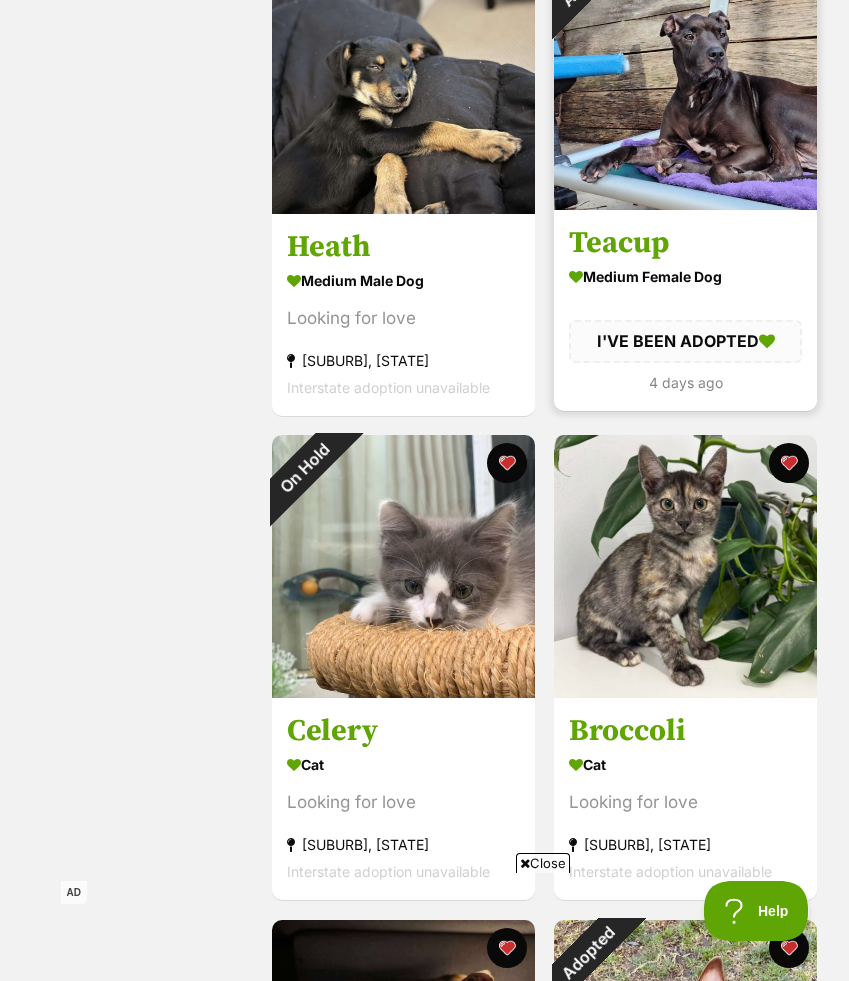 scroll, scrollTop: 4080, scrollLeft: 0, axis: vertical 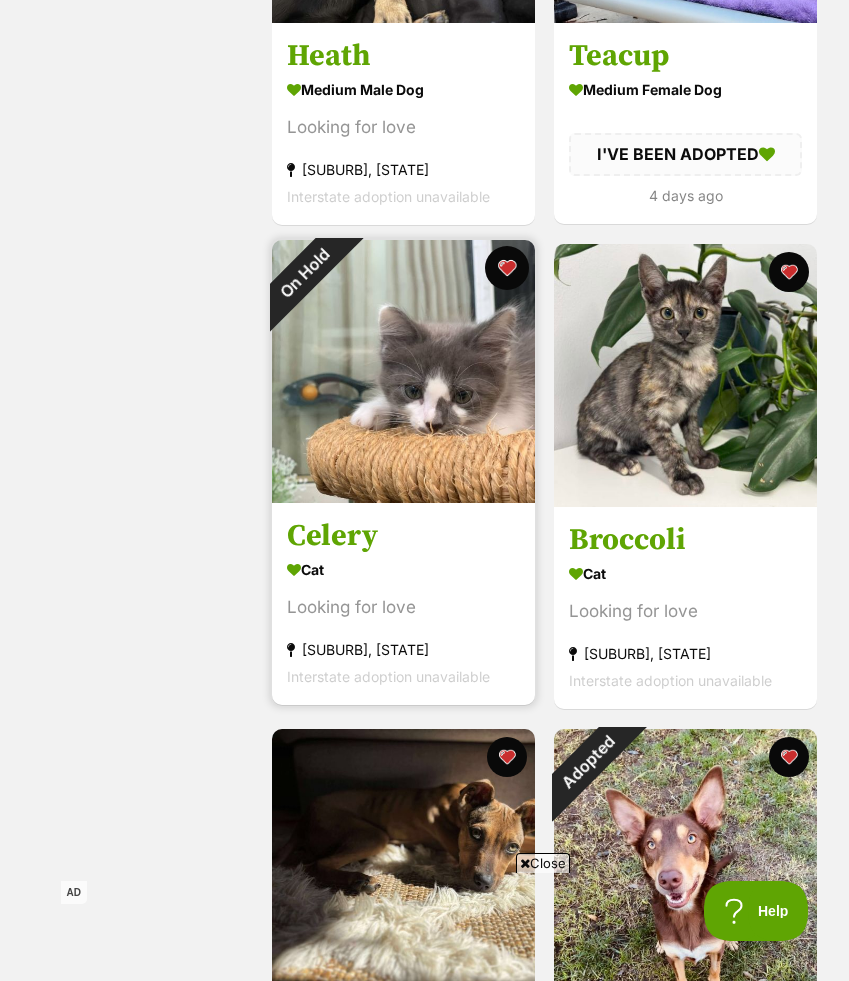 click at bounding box center [507, 268] 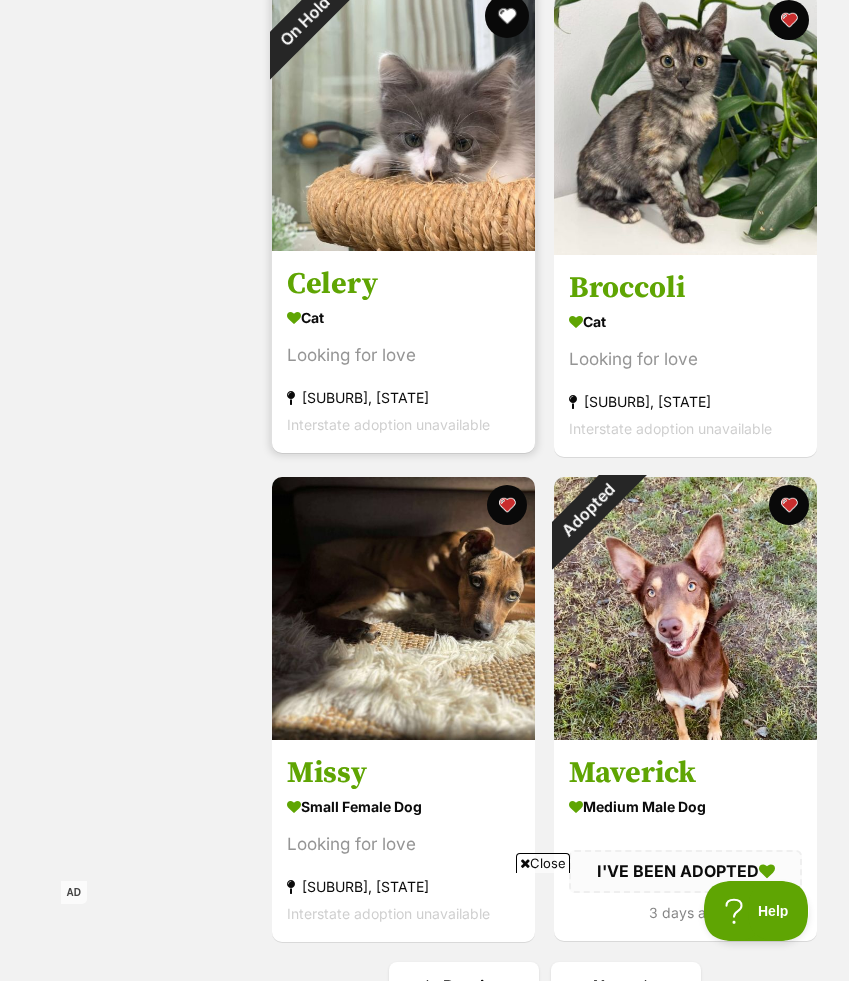 scroll, scrollTop: 4544, scrollLeft: 0, axis: vertical 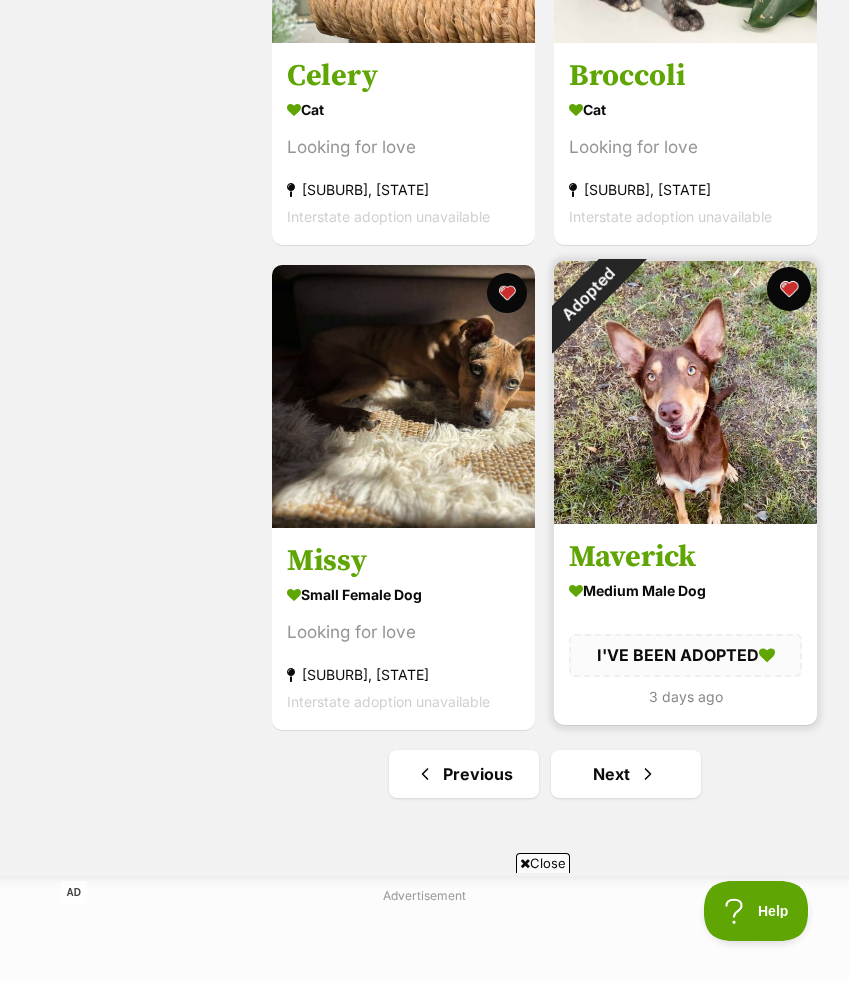 click at bounding box center [789, 289] 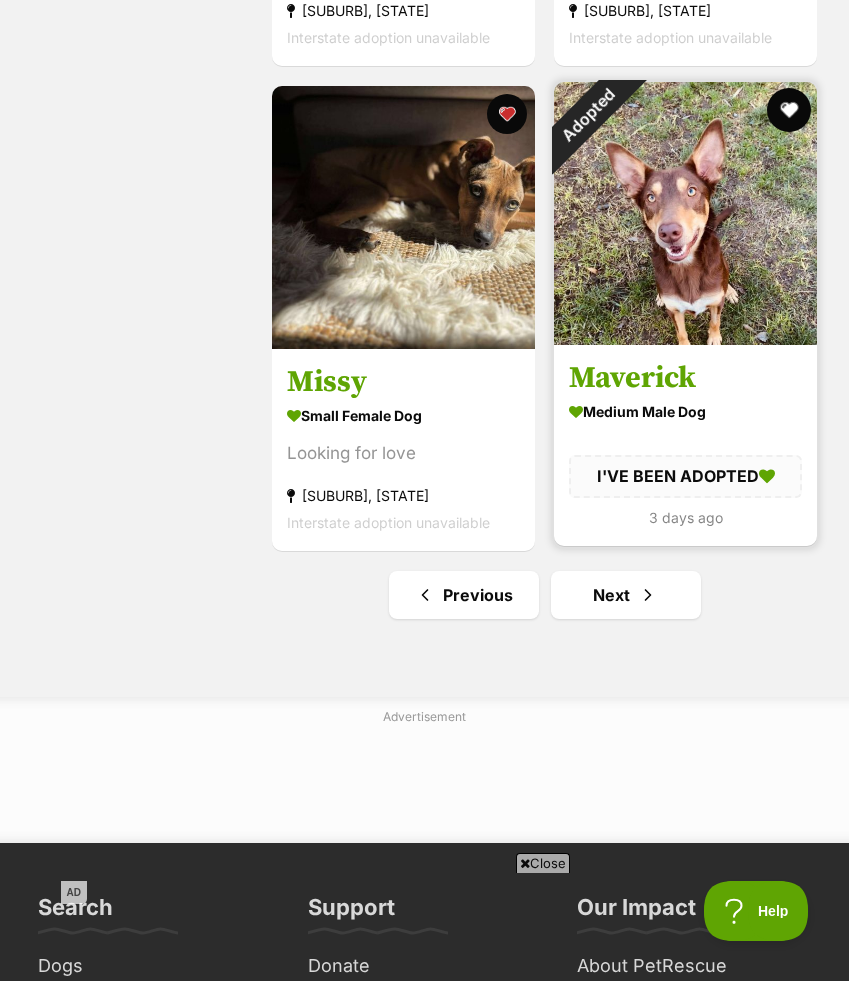 scroll, scrollTop: 4766, scrollLeft: 0, axis: vertical 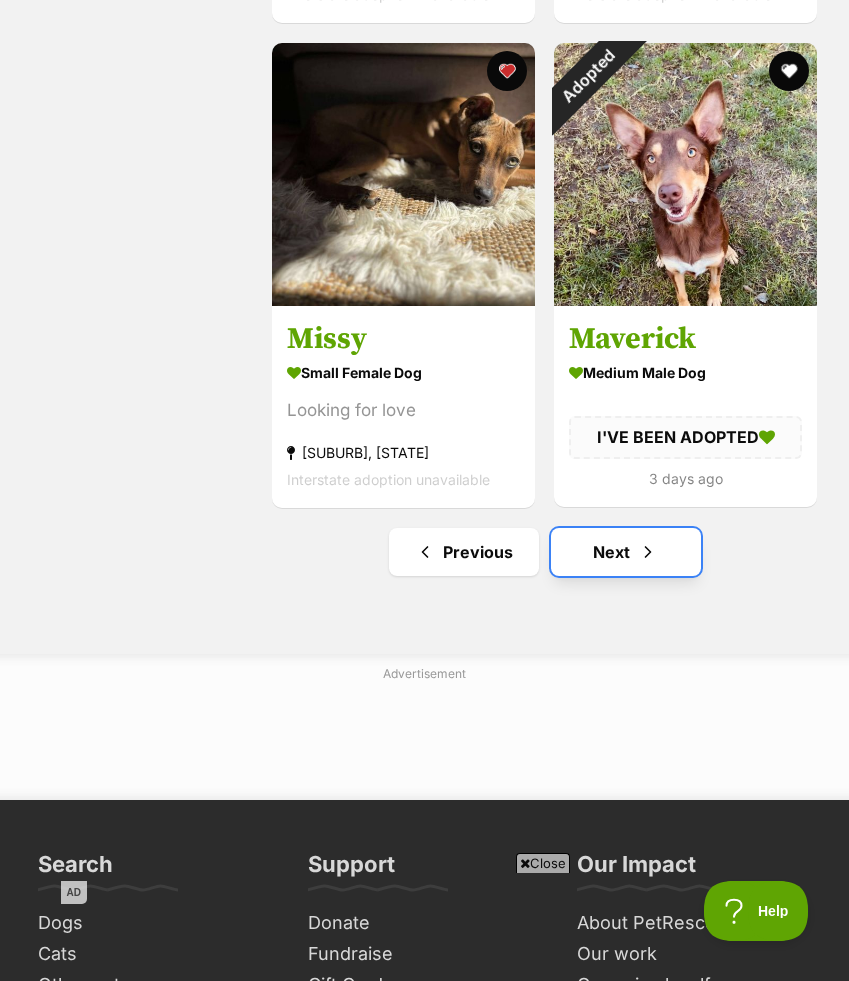 click on "Next" at bounding box center [626, 552] 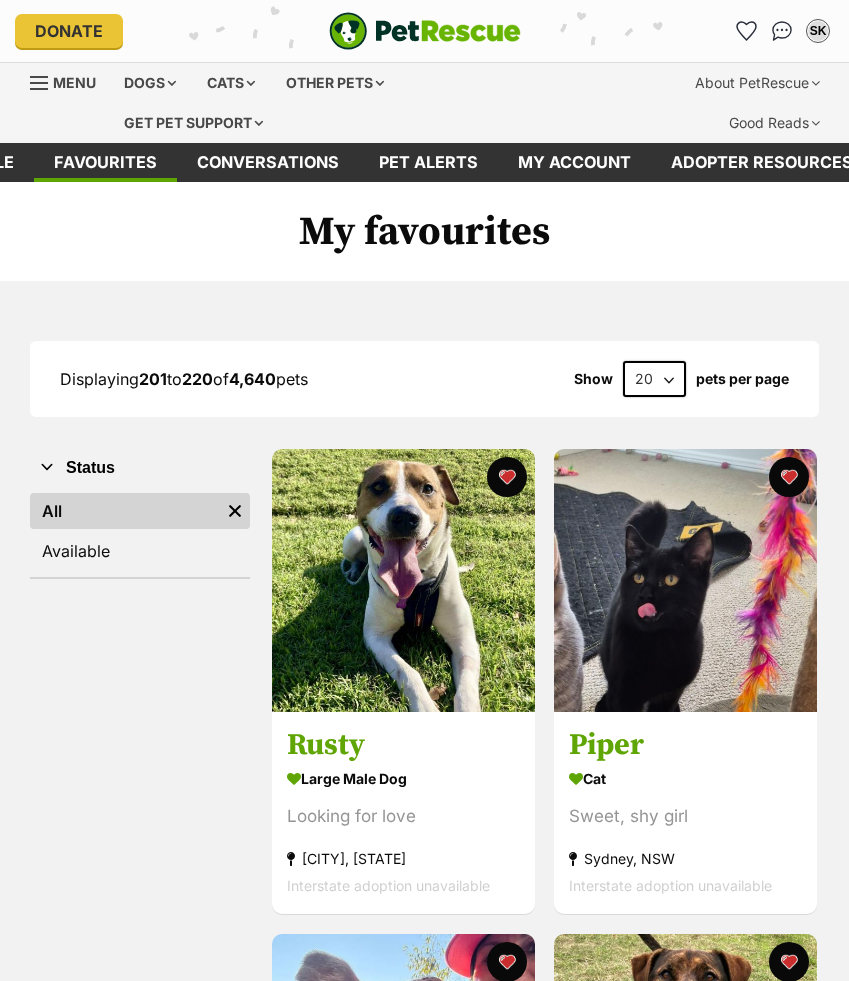 scroll, scrollTop: 0, scrollLeft: 0, axis: both 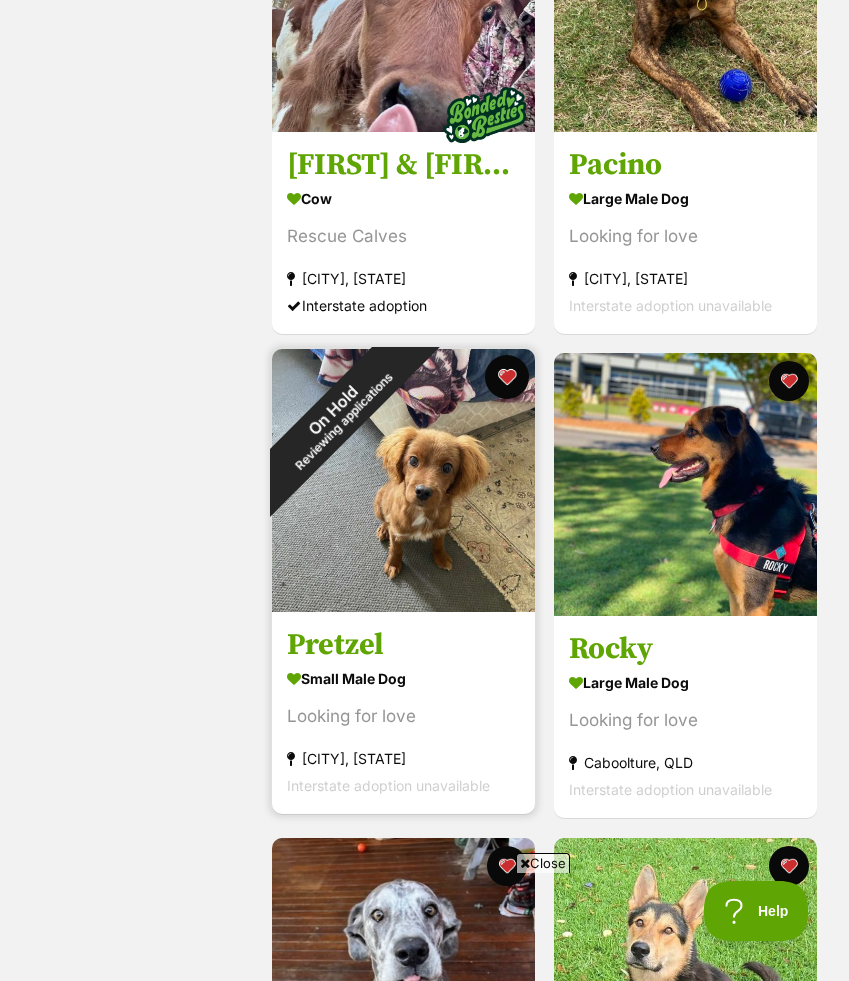 click at bounding box center (507, 377) 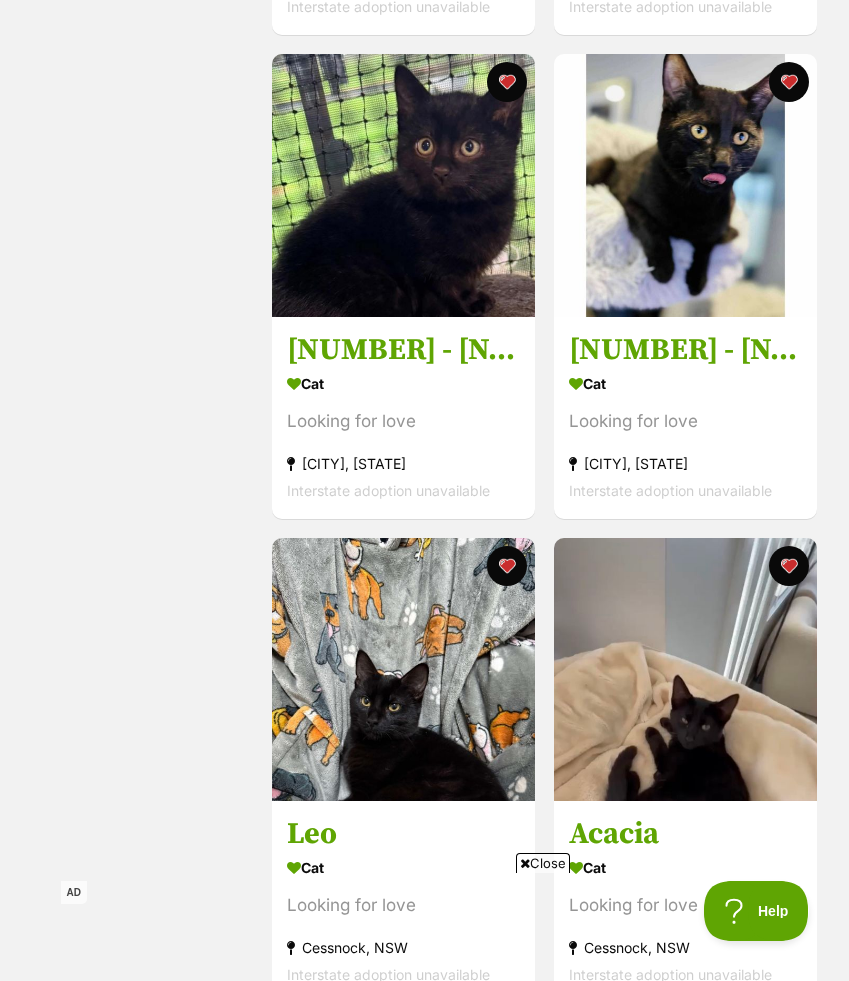 scroll, scrollTop: 2520, scrollLeft: 0, axis: vertical 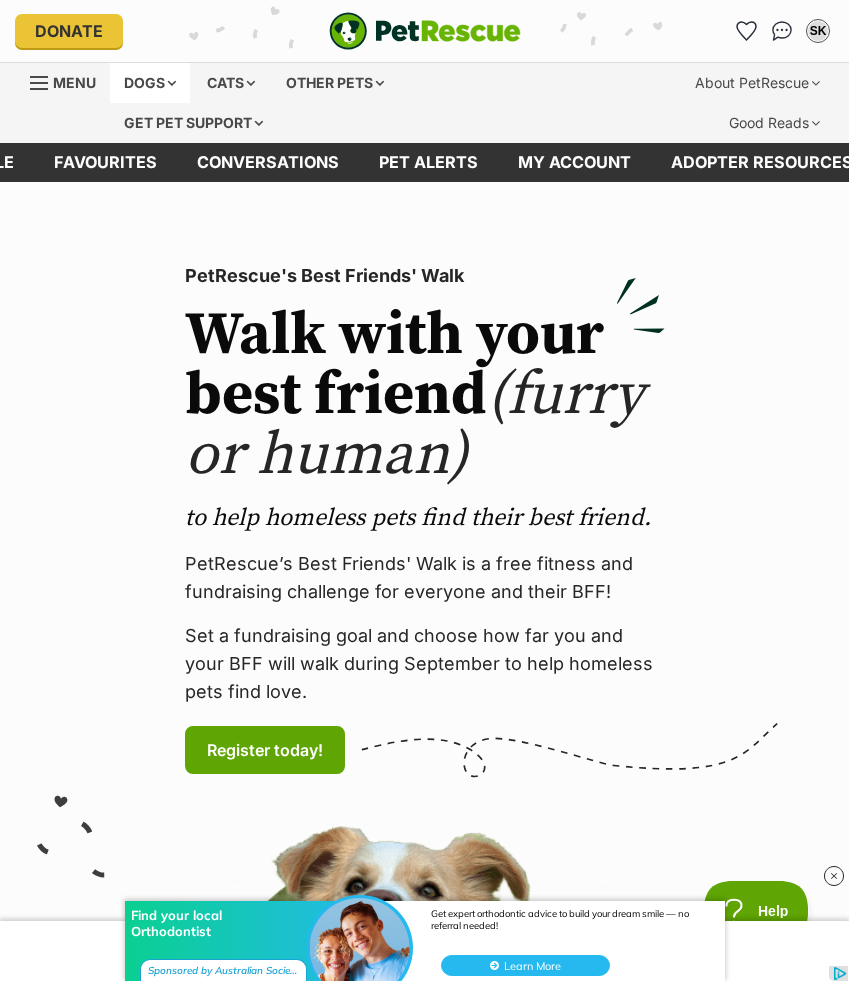 click on "Dogs" at bounding box center (150, 83) 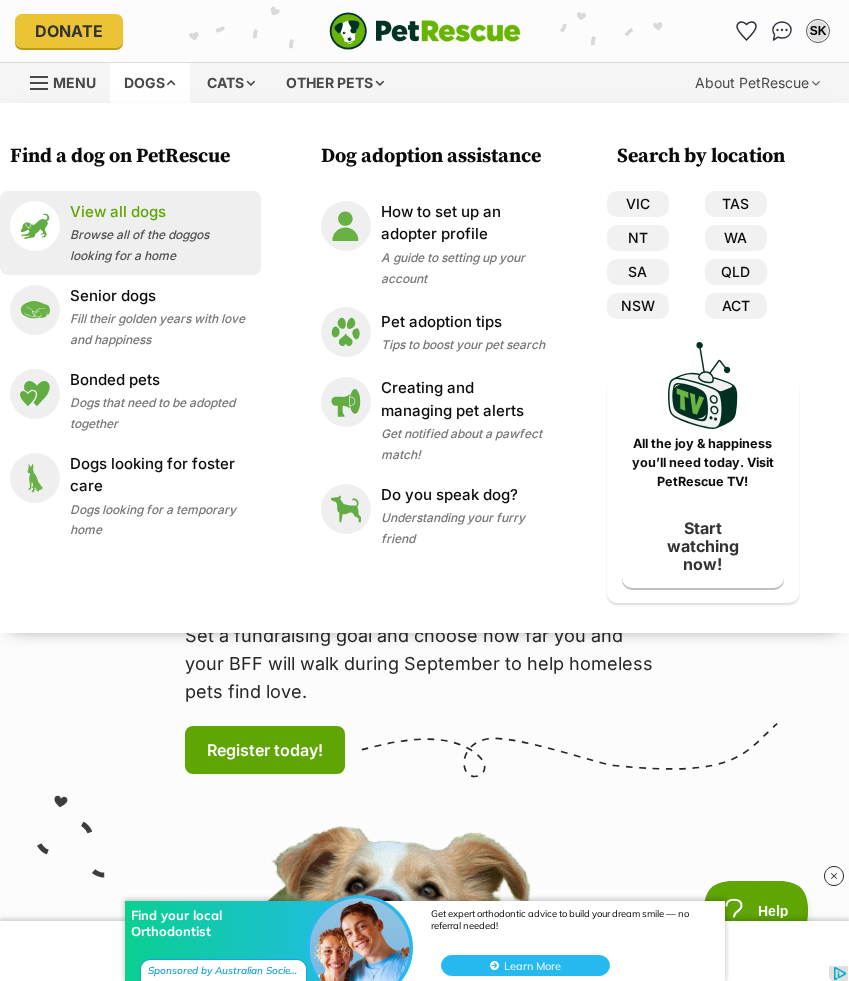 click on "View all dogs" at bounding box center (160, 212) 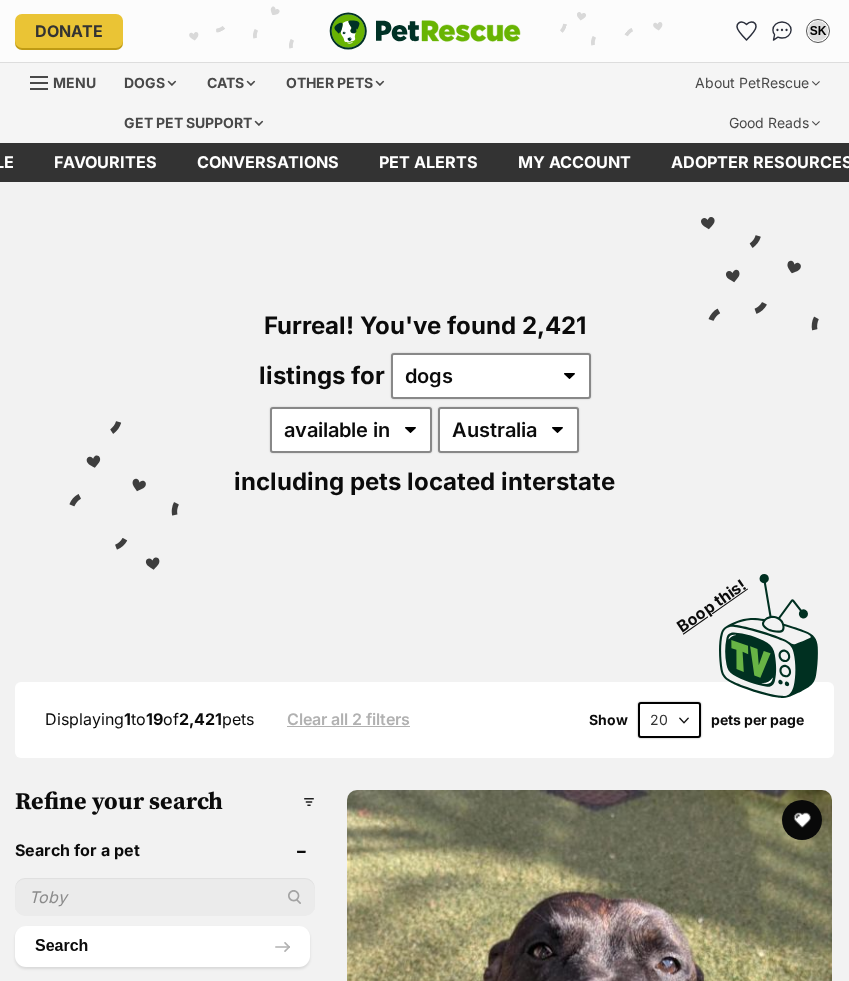 scroll, scrollTop: 0, scrollLeft: 0, axis: both 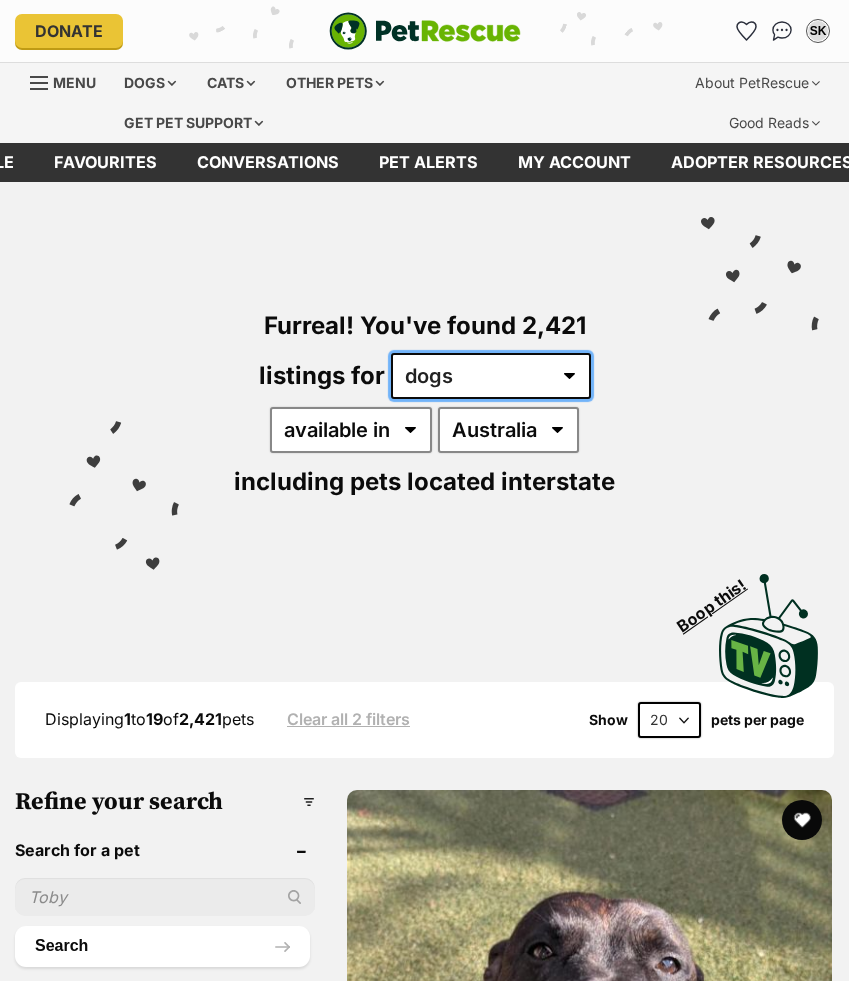click on "any type of pet
cats
dogs
other pets" at bounding box center [491, 376] 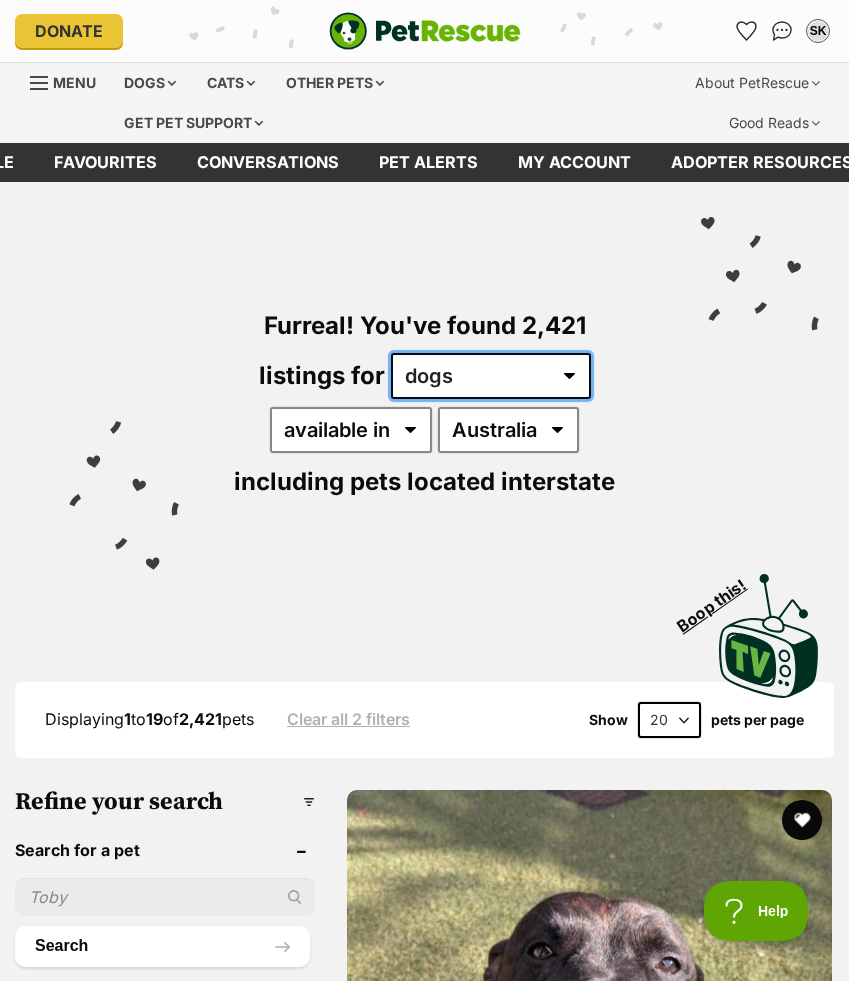scroll, scrollTop: 0, scrollLeft: 0, axis: both 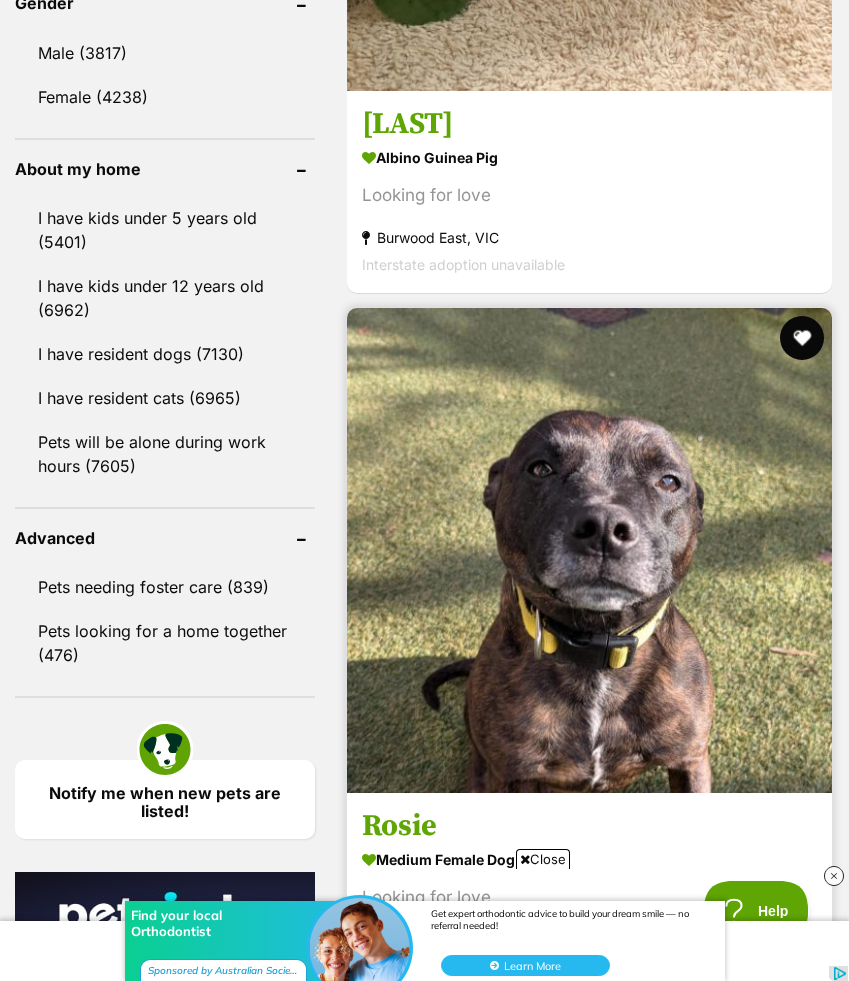 click at bounding box center (802, 338) 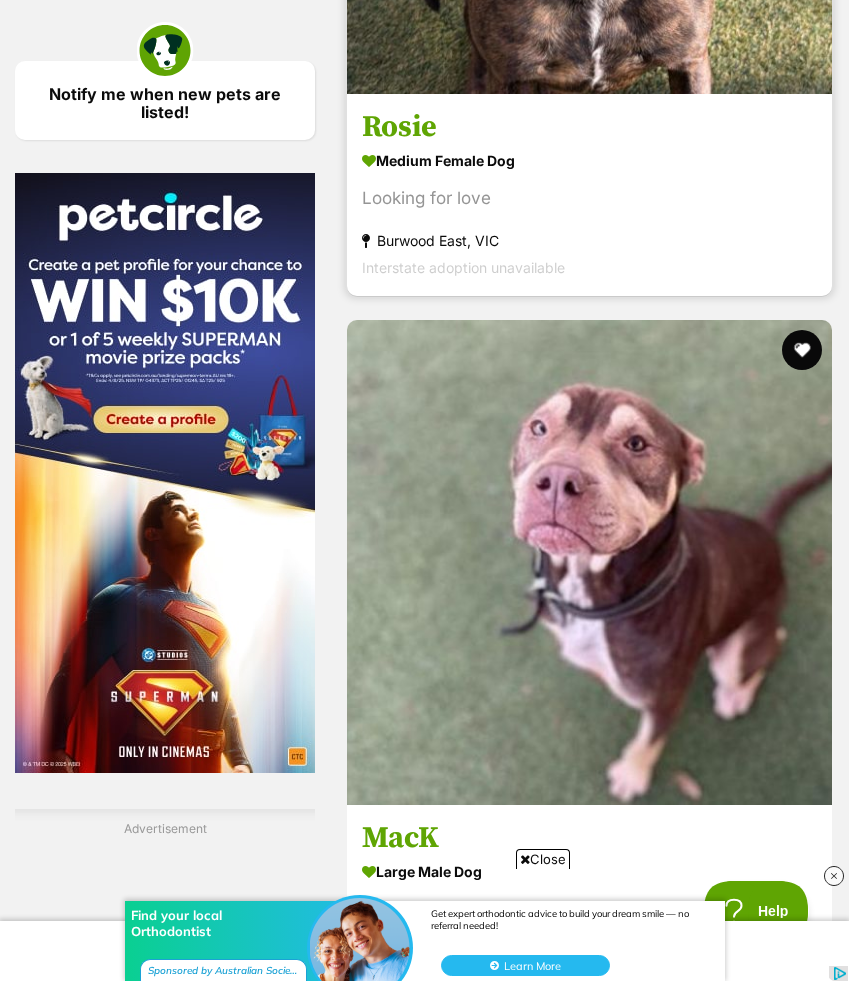 scroll, scrollTop: 2656, scrollLeft: 0, axis: vertical 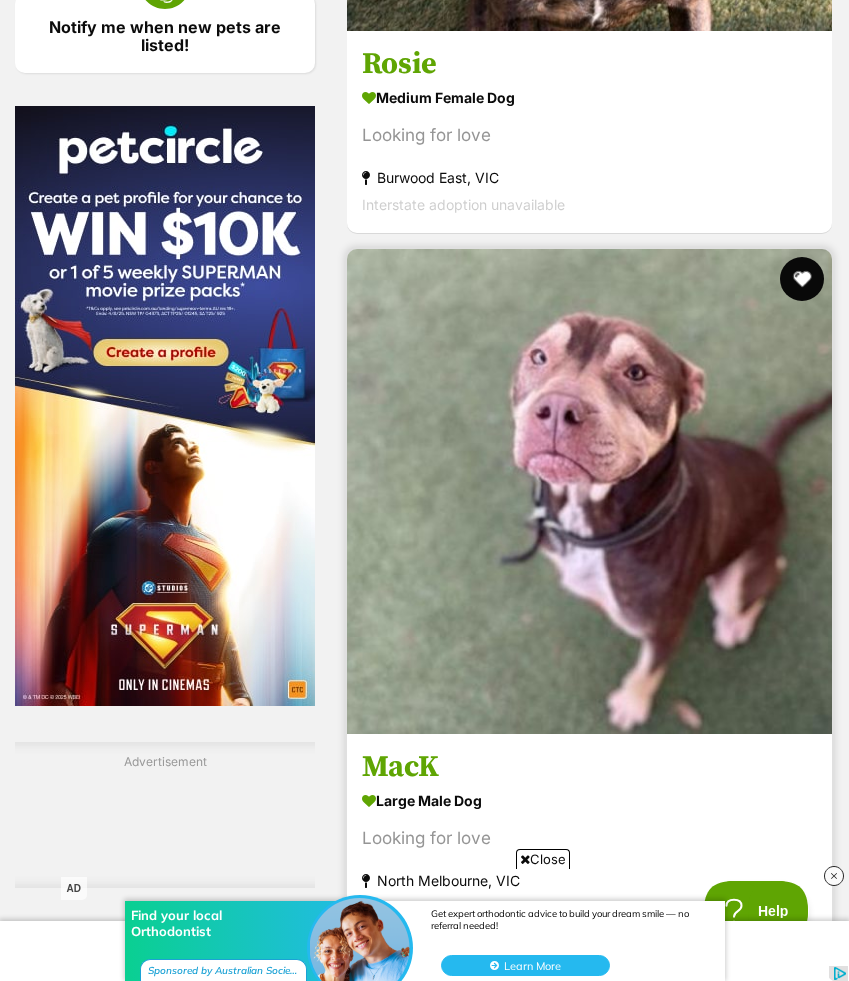click at bounding box center (802, 279) 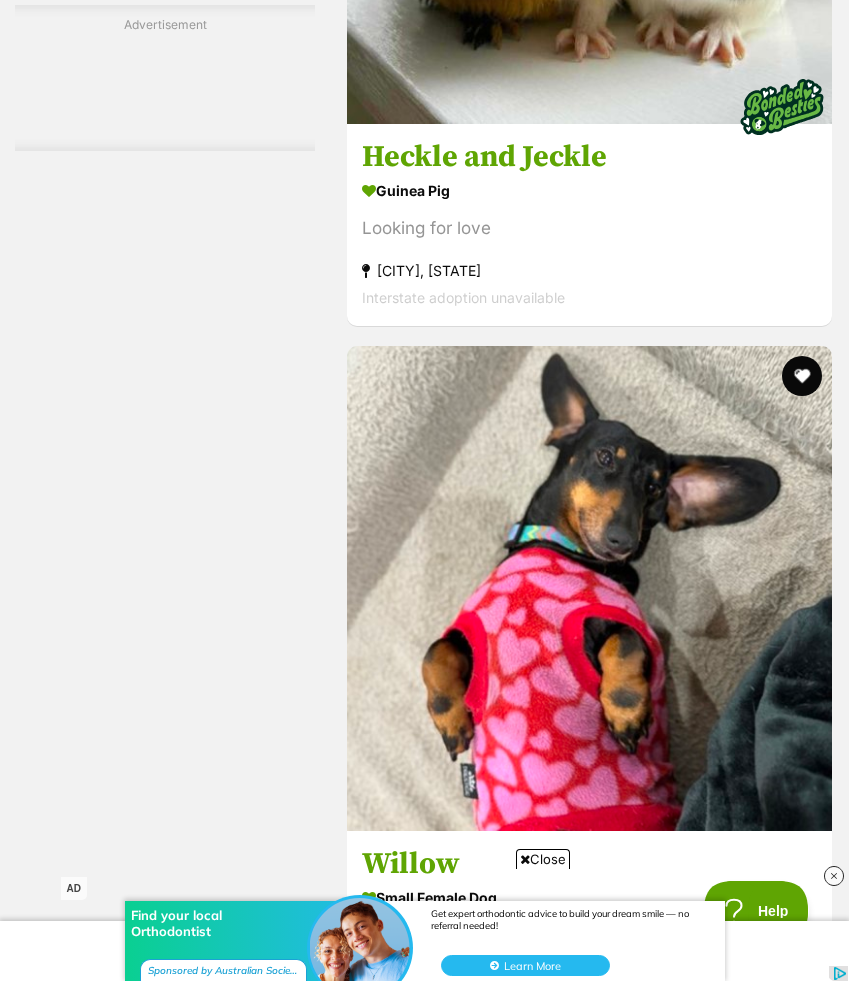 scroll, scrollTop: 6515, scrollLeft: 0, axis: vertical 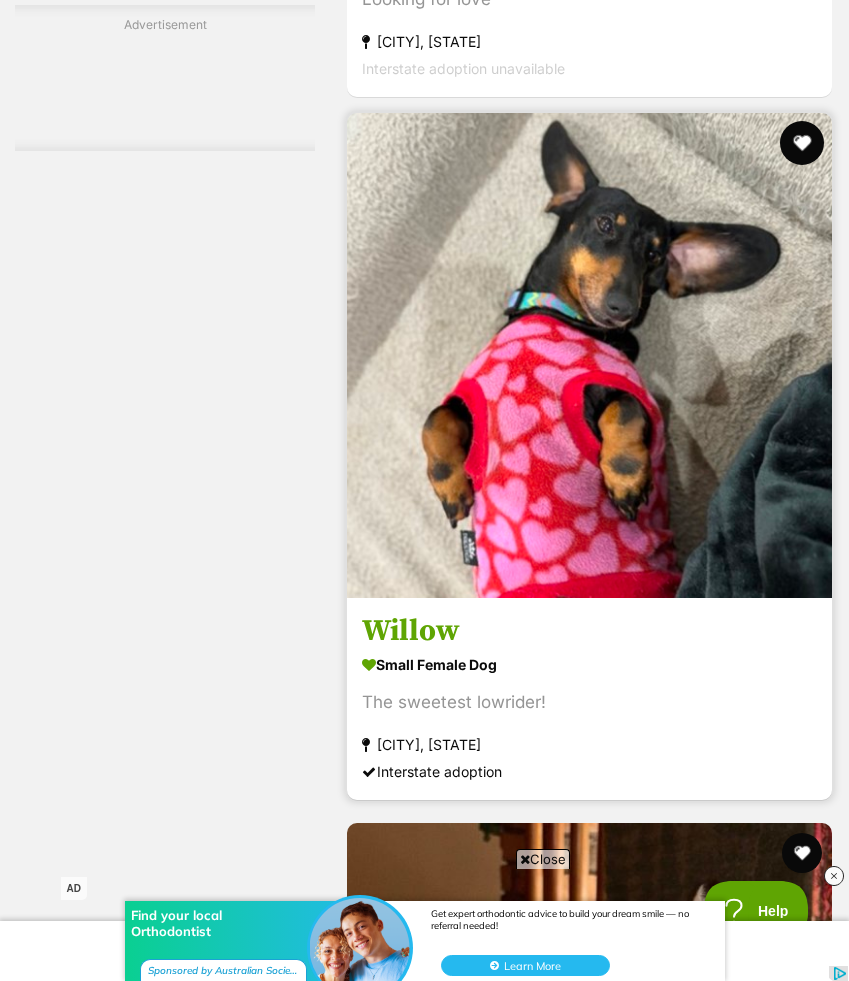 click at bounding box center (802, 143) 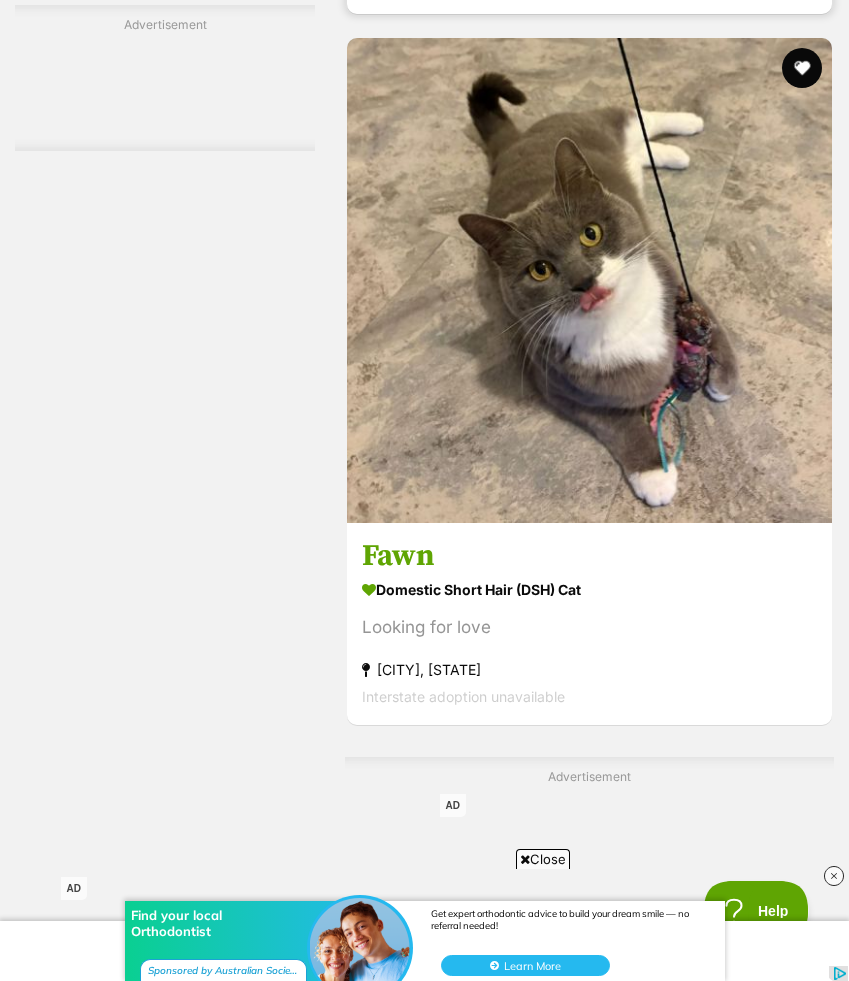 scroll, scrollTop: 8743, scrollLeft: 0, axis: vertical 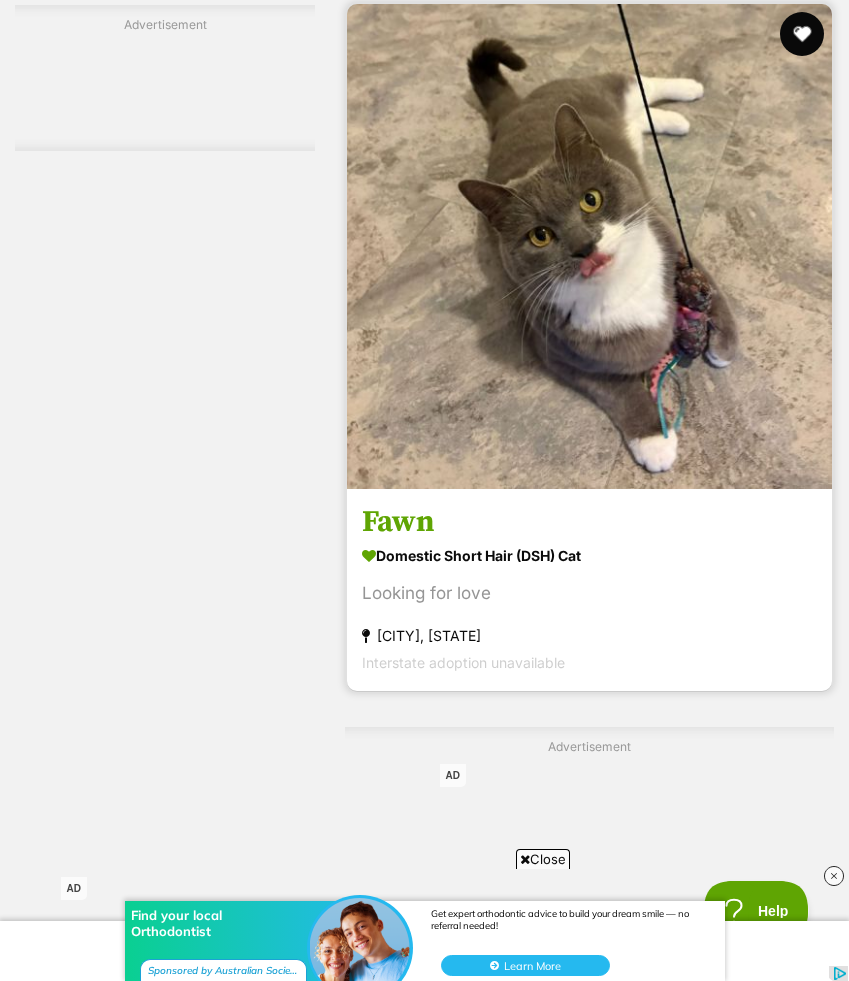 click at bounding box center (802, 34) 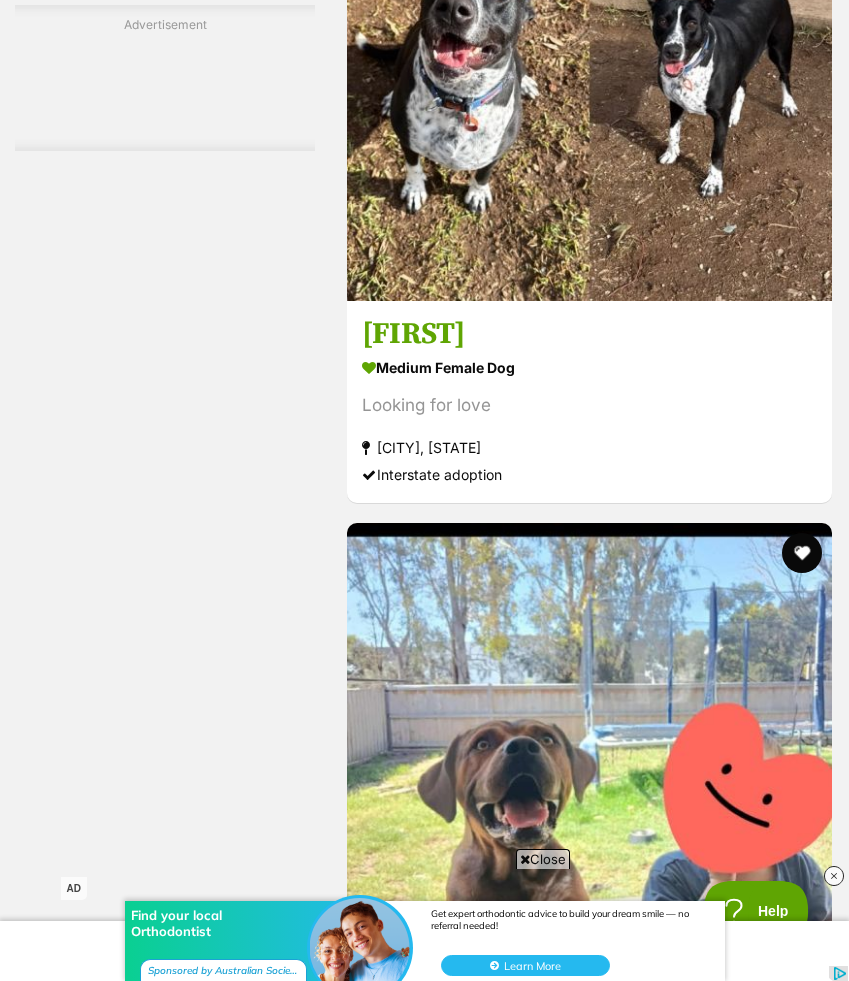 scroll, scrollTop: 10910, scrollLeft: 0, axis: vertical 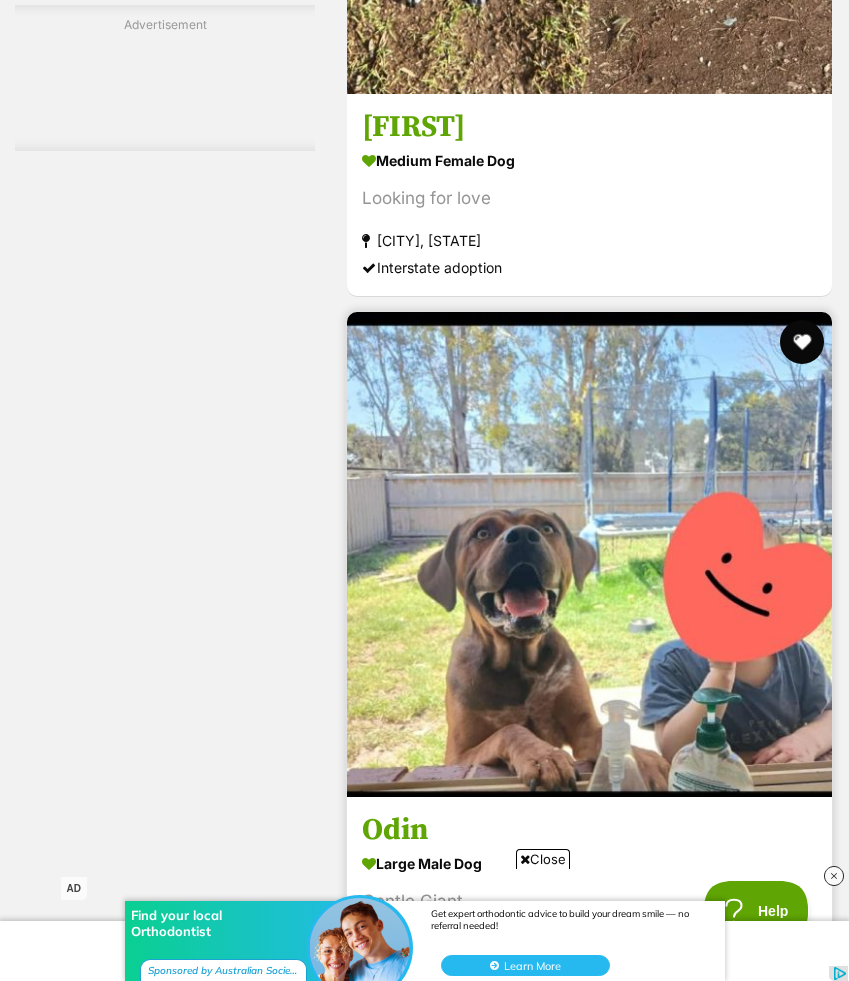 click at bounding box center [802, 342] 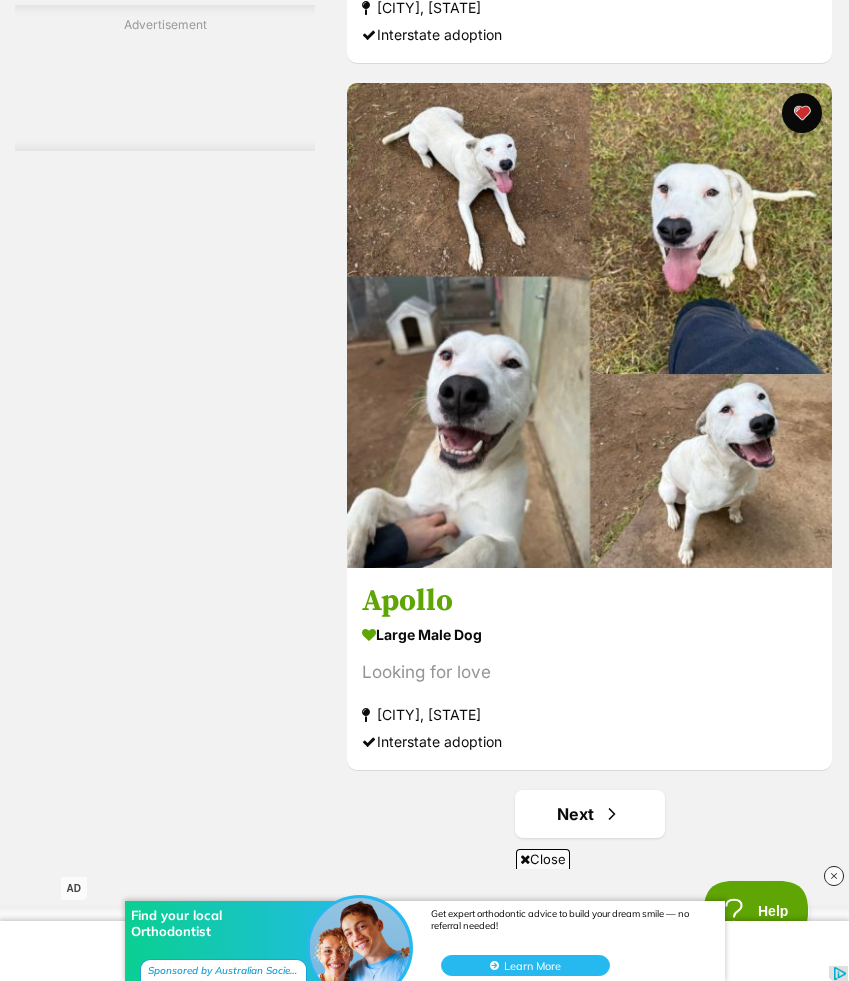 scroll, scrollTop: 14914, scrollLeft: 0, axis: vertical 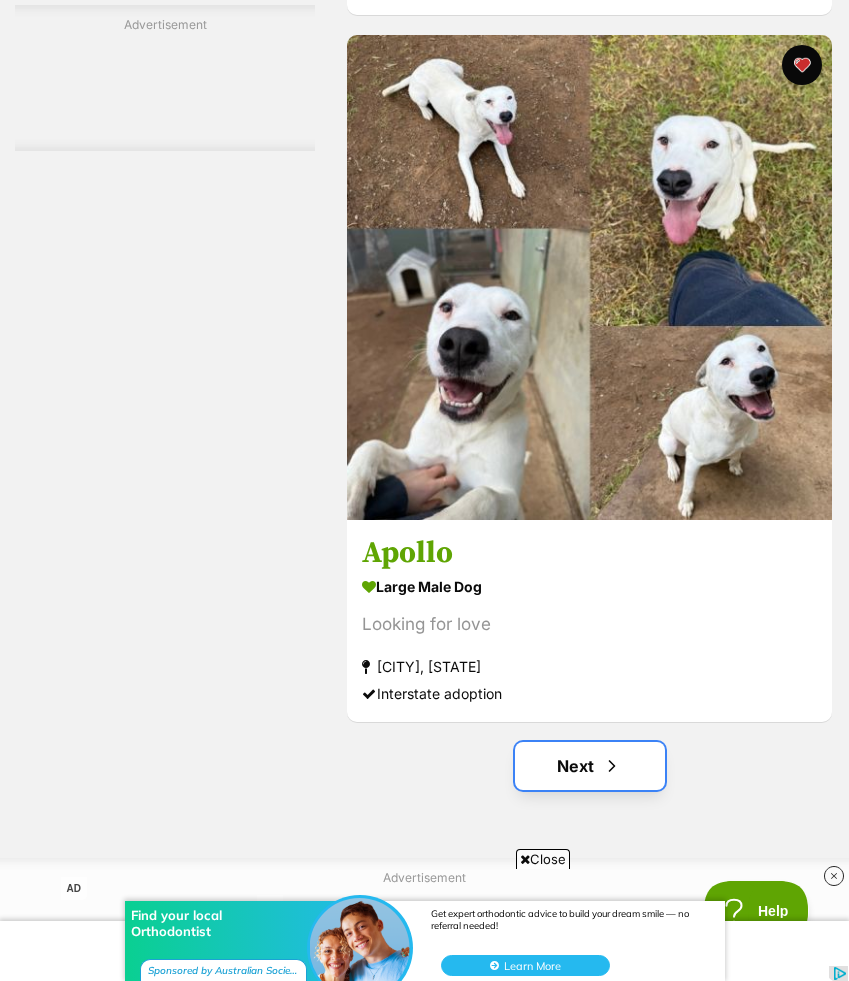click at bounding box center [612, 766] 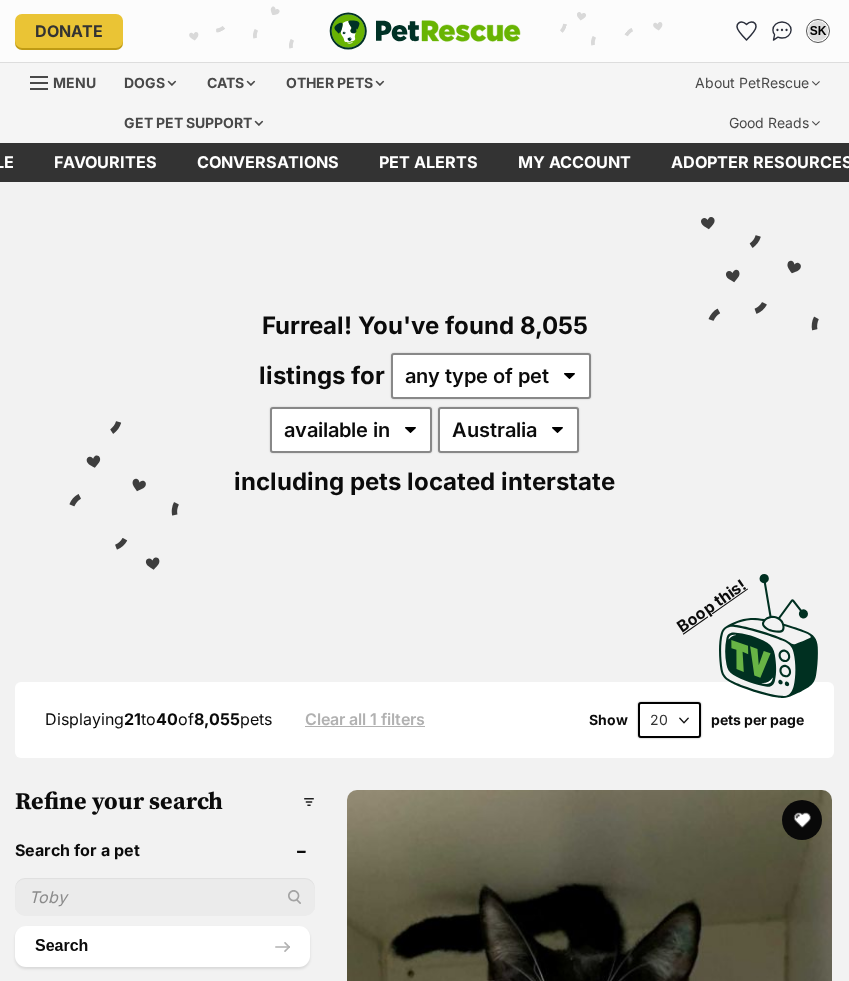 scroll, scrollTop: 0, scrollLeft: 0, axis: both 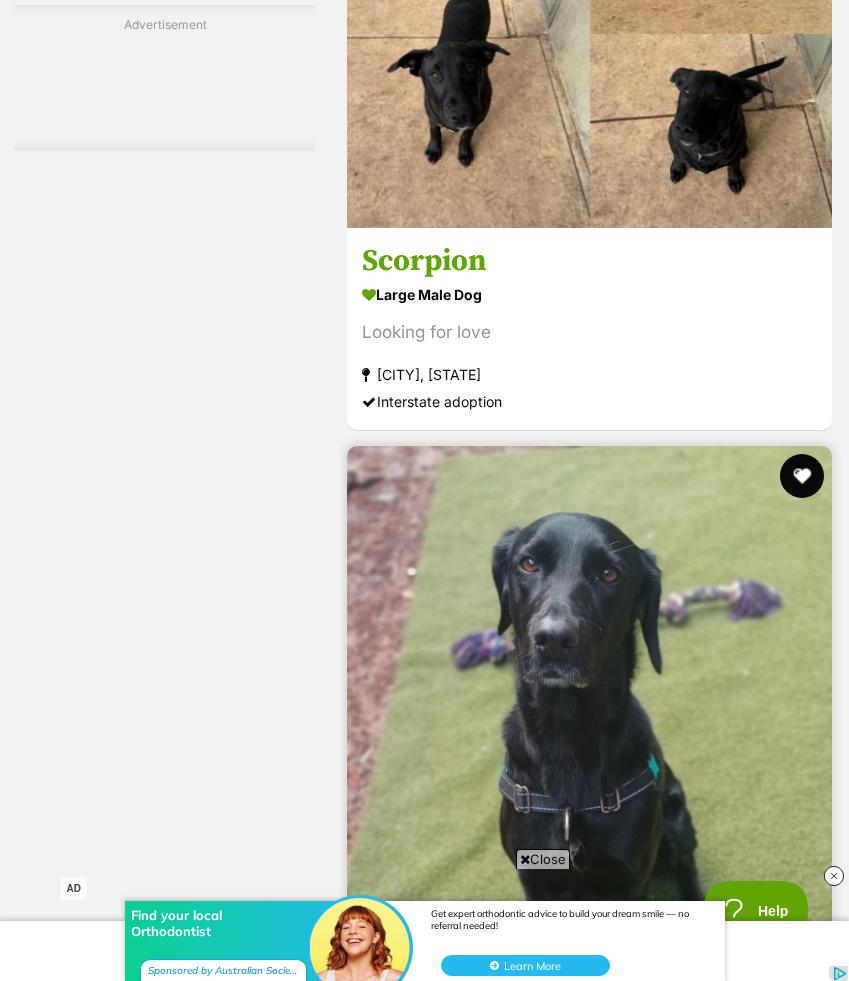 click at bounding box center (802, 476) 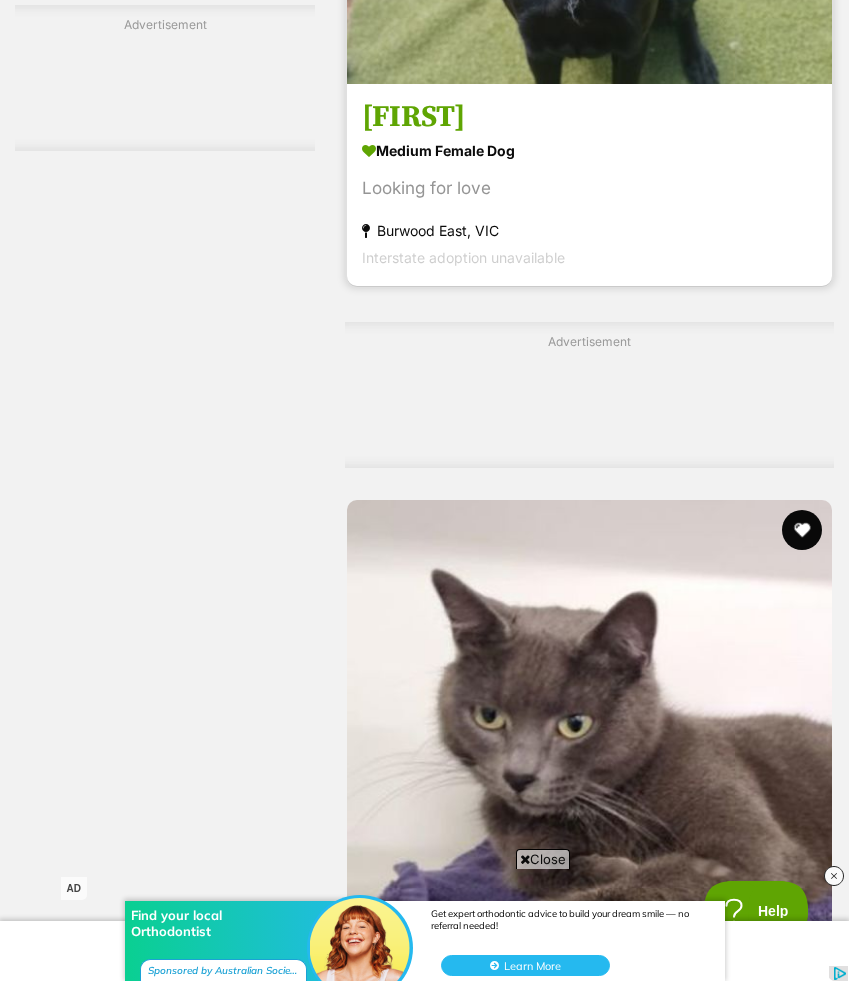 scroll, scrollTop: 4791, scrollLeft: 0, axis: vertical 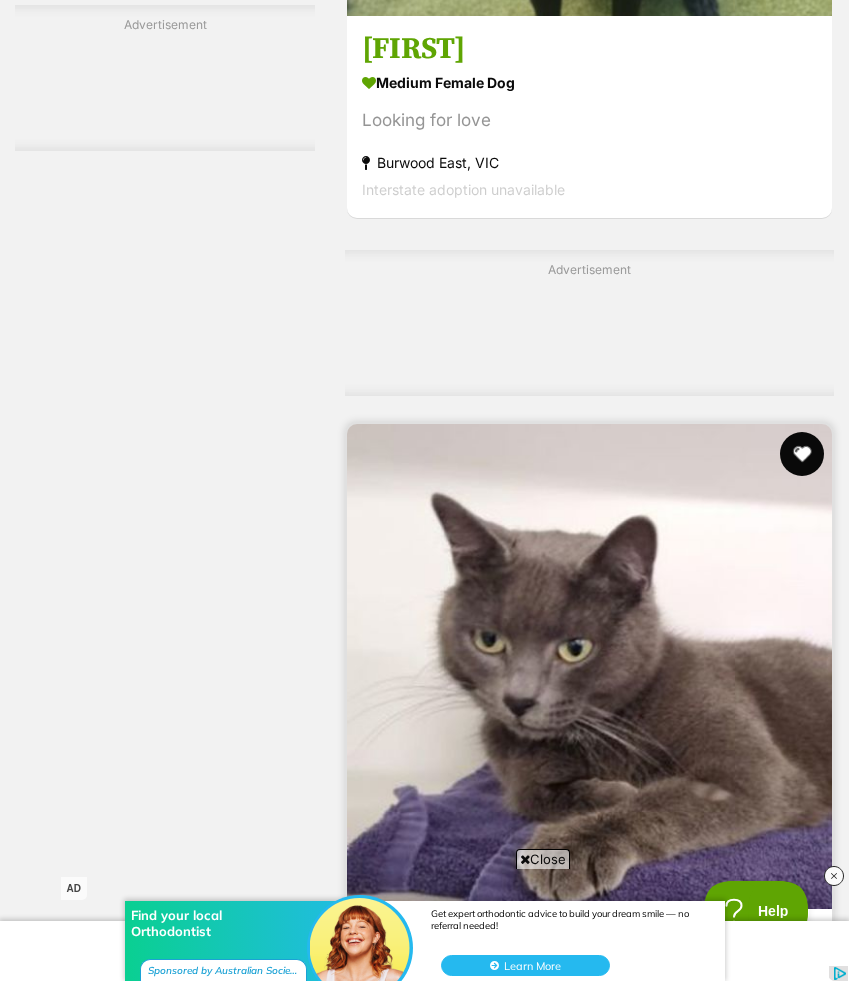 click at bounding box center (802, 454) 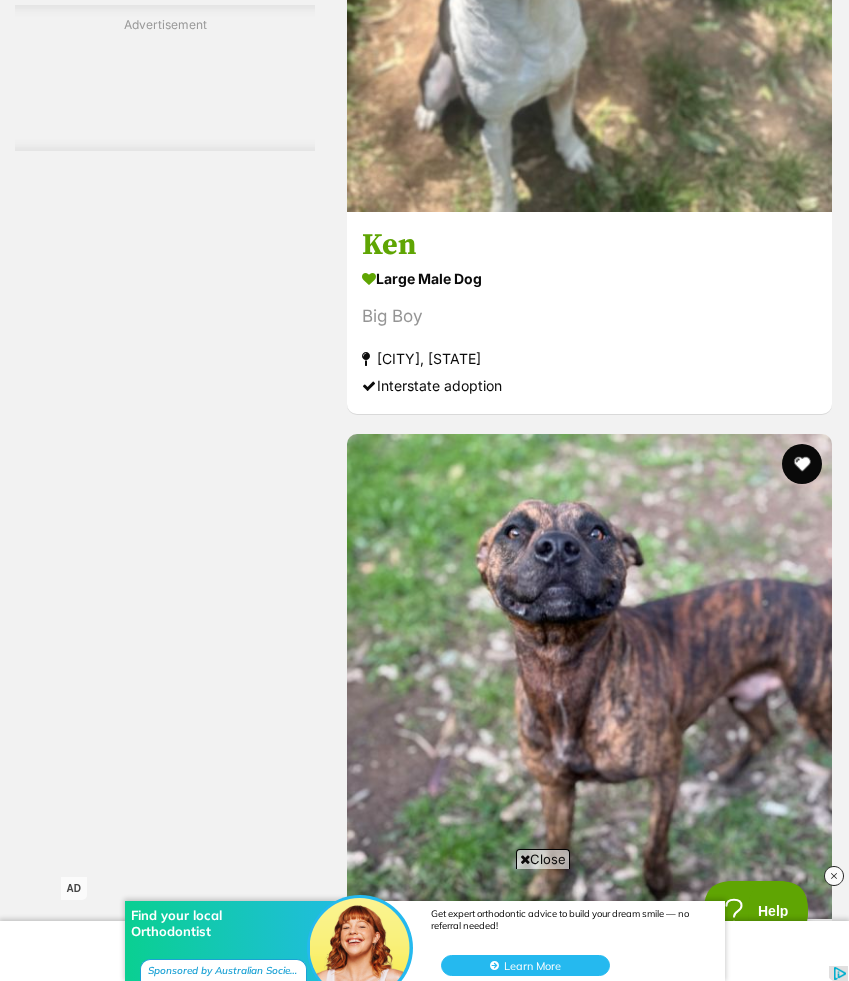scroll, scrollTop: 8330, scrollLeft: 0, axis: vertical 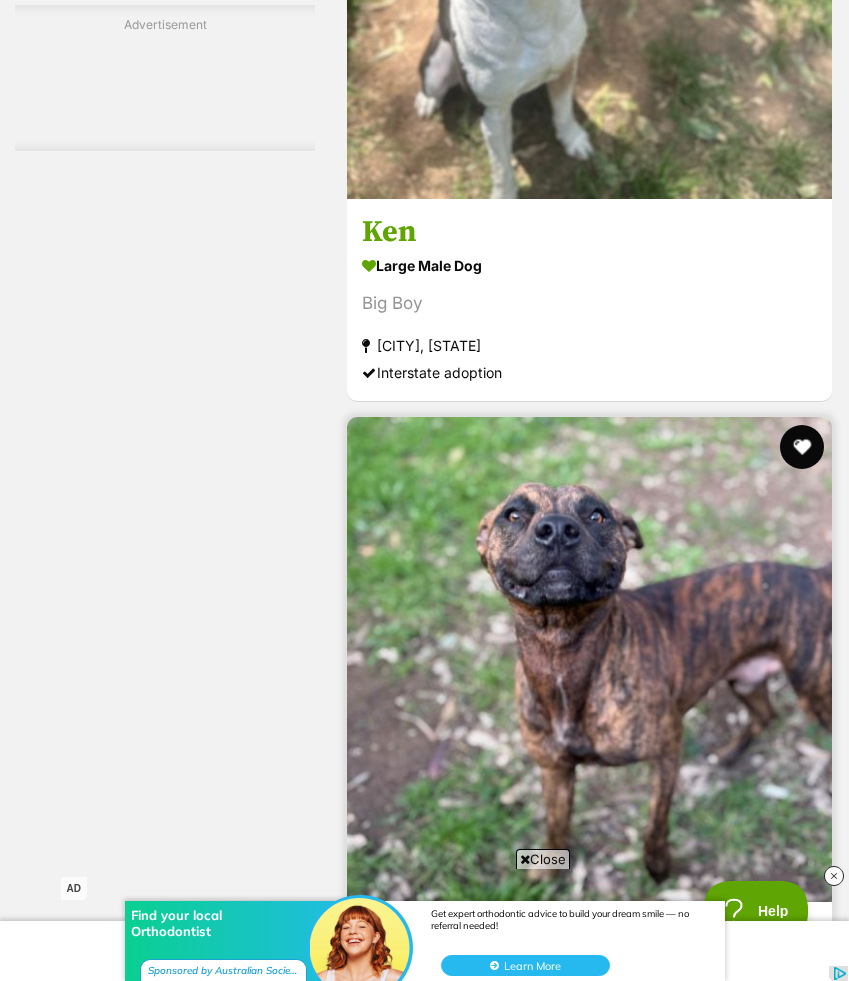 click at bounding box center [802, 447] 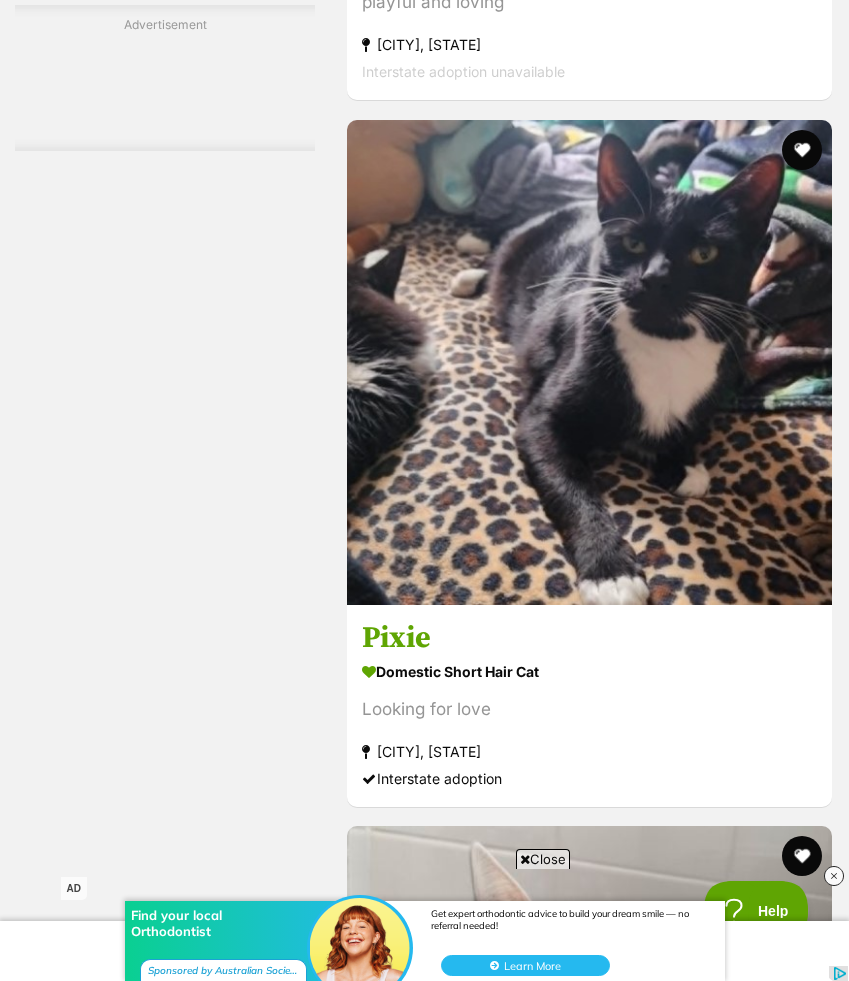 scroll, scrollTop: 6458, scrollLeft: 0, axis: vertical 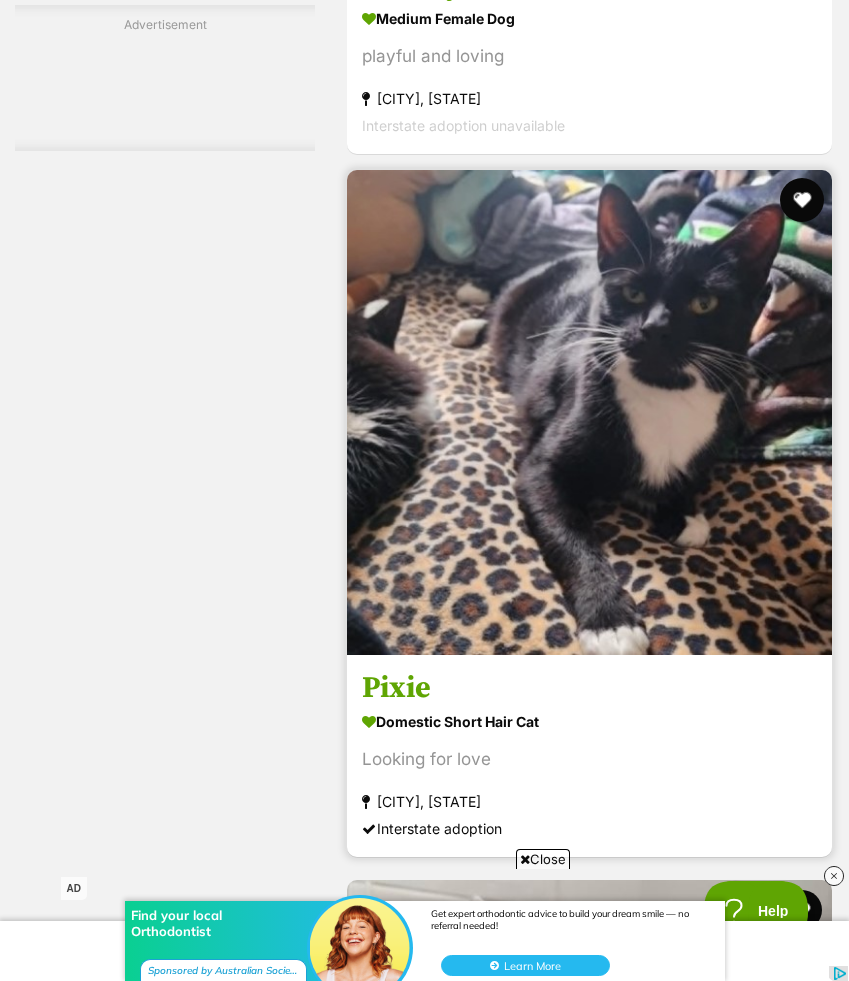 click at bounding box center [802, 200] 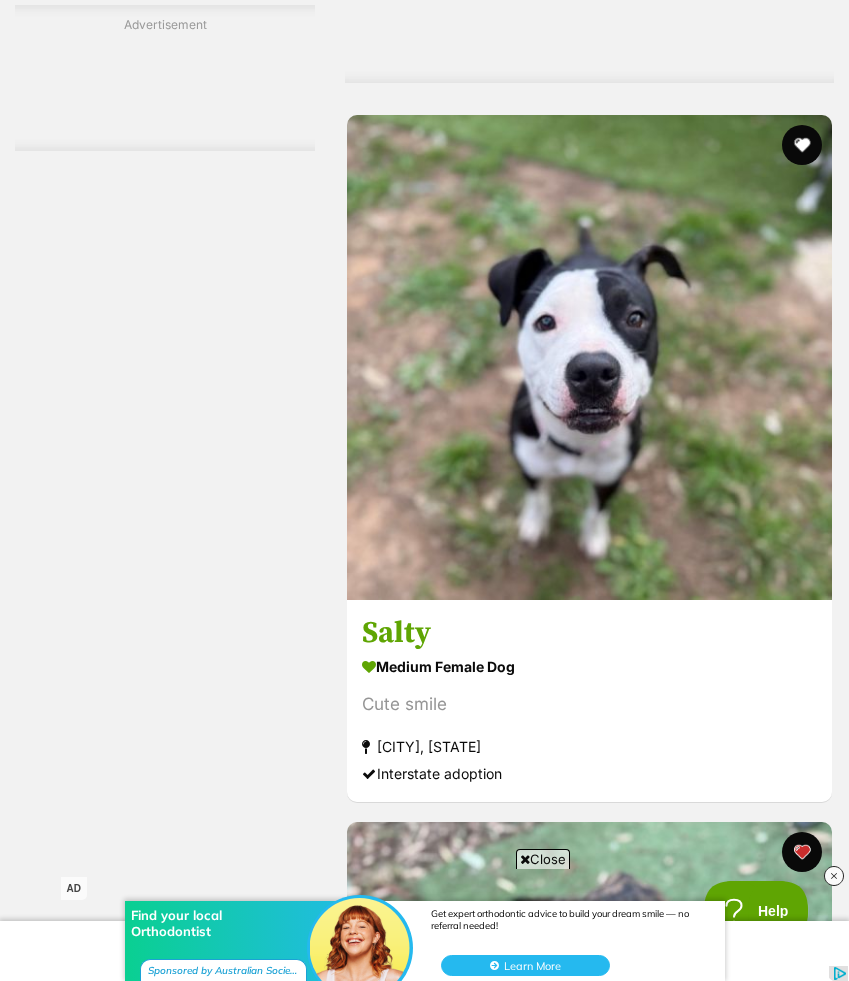 scroll, scrollTop: 9439, scrollLeft: 0, axis: vertical 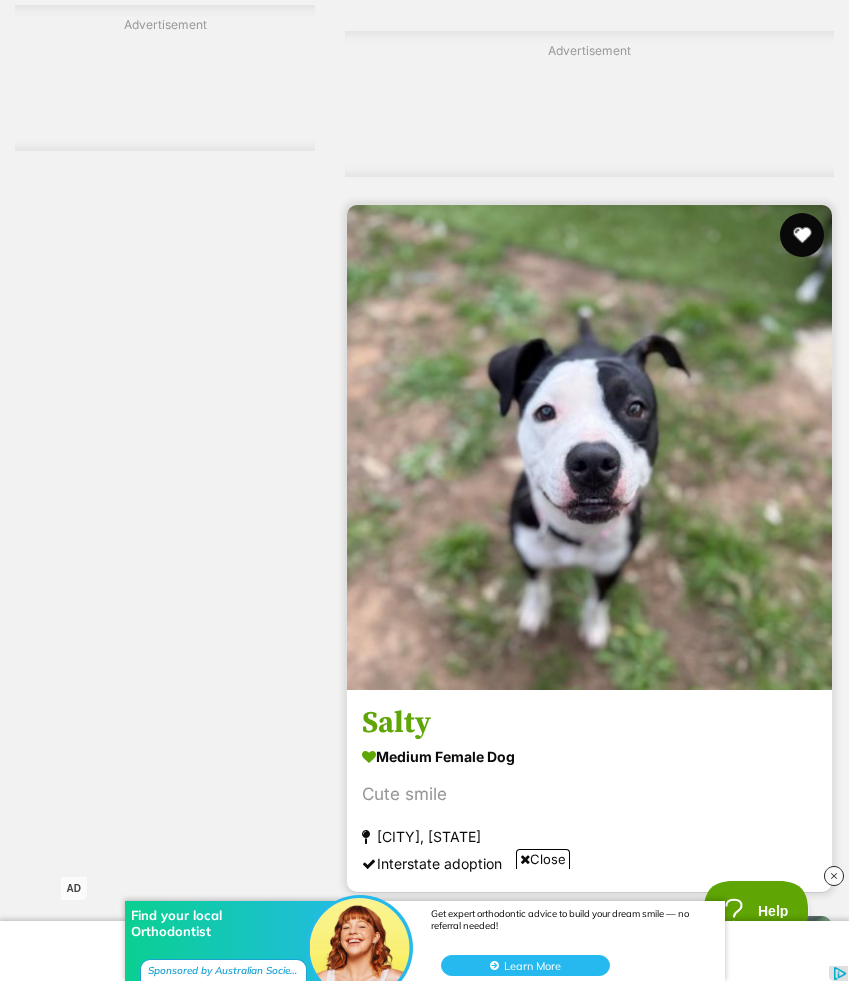click at bounding box center (802, 235) 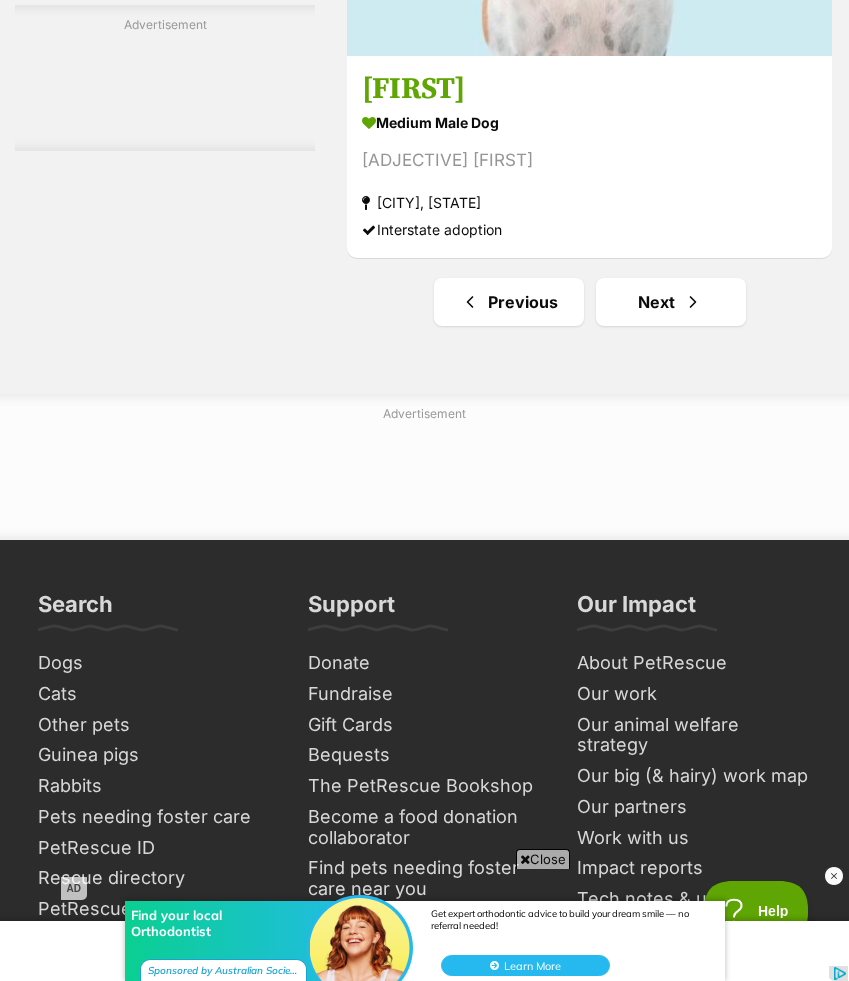 scroll, scrollTop: 15307, scrollLeft: 0, axis: vertical 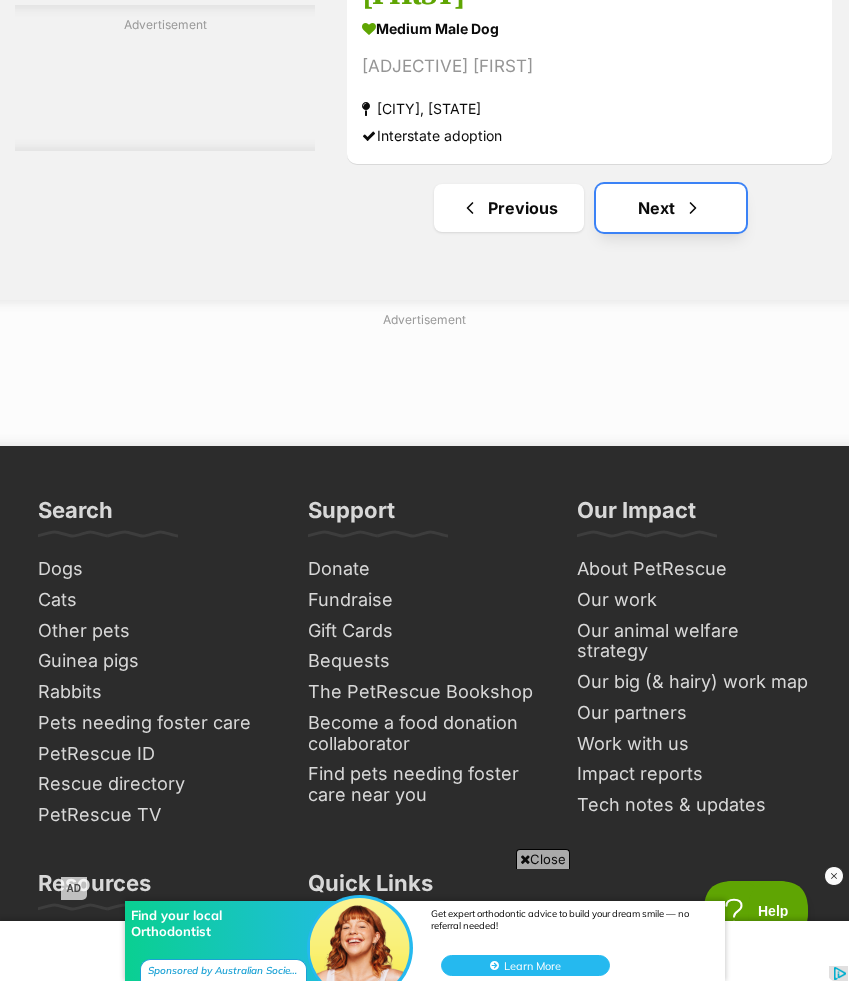 click at bounding box center [693, 208] 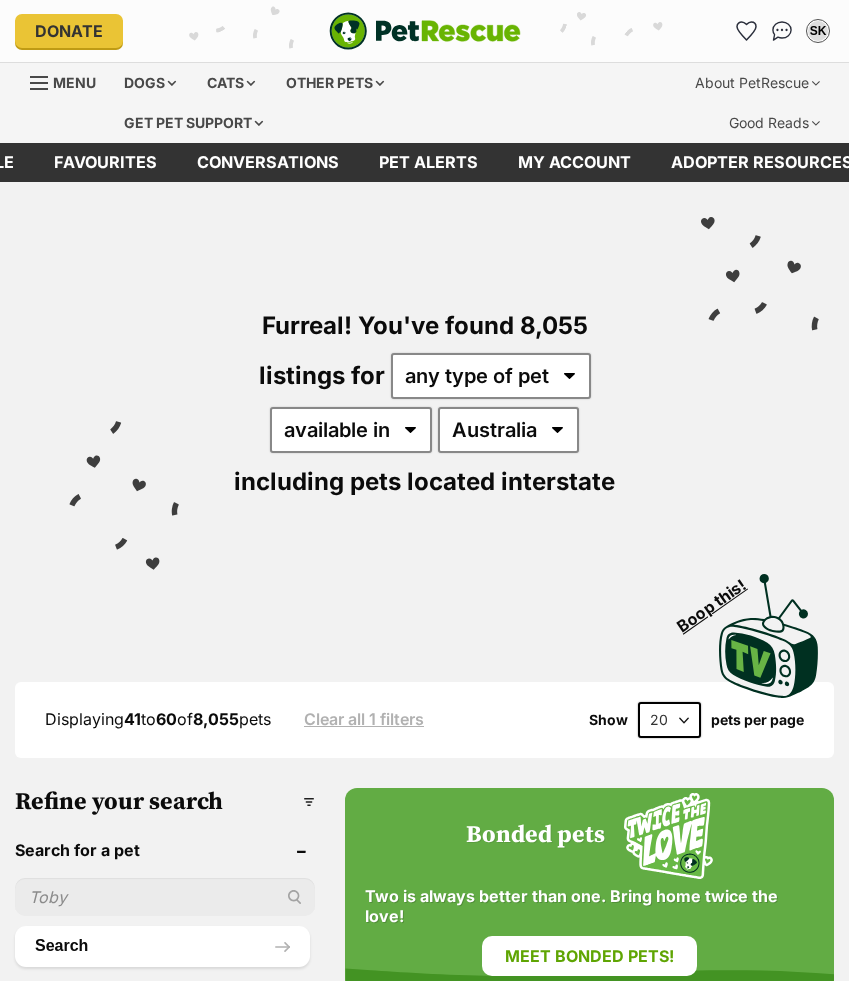 scroll, scrollTop: 0, scrollLeft: 0, axis: both 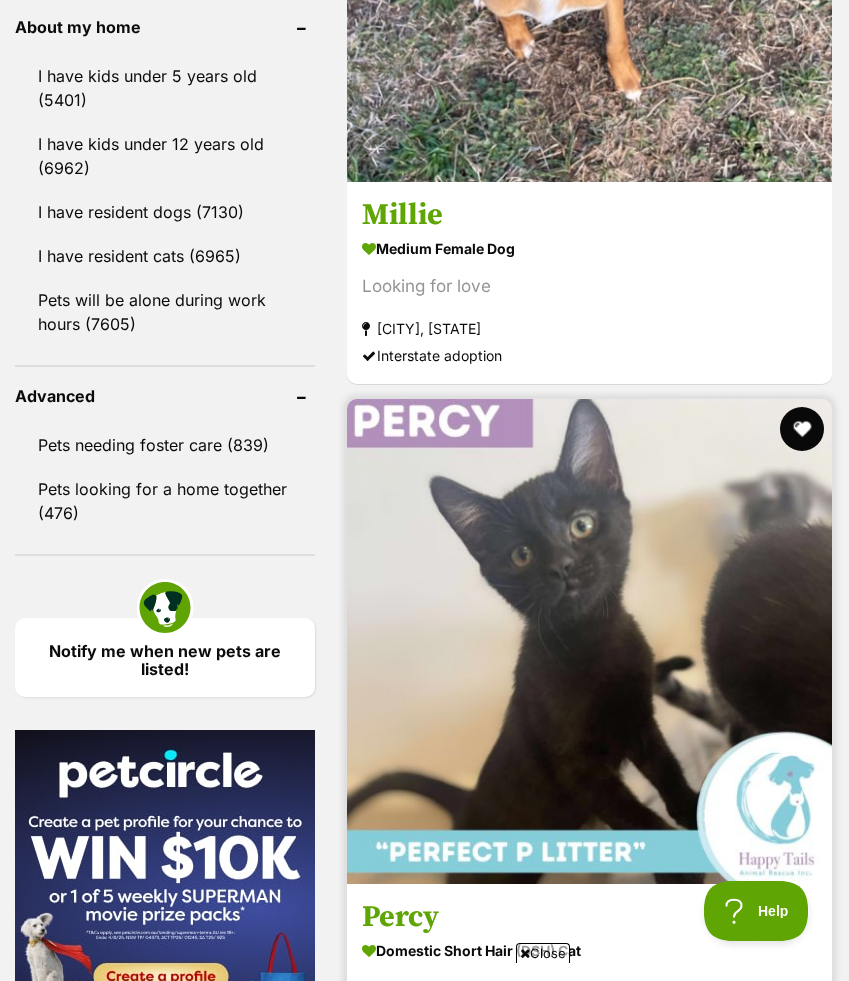 click at bounding box center [802, 429] 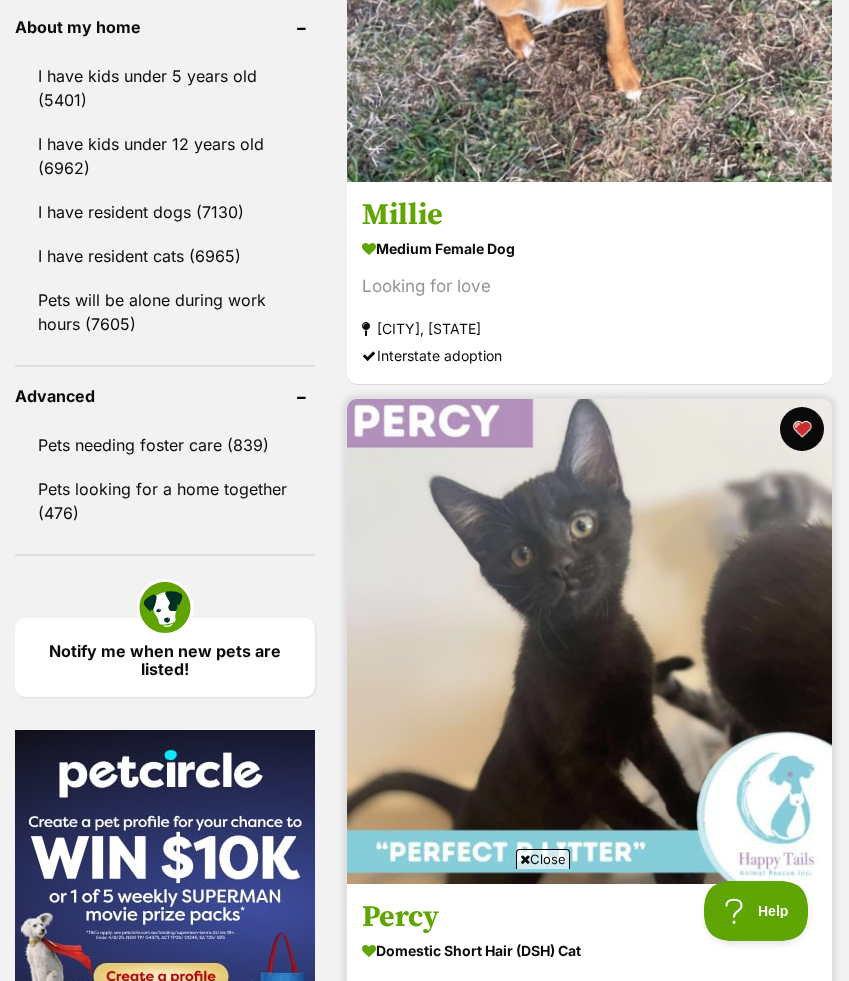 scroll, scrollTop: 2147, scrollLeft: 0, axis: vertical 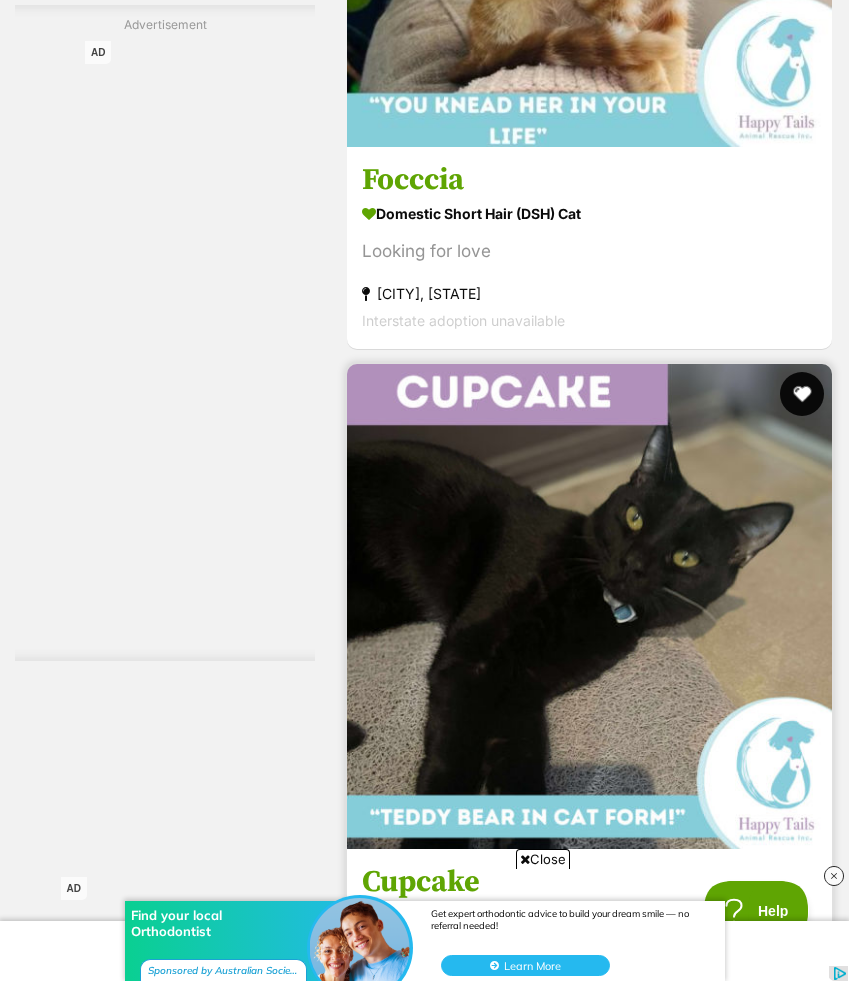 click at bounding box center (802, 394) 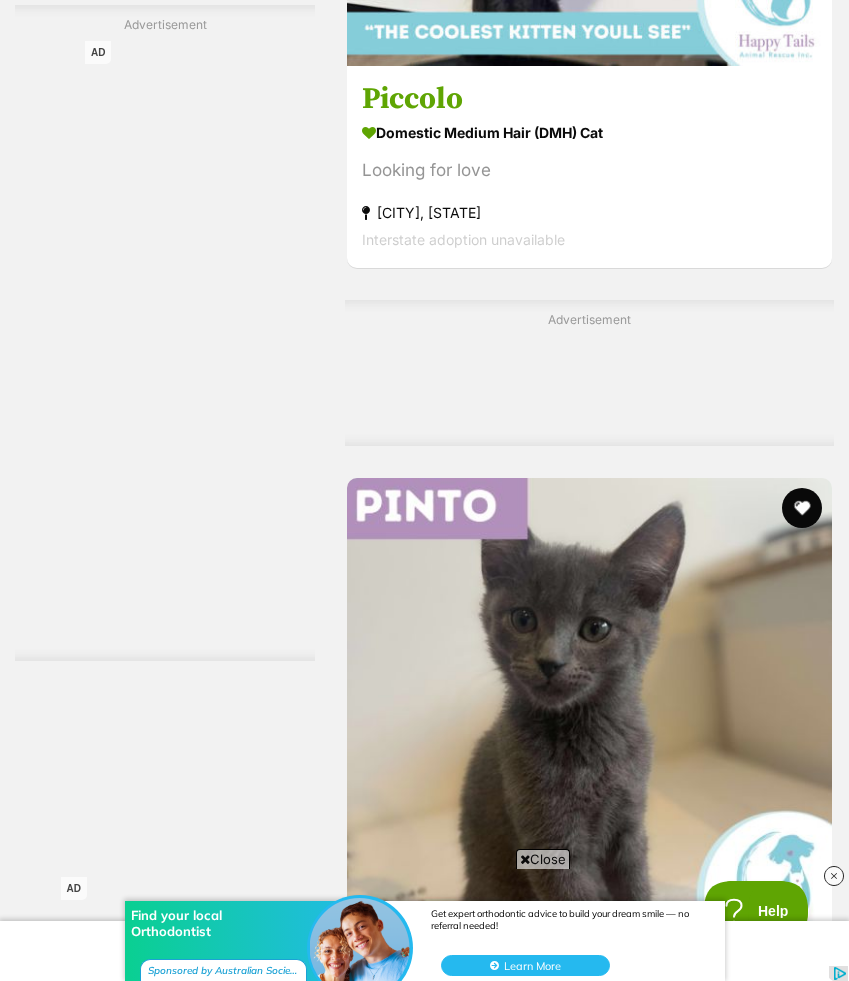 scroll, scrollTop: 5005, scrollLeft: 0, axis: vertical 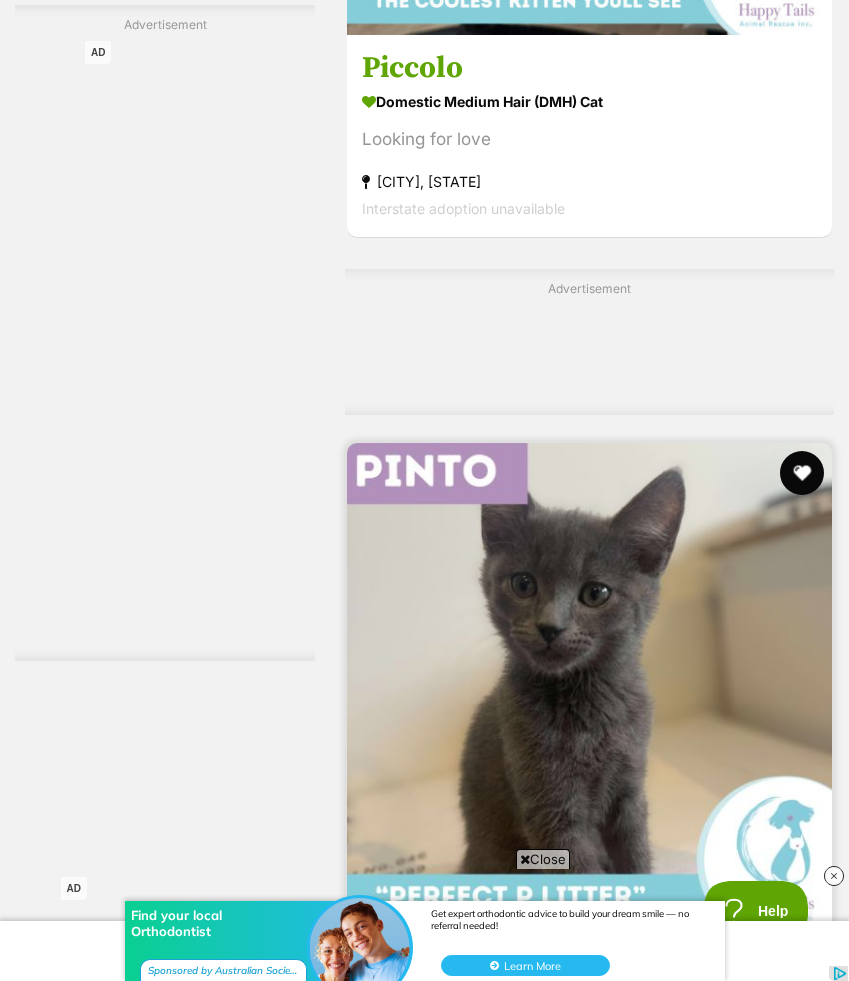 click at bounding box center [802, 473] 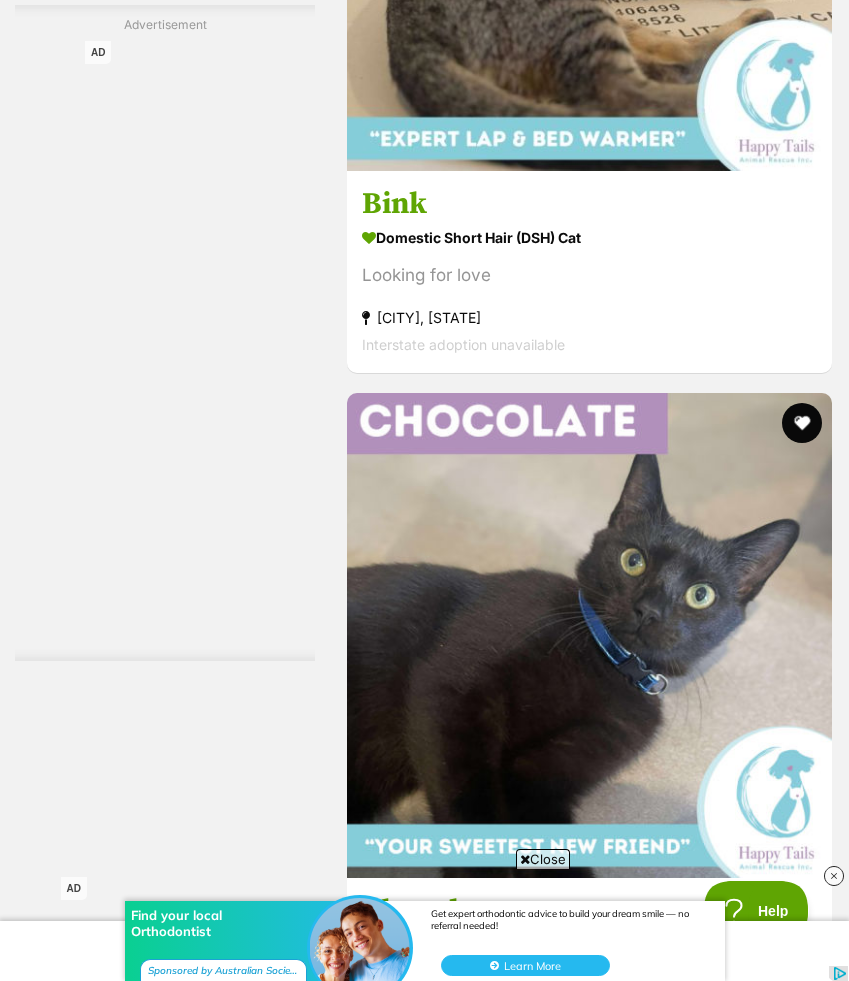 scroll, scrollTop: 6625, scrollLeft: 0, axis: vertical 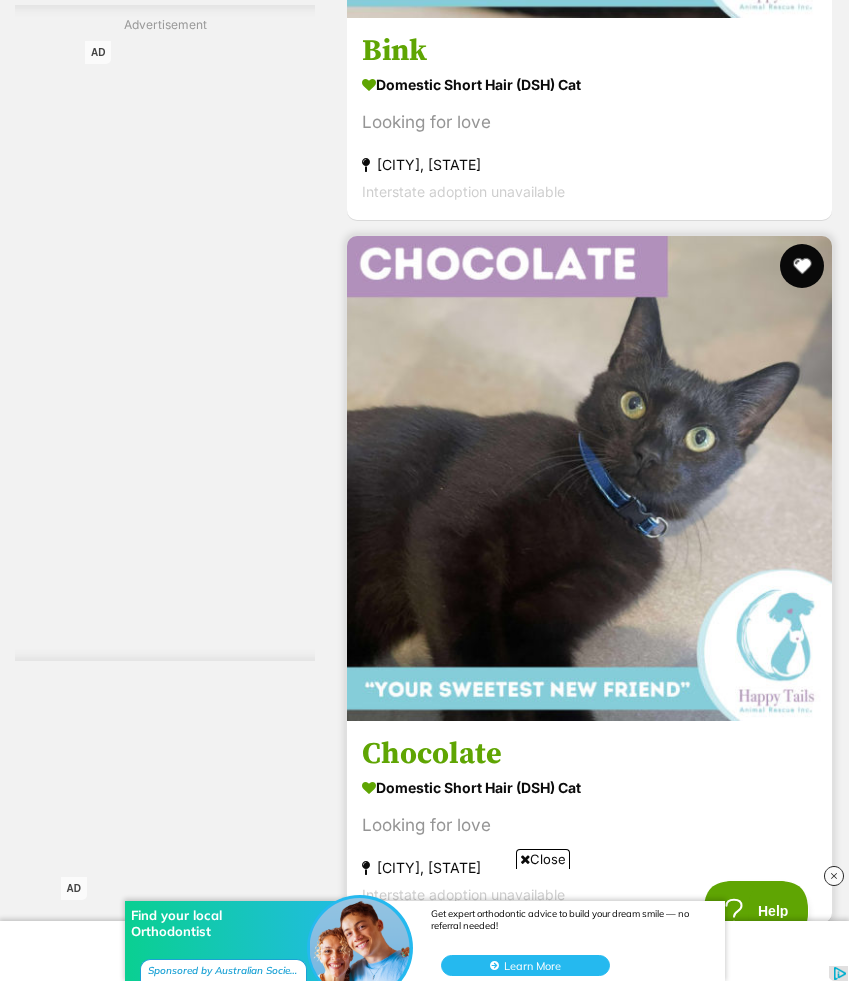 click at bounding box center (802, 266) 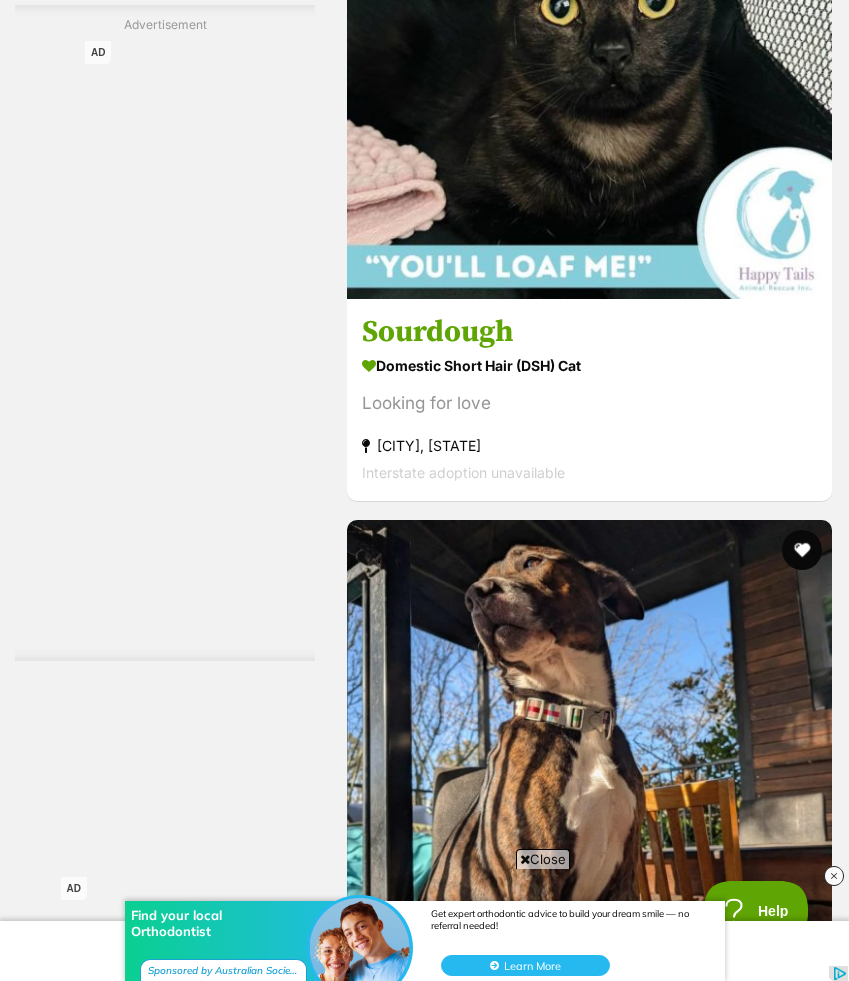 scroll, scrollTop: 12318, scrollLeft: 0, axis: vertical 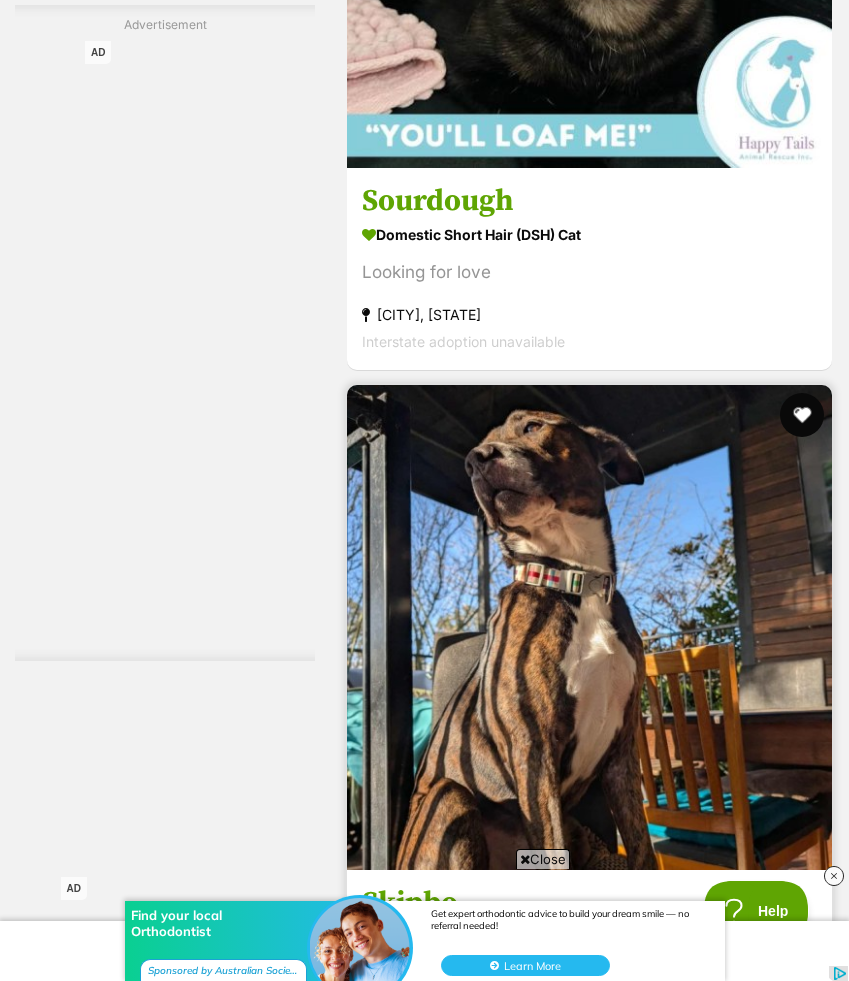 click at bounding box center [802, 415] 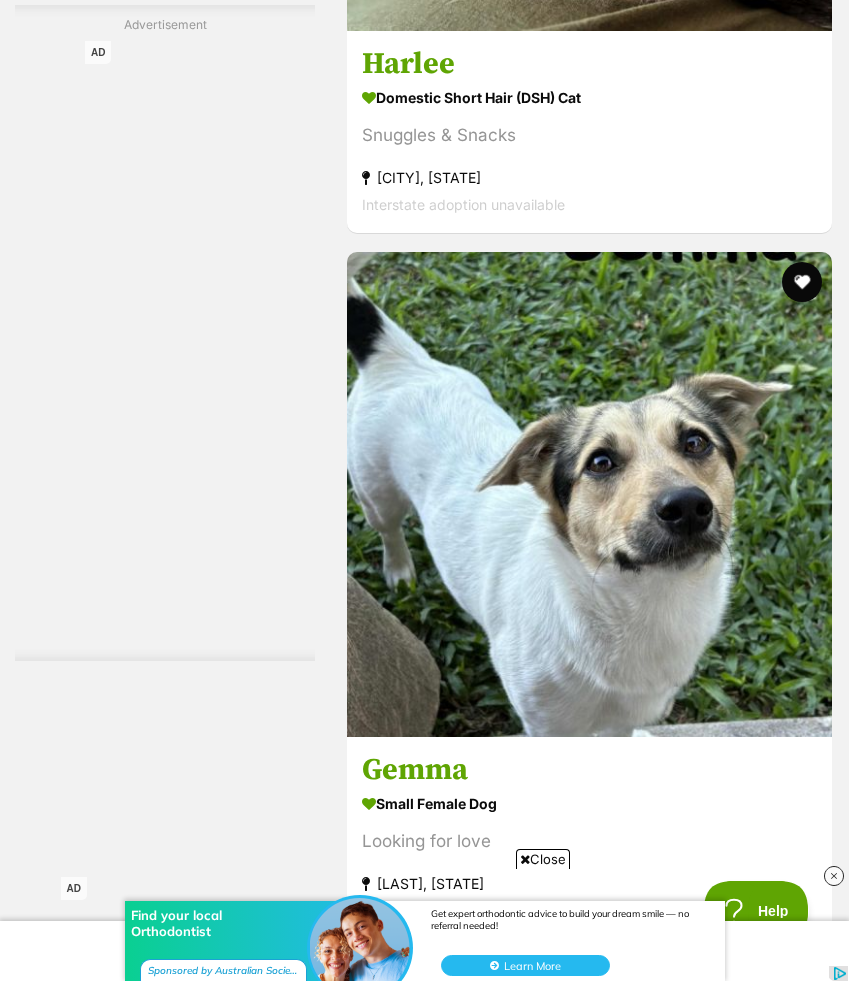 scroll, scrollTop: 14879, scrollLeft: 0, axis: vertical 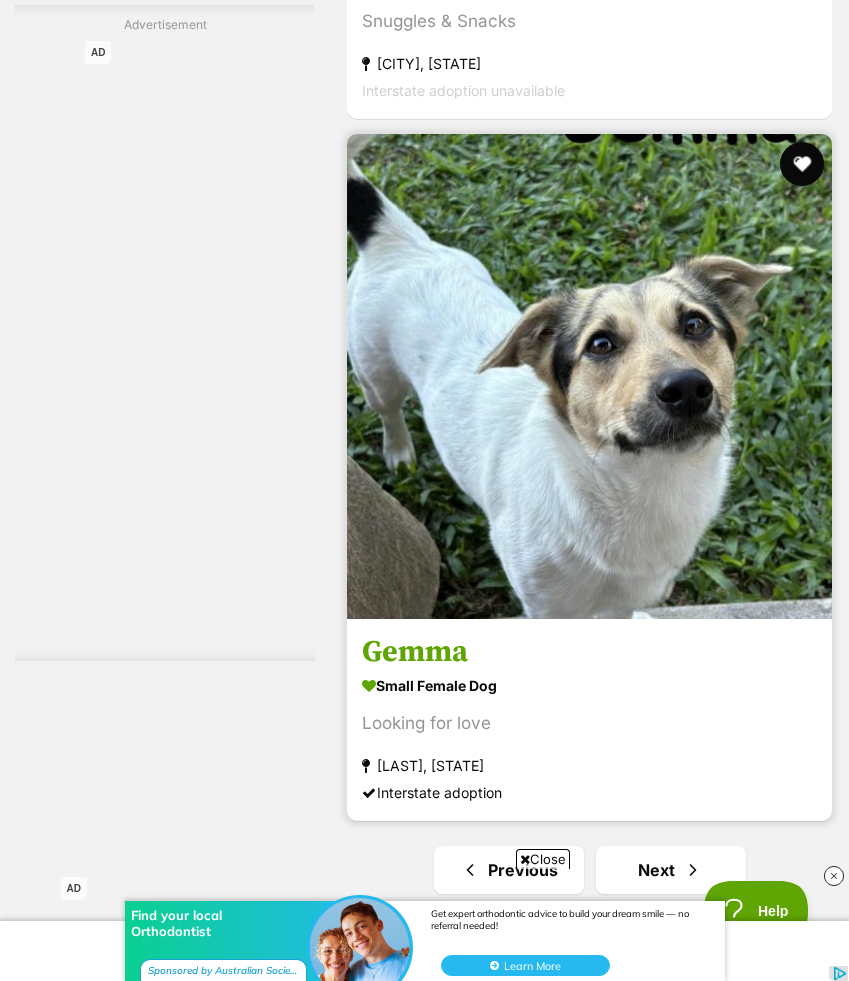 click at bounding box center [802, 164] 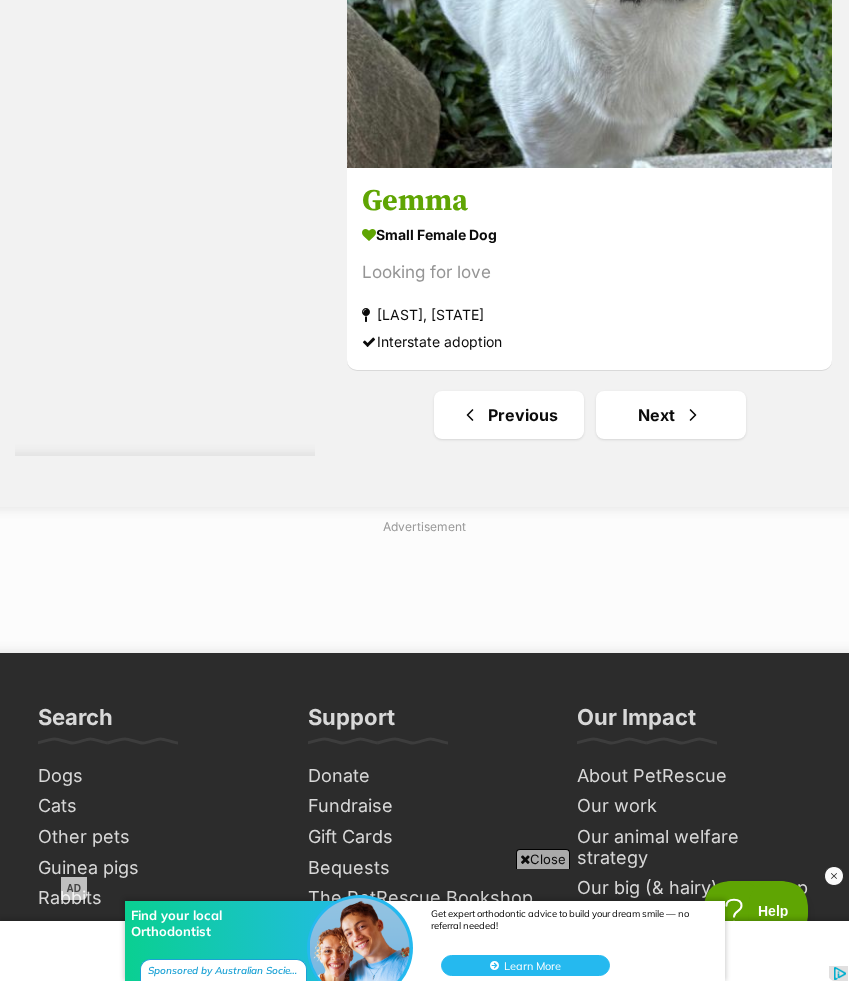 scroll, scrollTop: 15428, scrollLeft: 0, axis: vertical 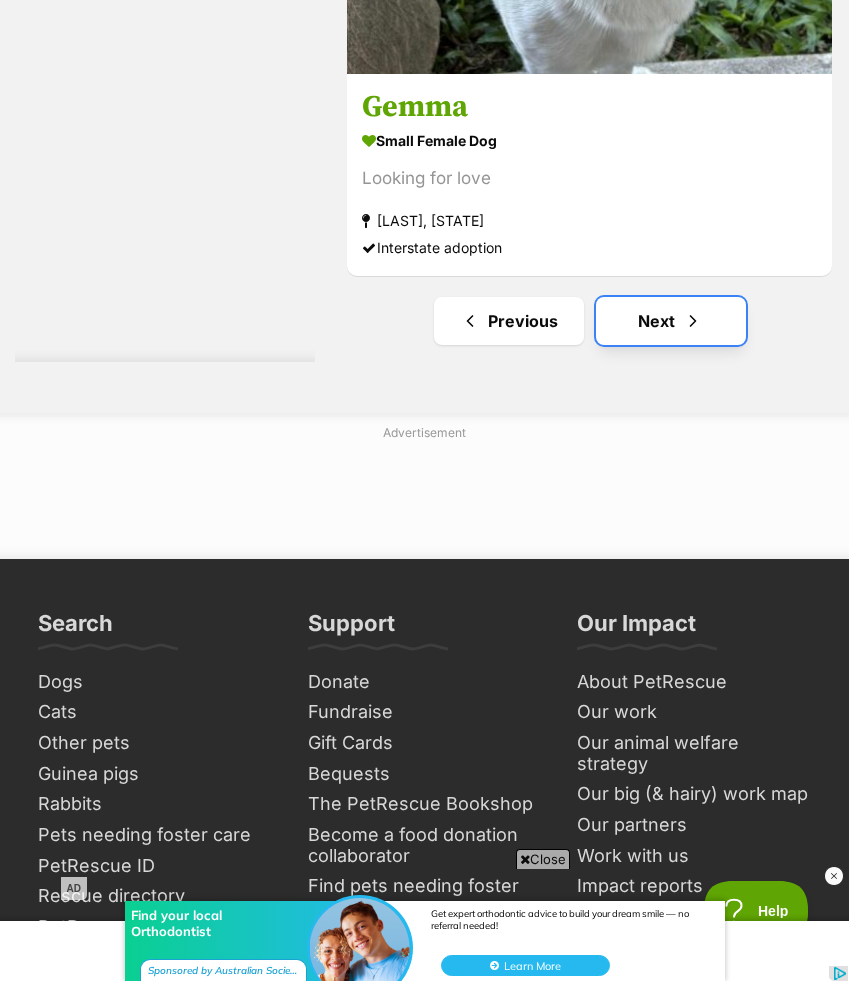 click on "Next" at bounding box center (671, 321) 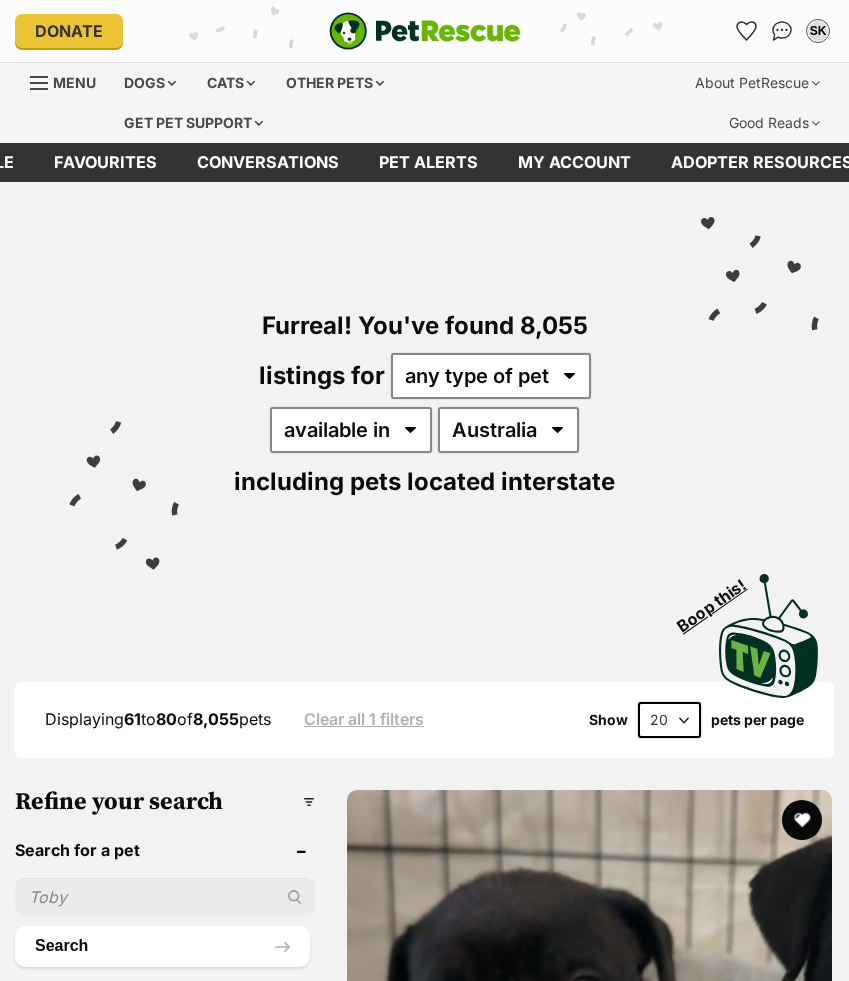 scroll, scrollTop: 16, scrollLeft: 0, axis: vertical 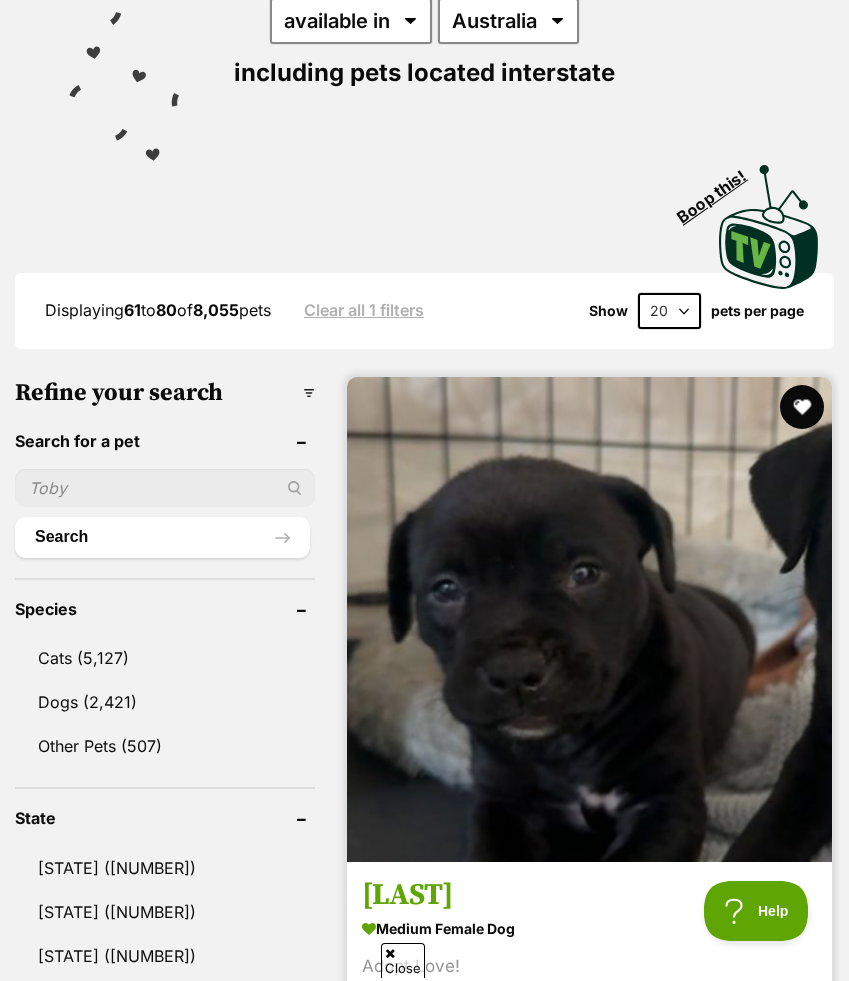 click at bounding box center (802, 407) 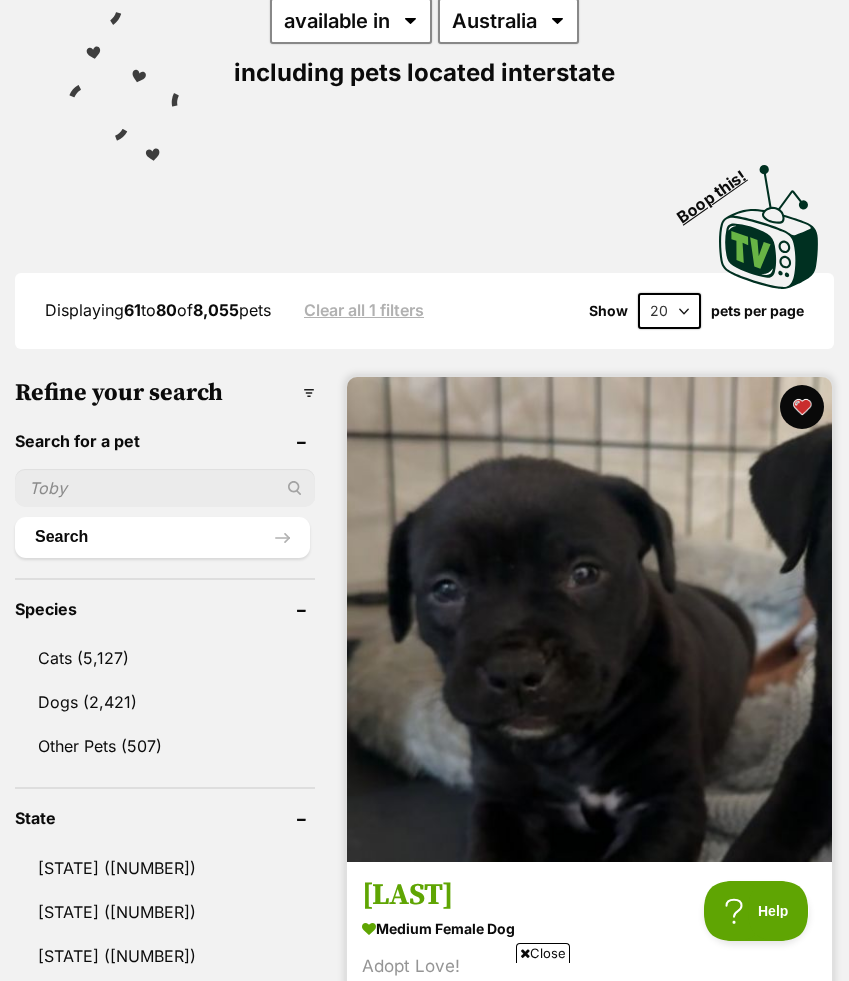 scroll, scrollTop: 497, scrollLeft: 0, axis: vertical 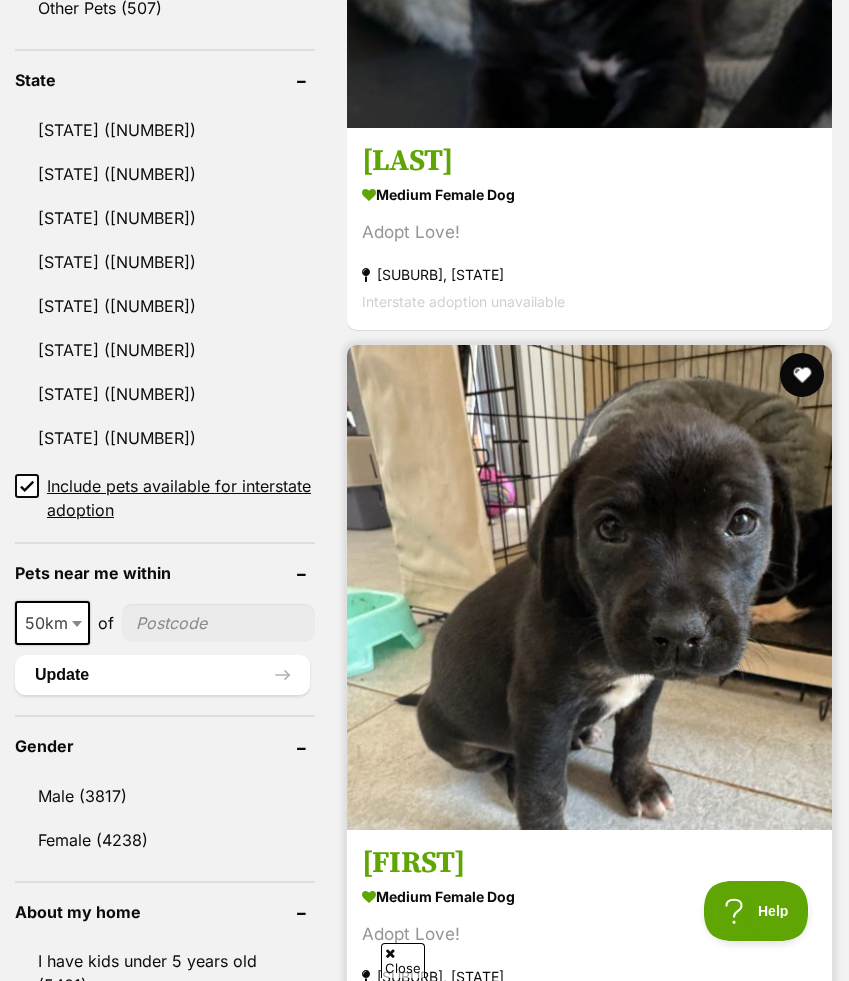click at bounding box center [802, 375] 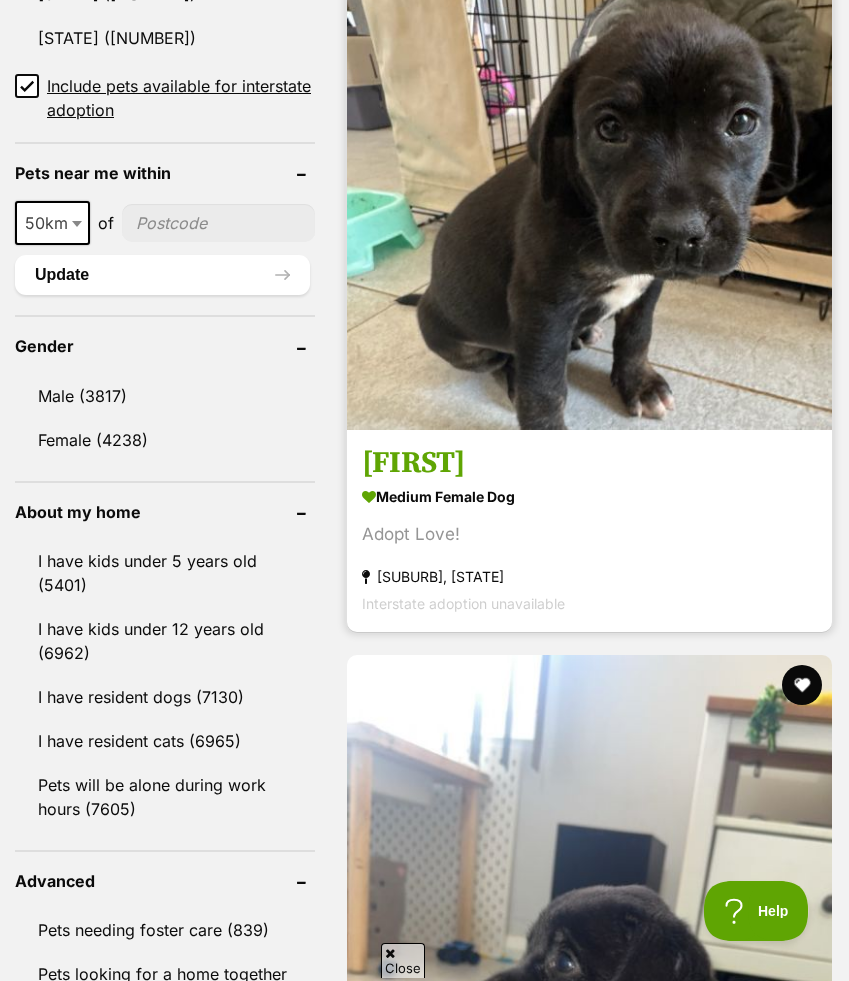 scroll, scrollTop: 1963, scrollLeft: 0, axis: vertical 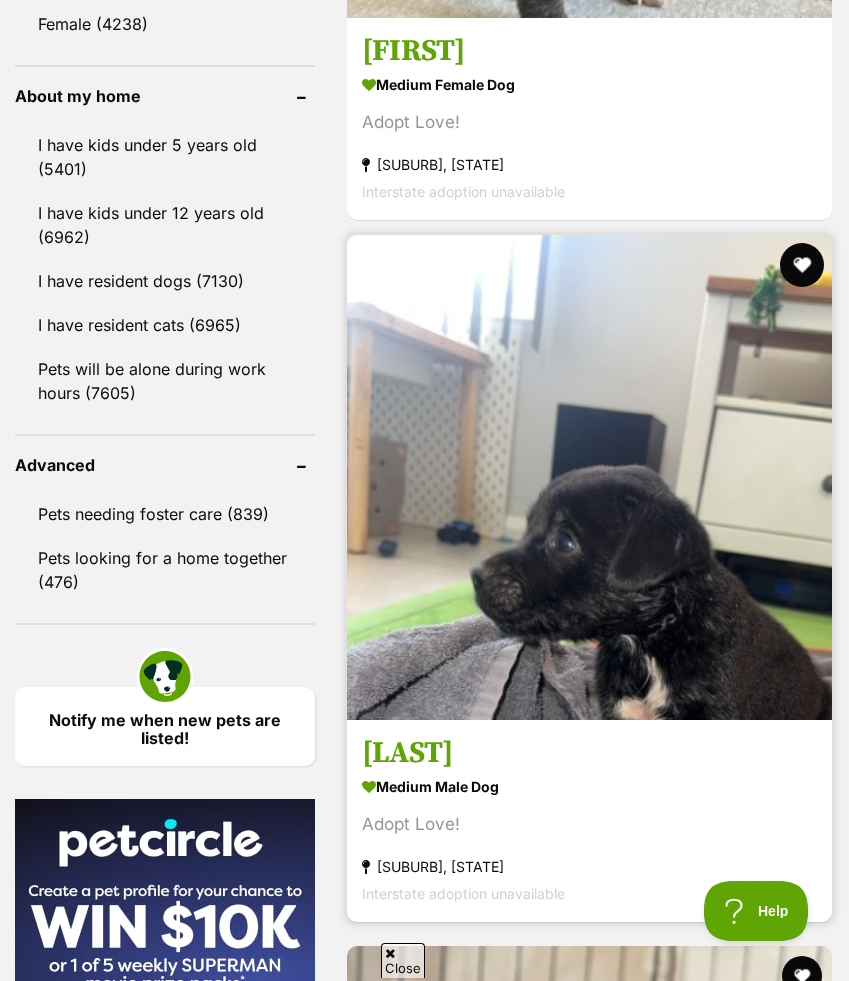 click at bounding box center (802, 265) 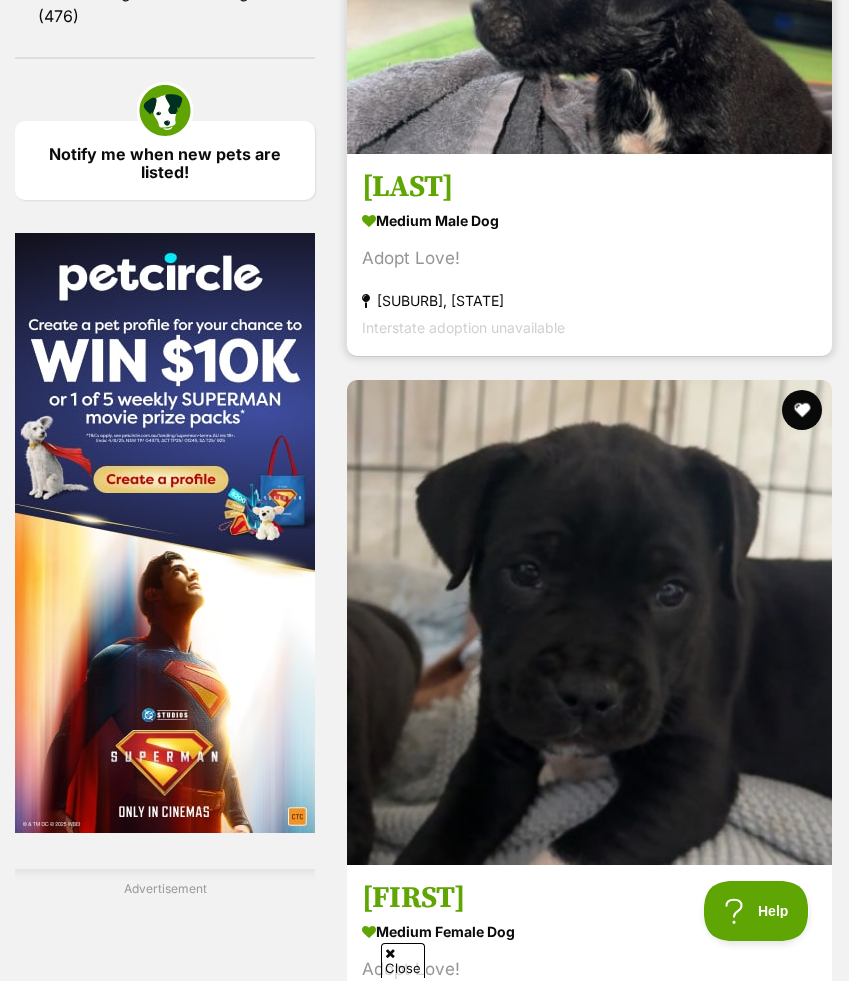 scroll, scrollTop: 2705, scrollLeft: 0, axis: vertical 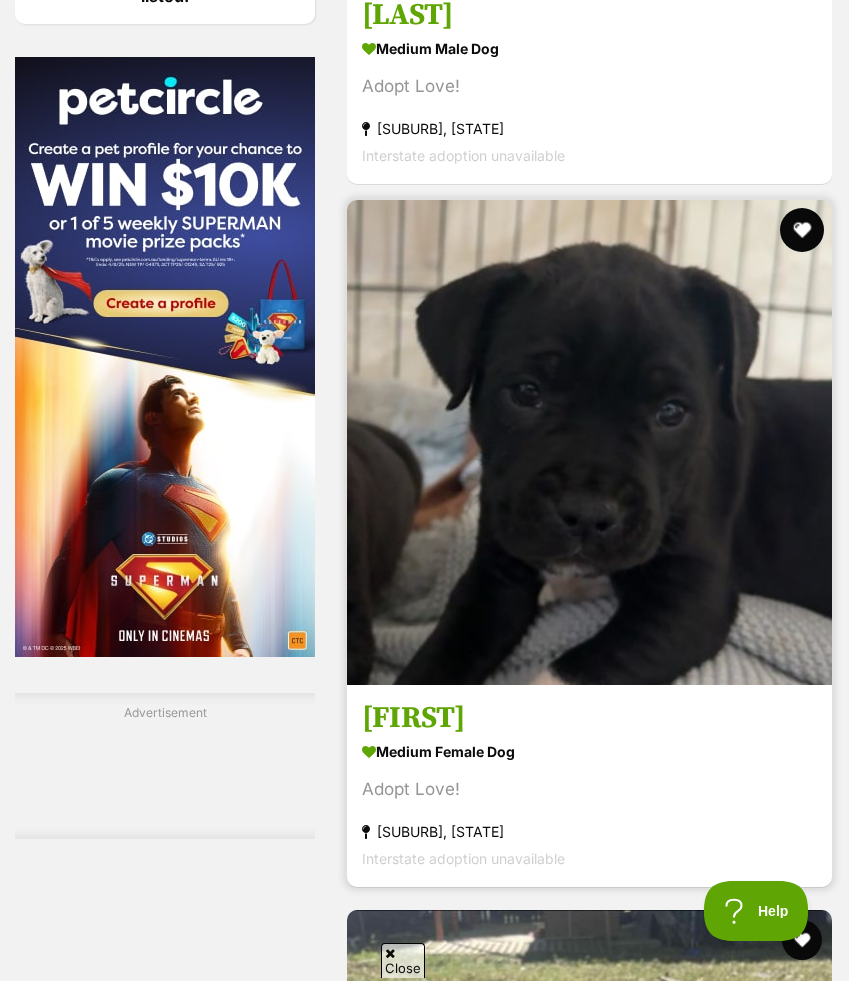 click at bounding box center [802, 230] 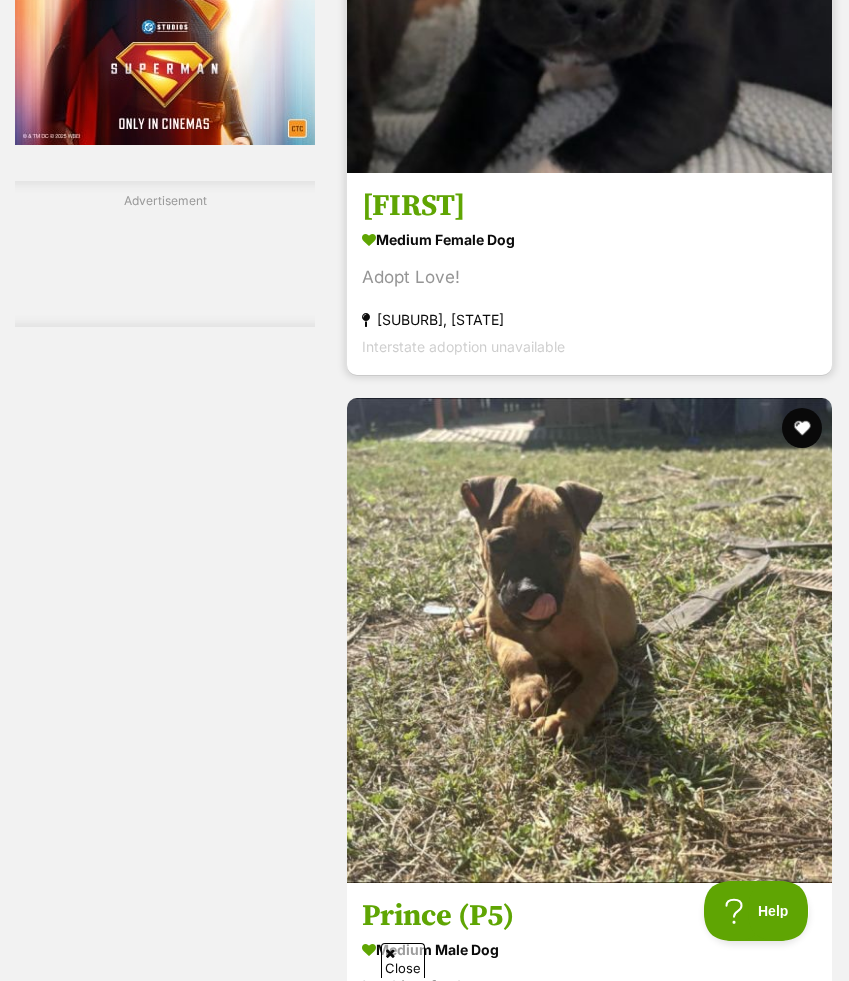 scroll, scrollTop: 3326, scrollLeft: 0, axis: vertical 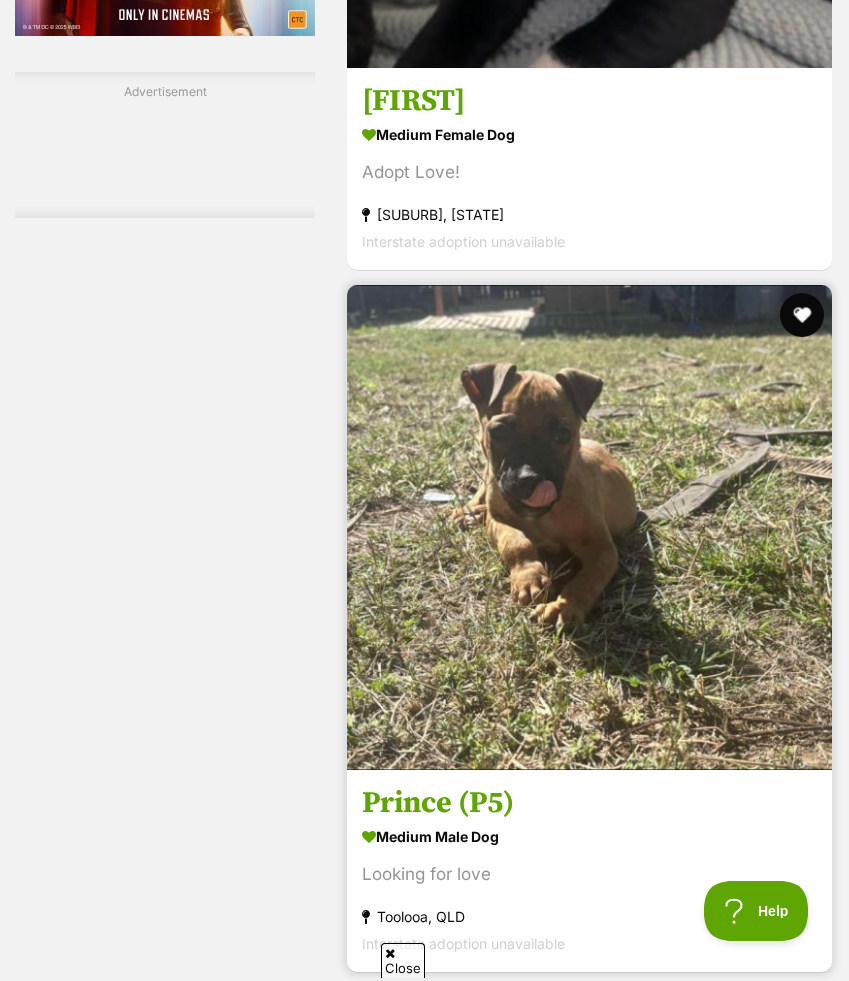 click at bounding box center (802, 315) 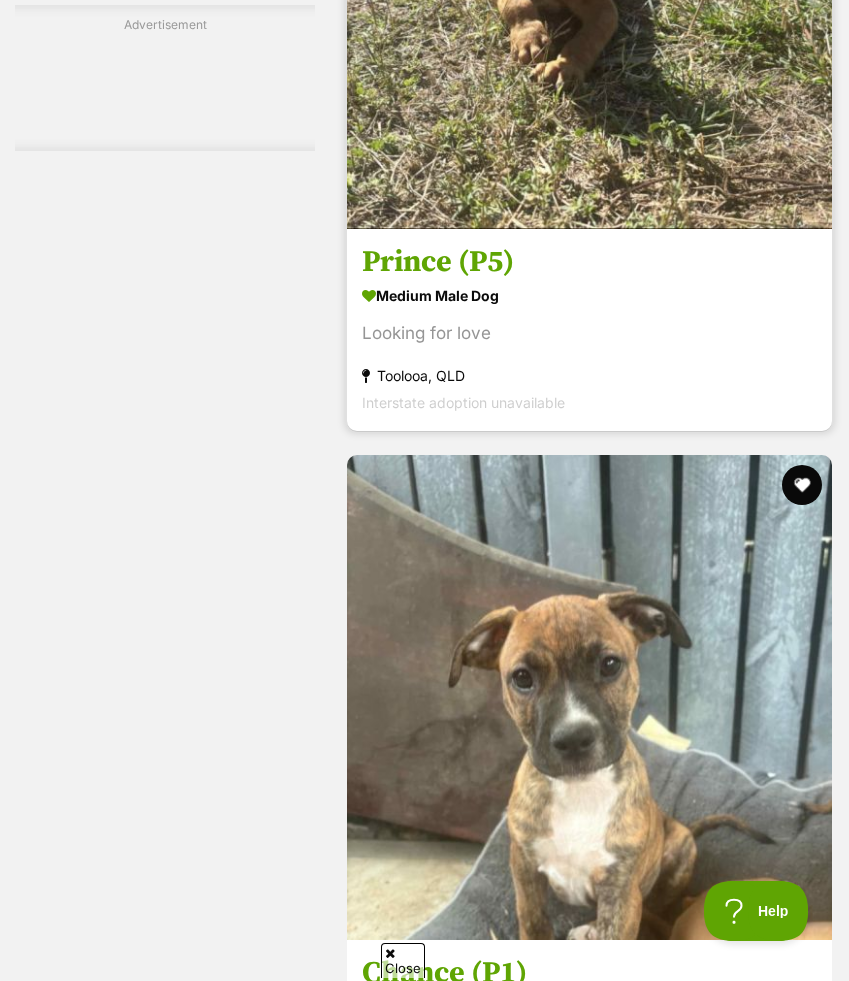 scroll, scrollTop: 3980, scrollLeft: 0, axis: vertical 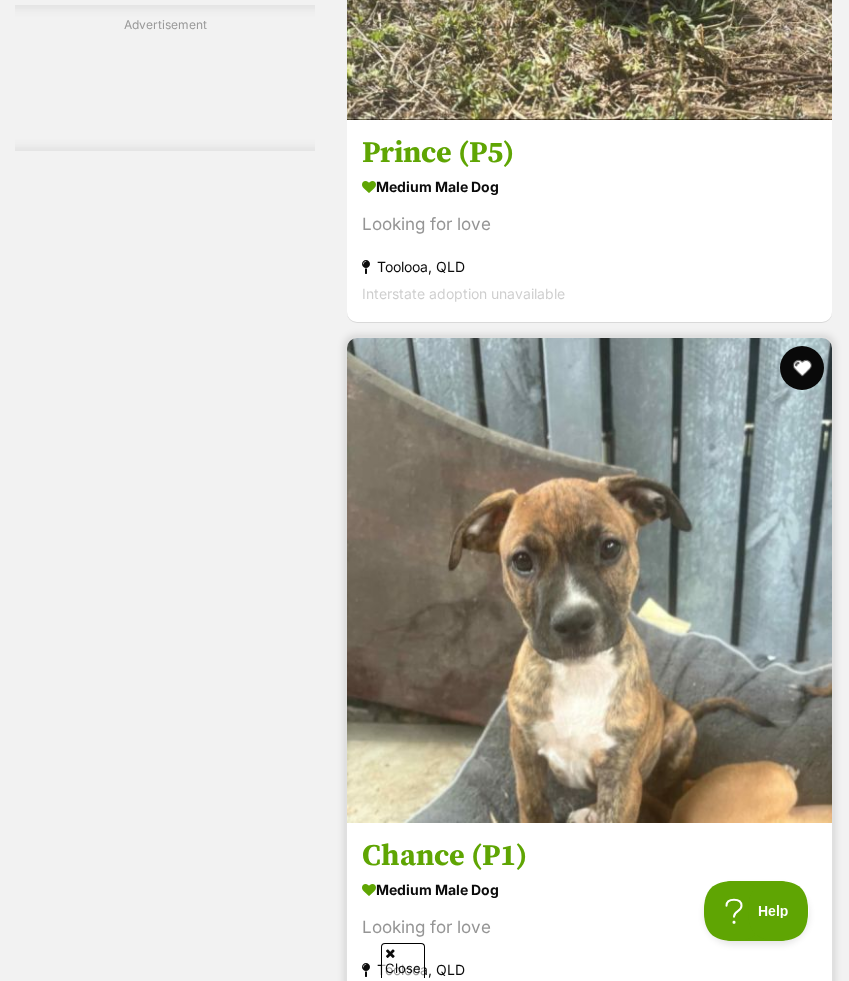 click at bounding box center [802, 368] 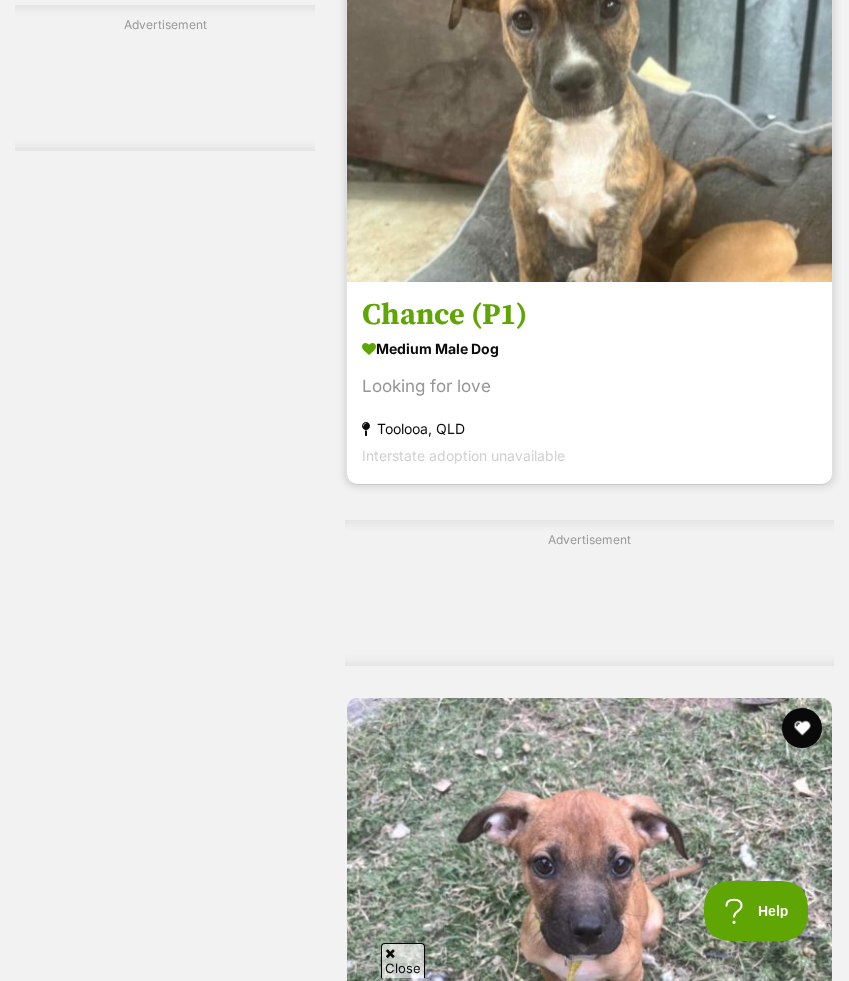 scroll, scrollTop: 4664, scrollLeft: 0, axis: vertical 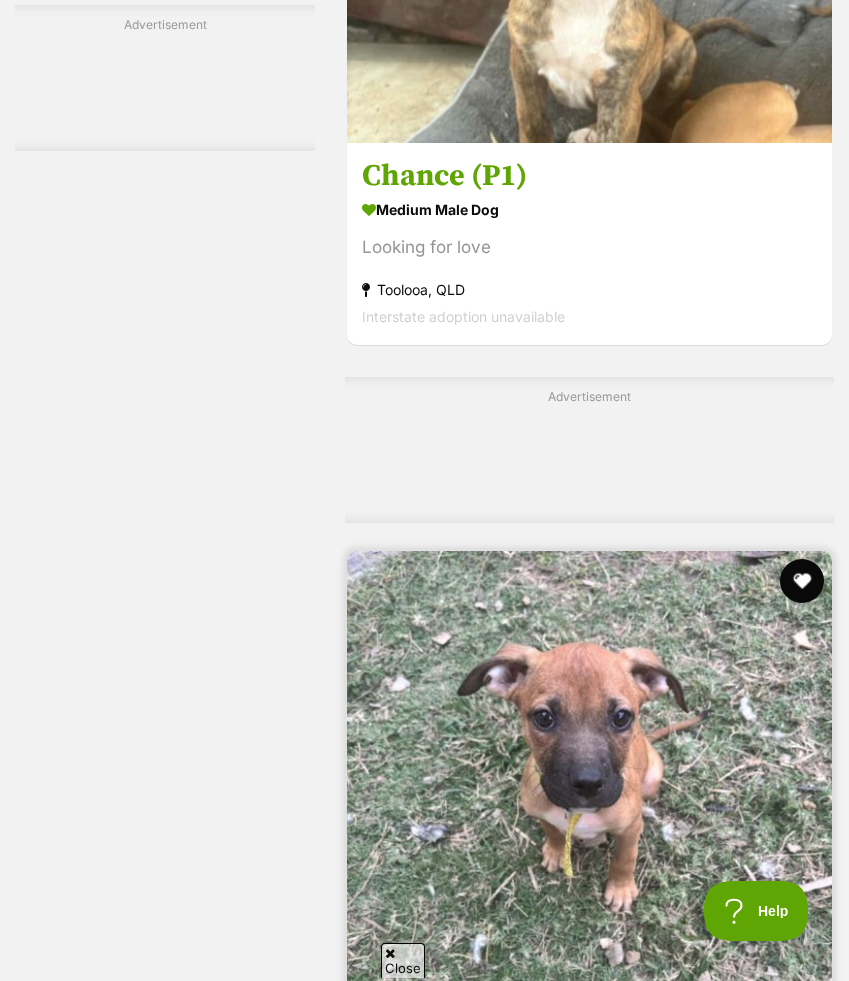 click at bounding box center (802, 581) 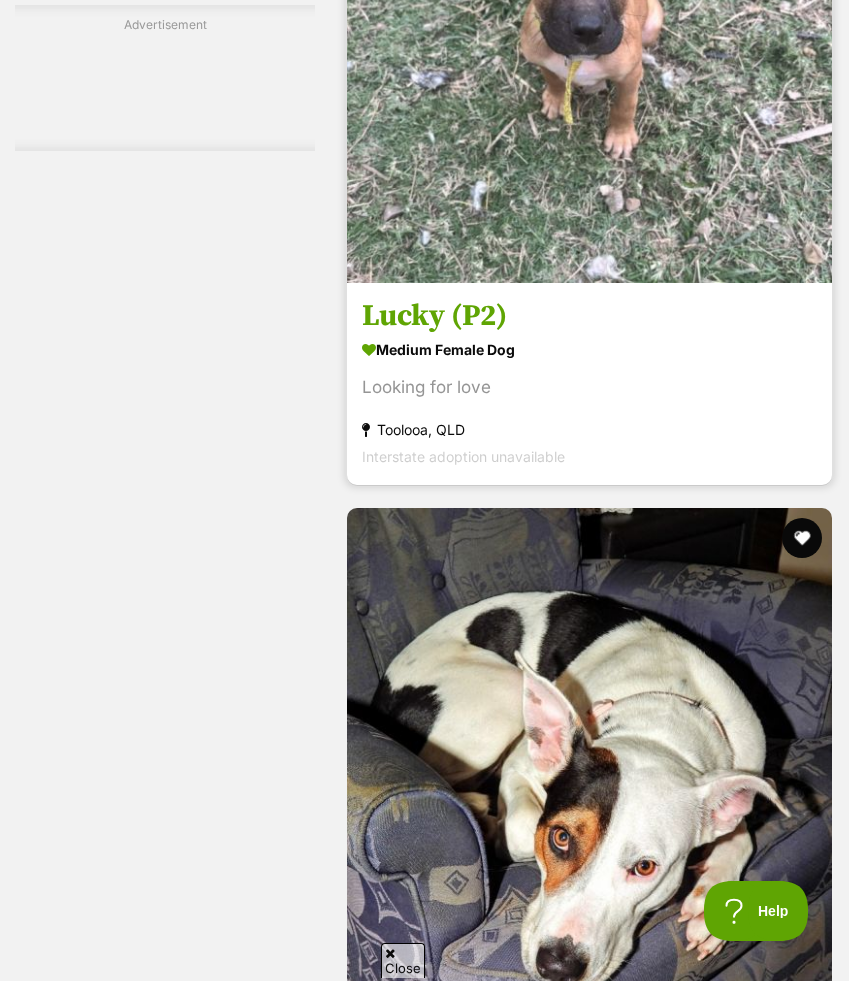 scroll, scrollTop: 5522, scrollLeft: 0, axis: vertical 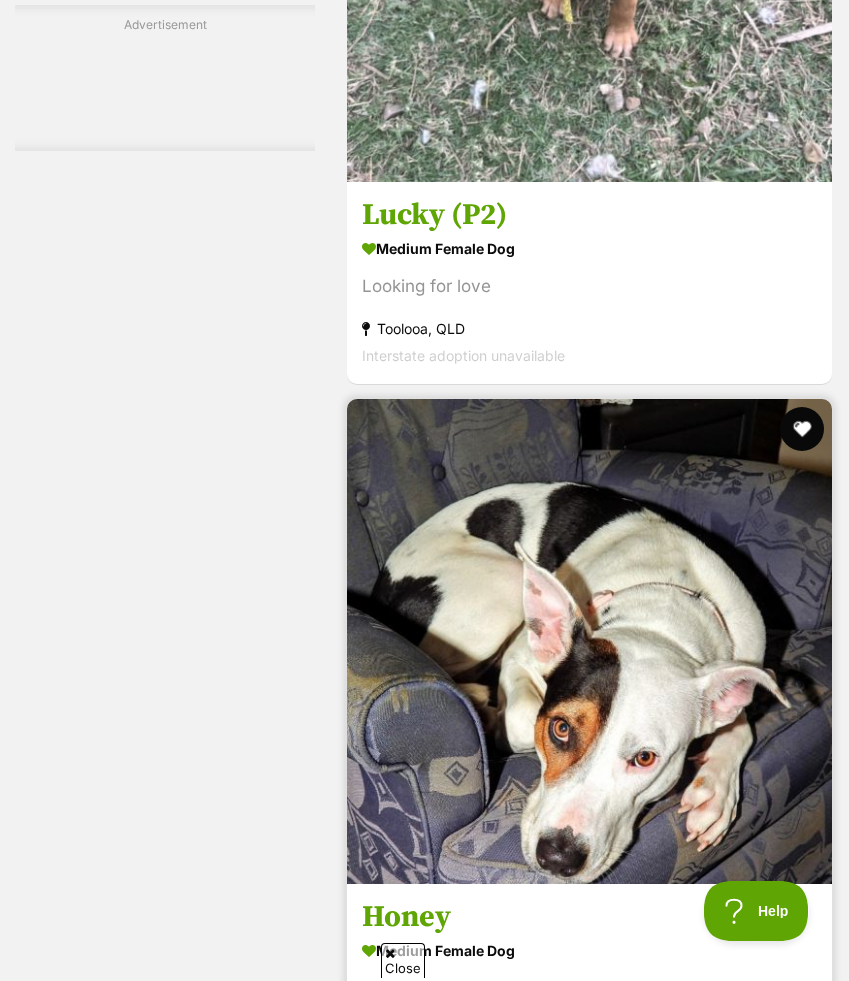 click at bounding box center (802, 429) 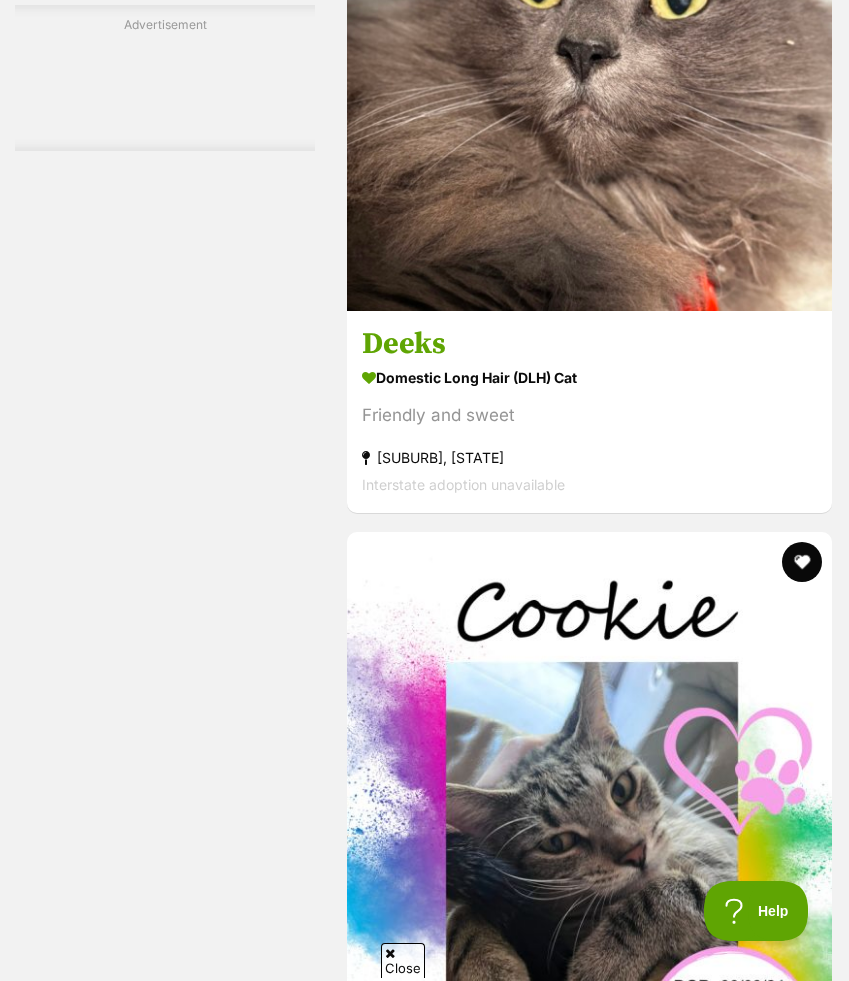 scroll, scrollTop: 10898, scrollLeft: 0, axis: vertical 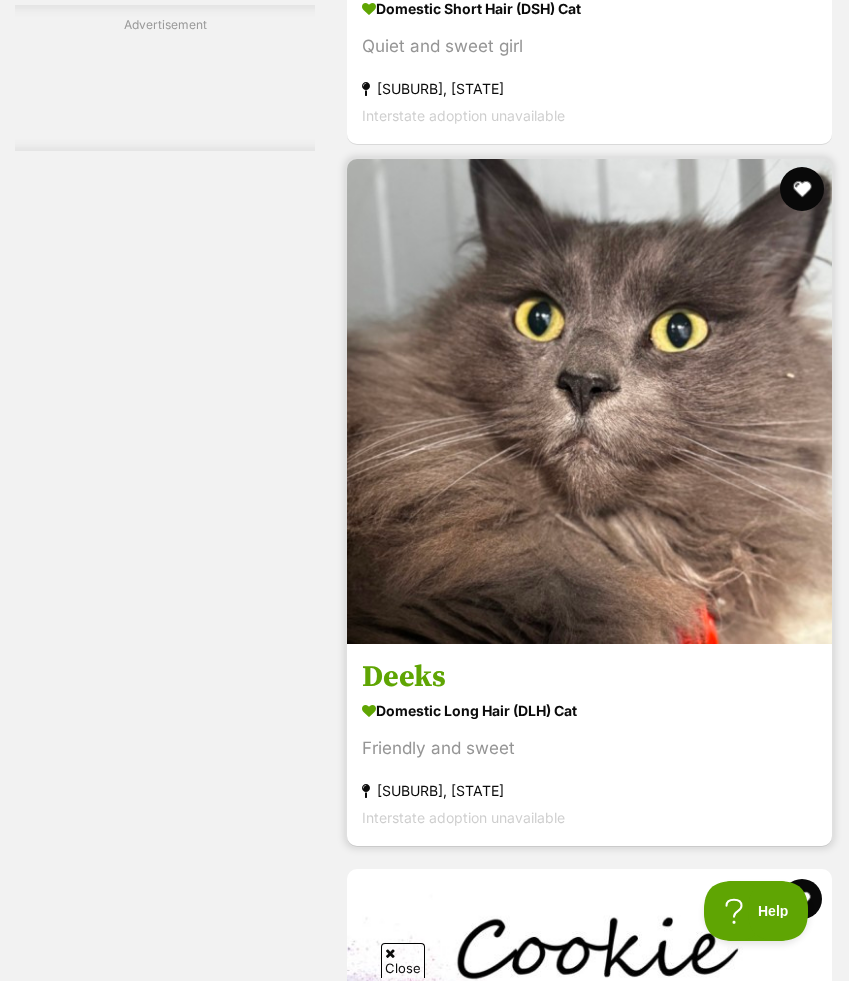 click at bounding box center (802, 189) 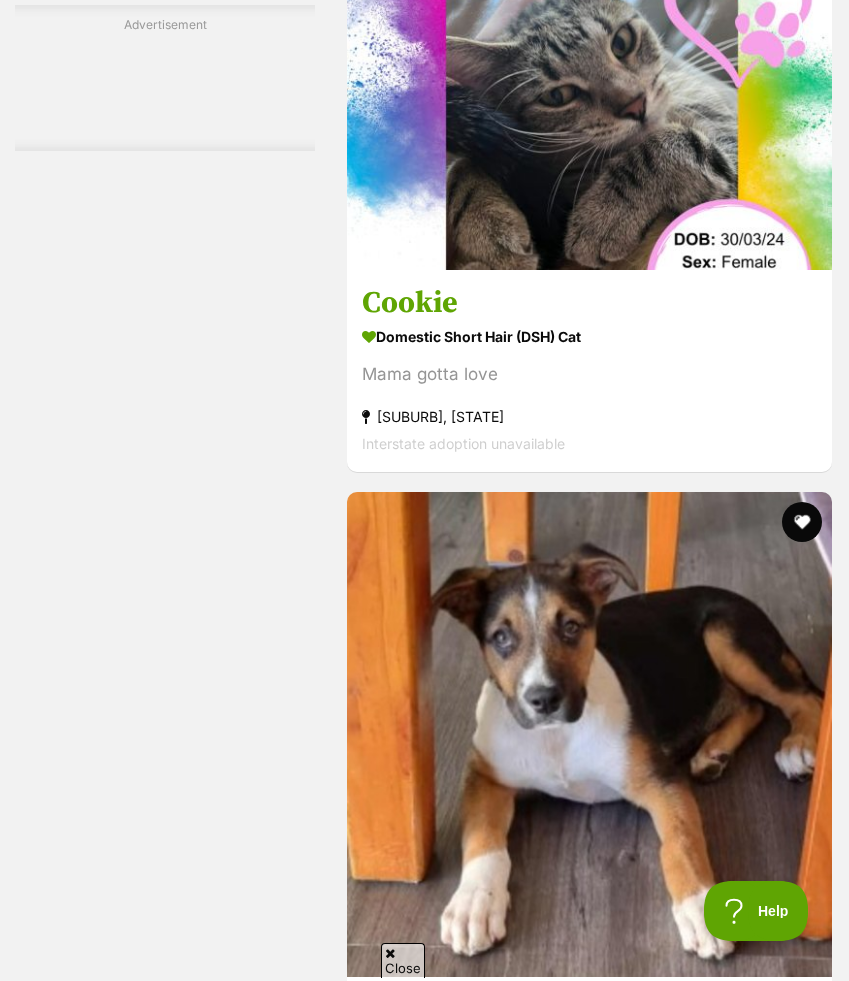 scroll, scrollTop: 12233, scrollLeft: 0, axis: vertical 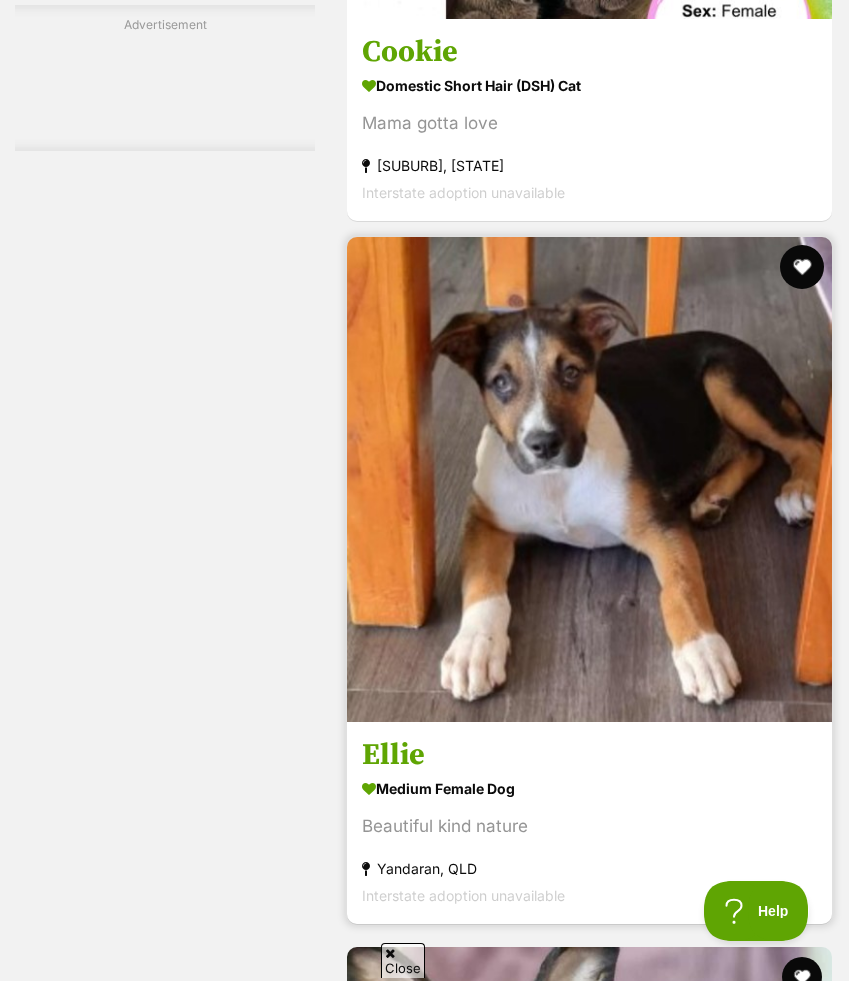 click at bounding box center (802, 267) 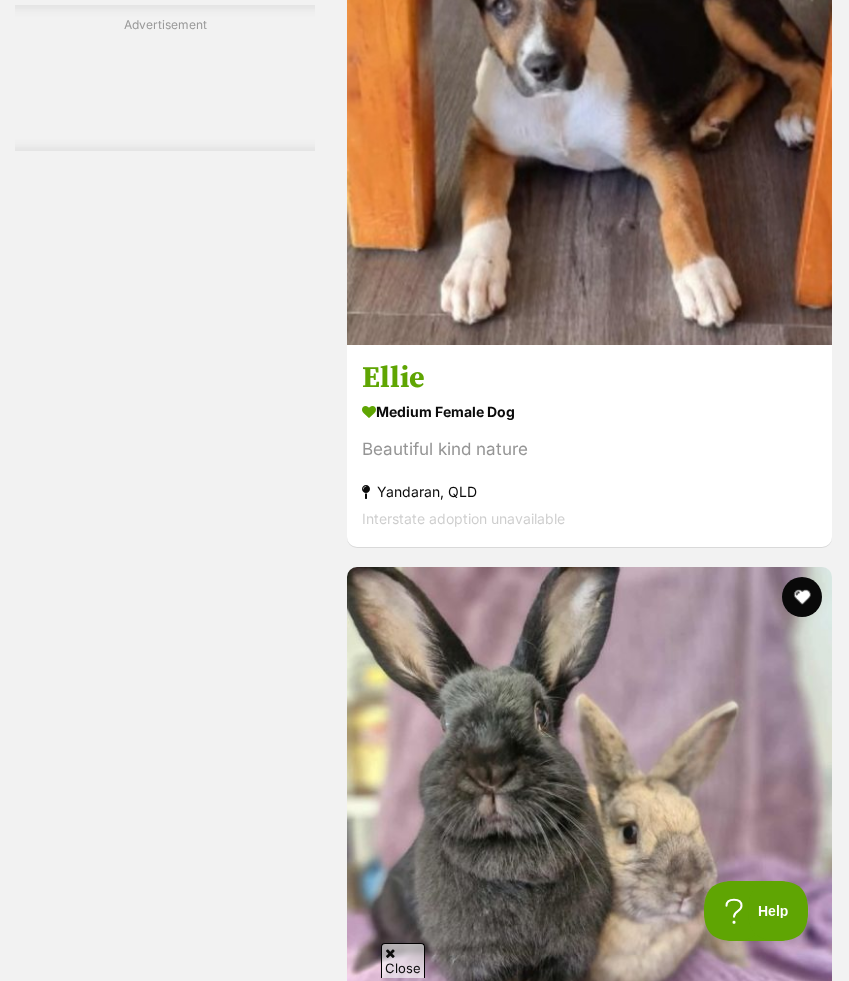 scroll, scrollTop: 12935, scrollLeft: 0, axis: vertical 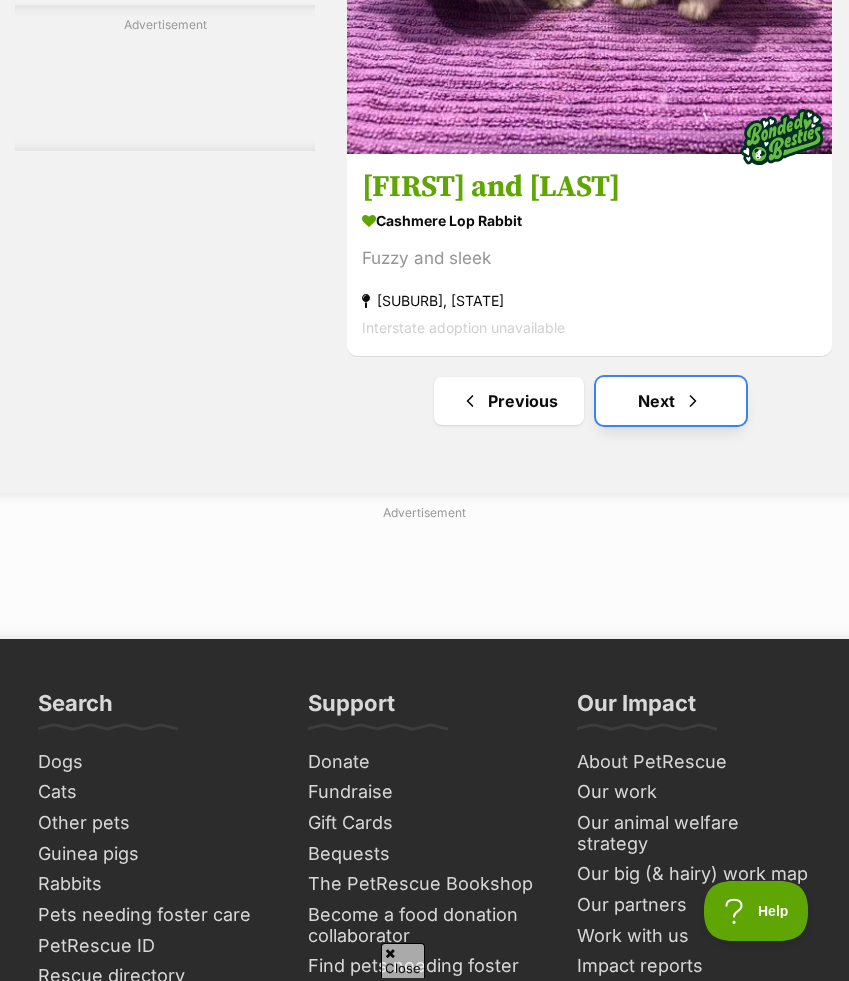 click on "Next" at bounding box center (671, 401) 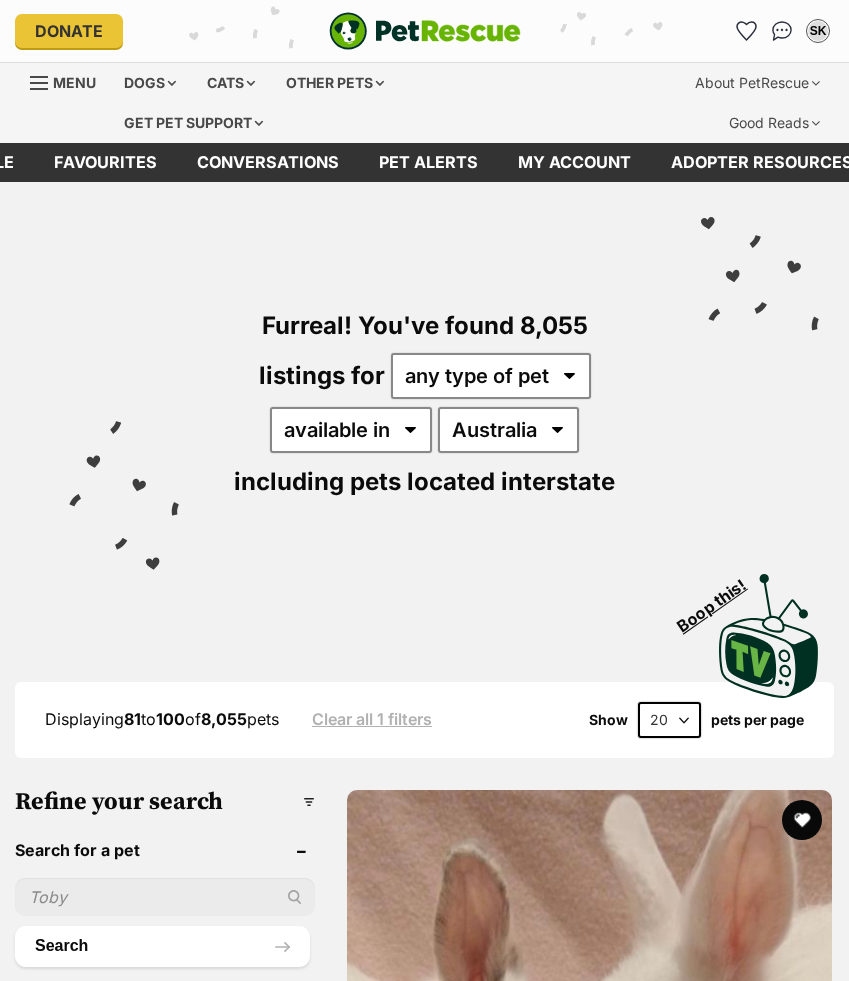 scroll, scrollTop: 0, scrollLeft: 0, axis: both 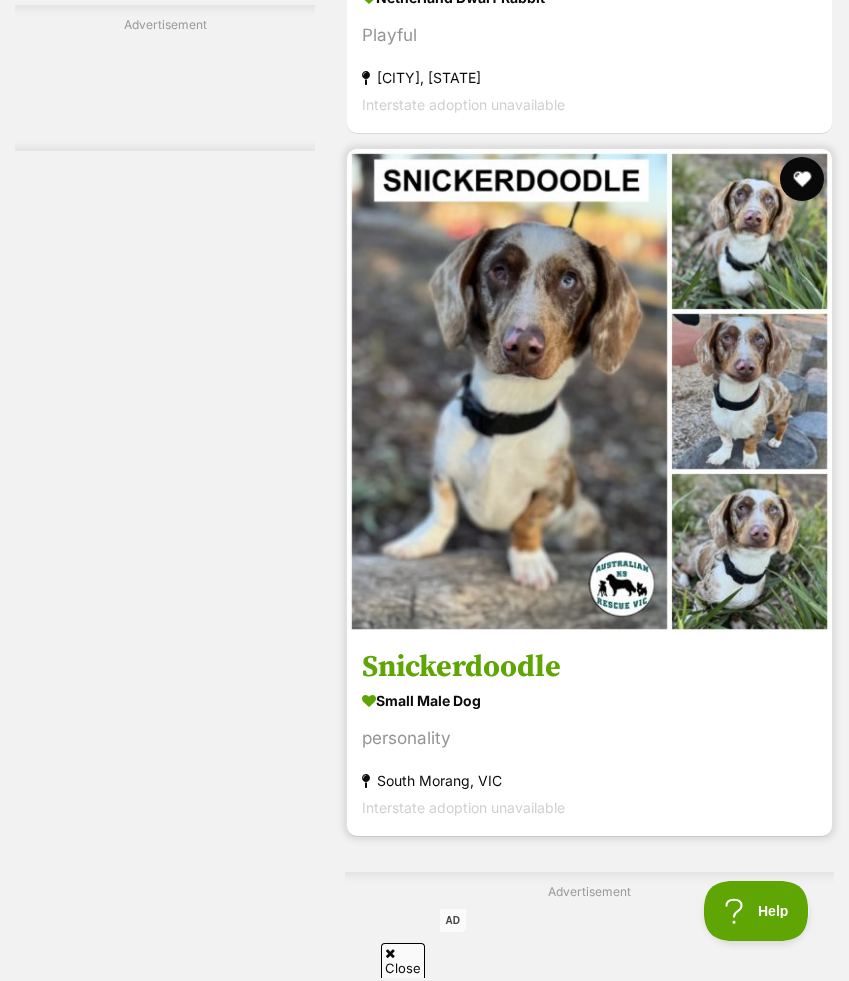 click at bounding box center (802, 179) 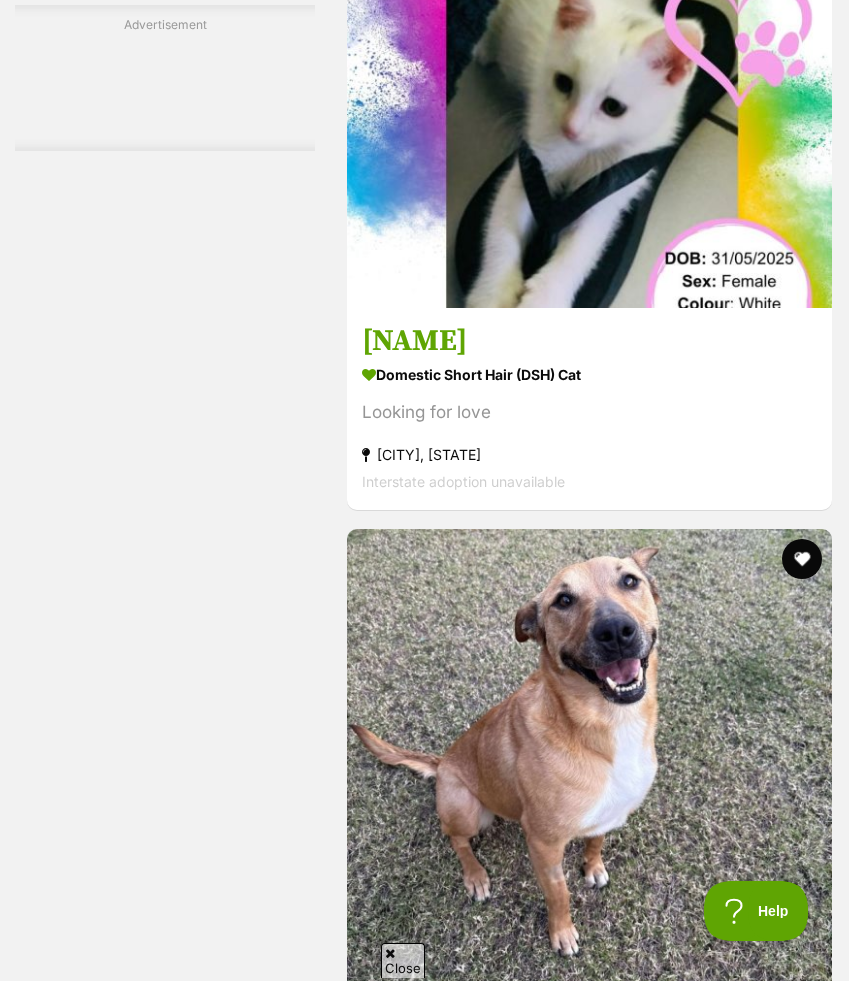 scroll, scrollTop: 5576, scrollLeft: 0, axis: vertical 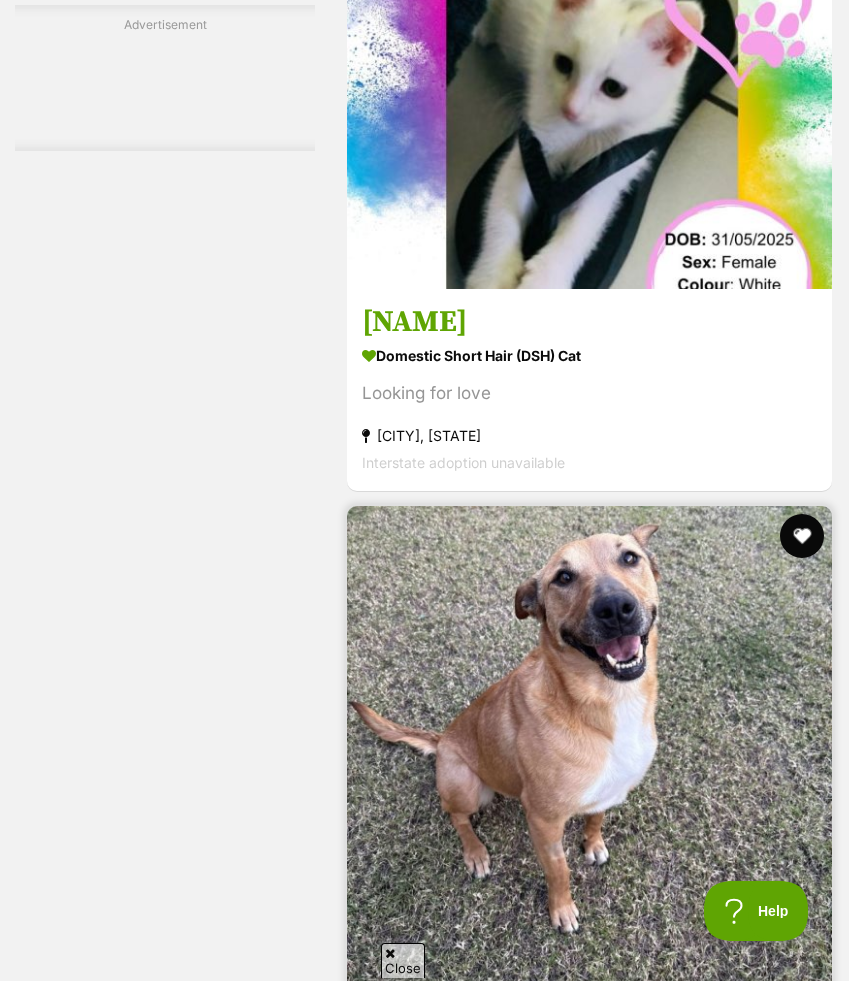 click at bounding box center (802, 536) 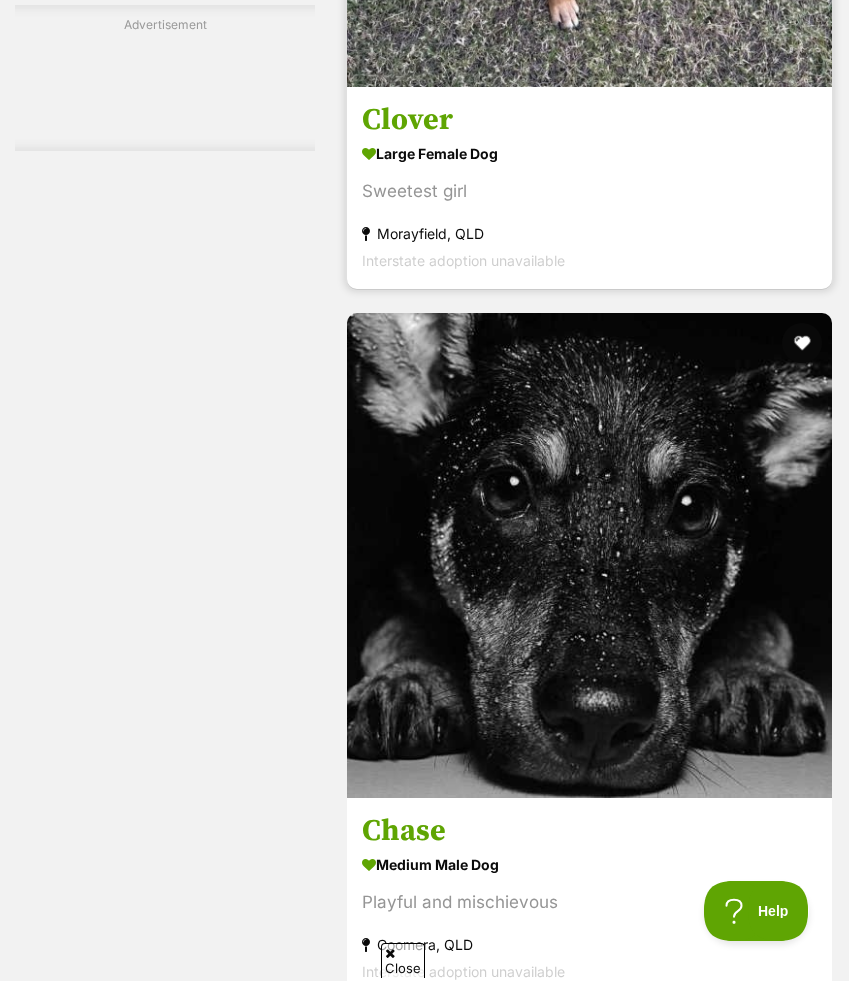 scroll, scrollTop: 6561, scrollLeft: 0, axis: vertical 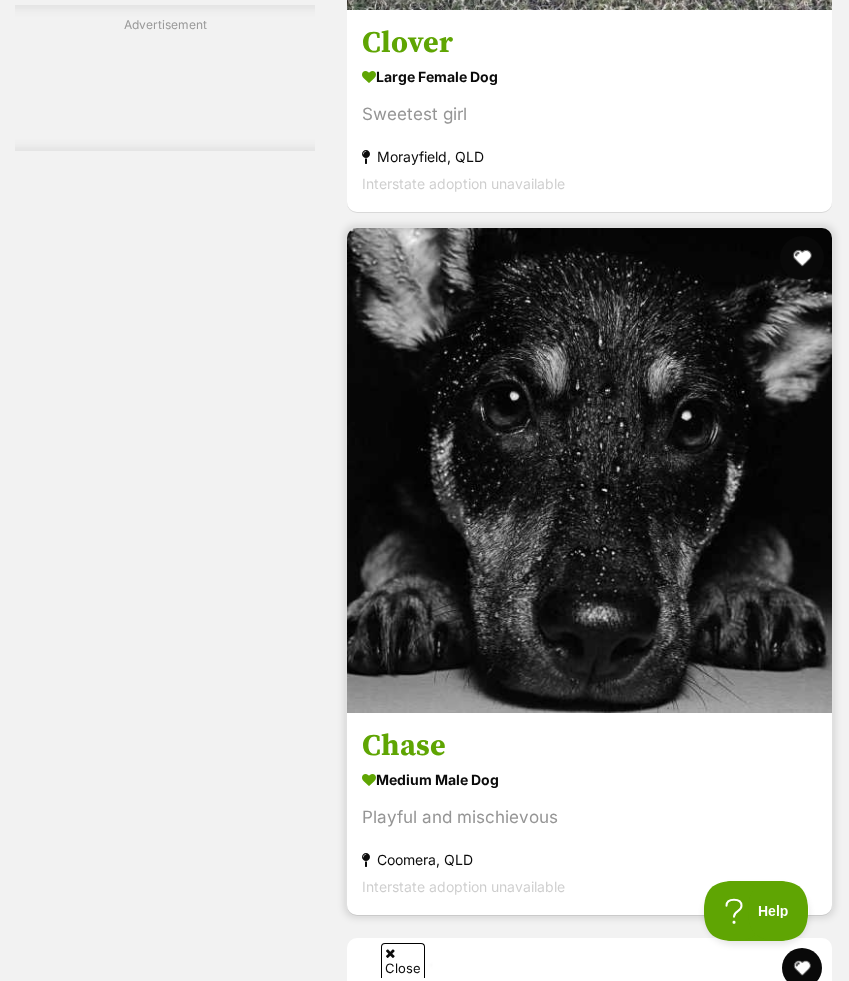 click at bounding box center (802, 258) 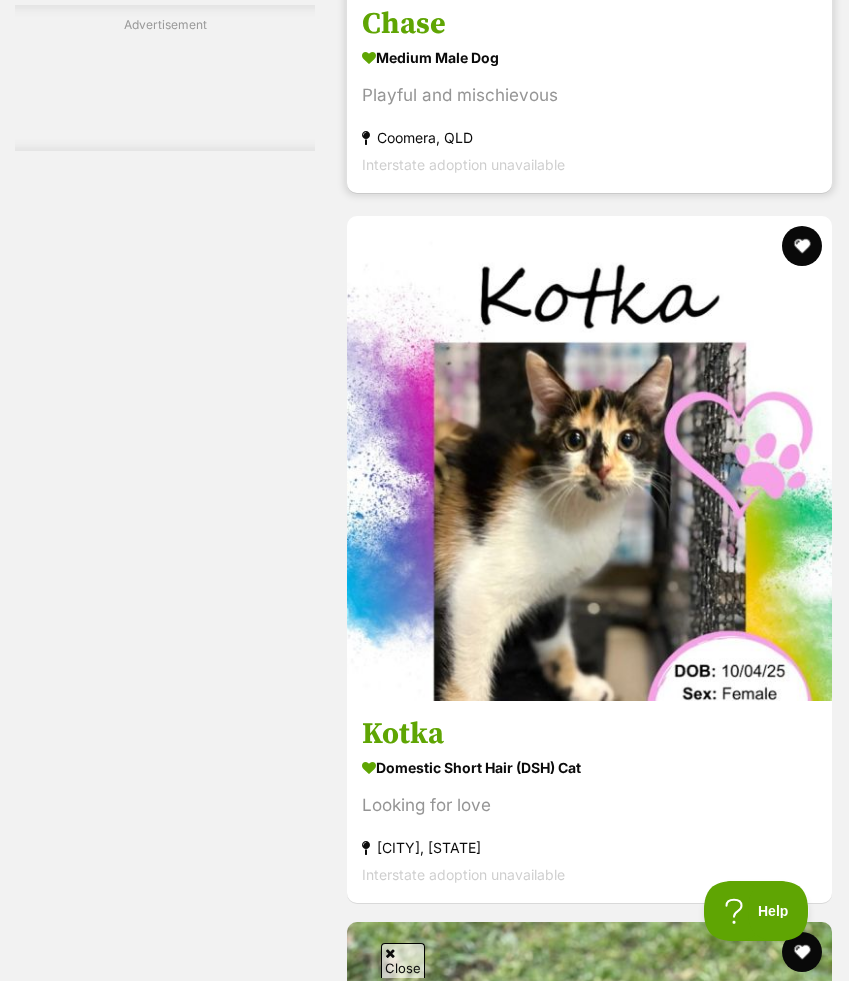 click at bounding box center (802, 246) 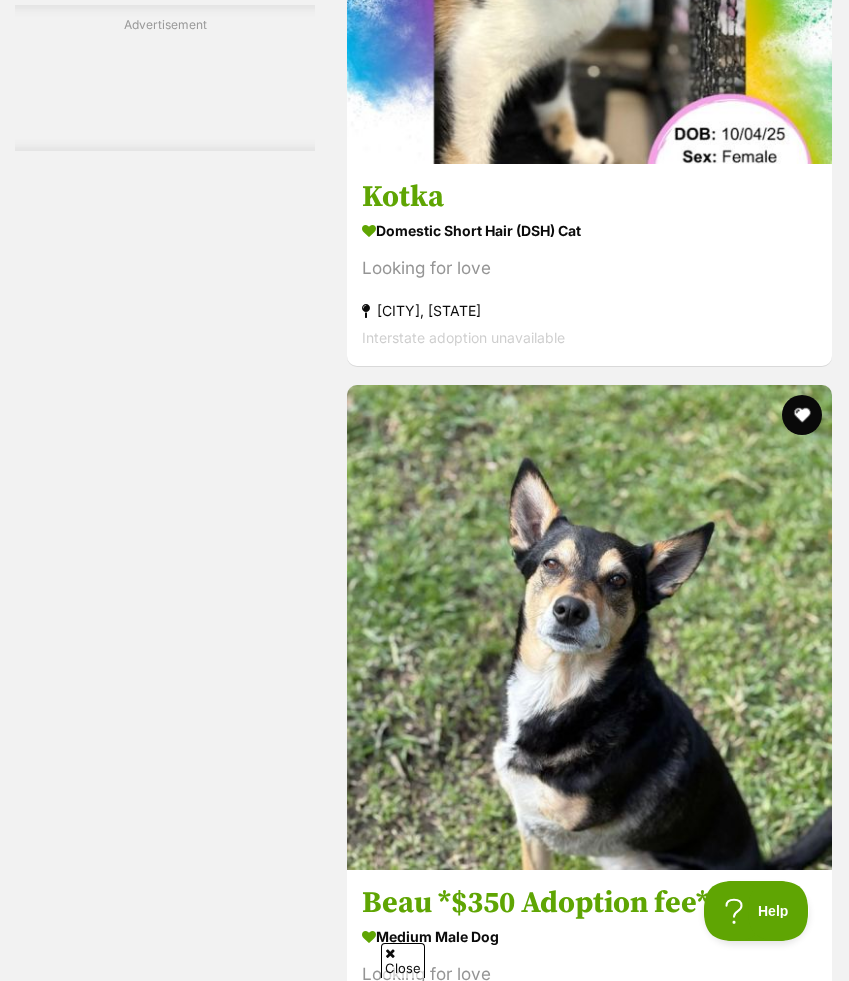 scroll, scrollTop: 7869, scrollLeft: 0, axis: vertical 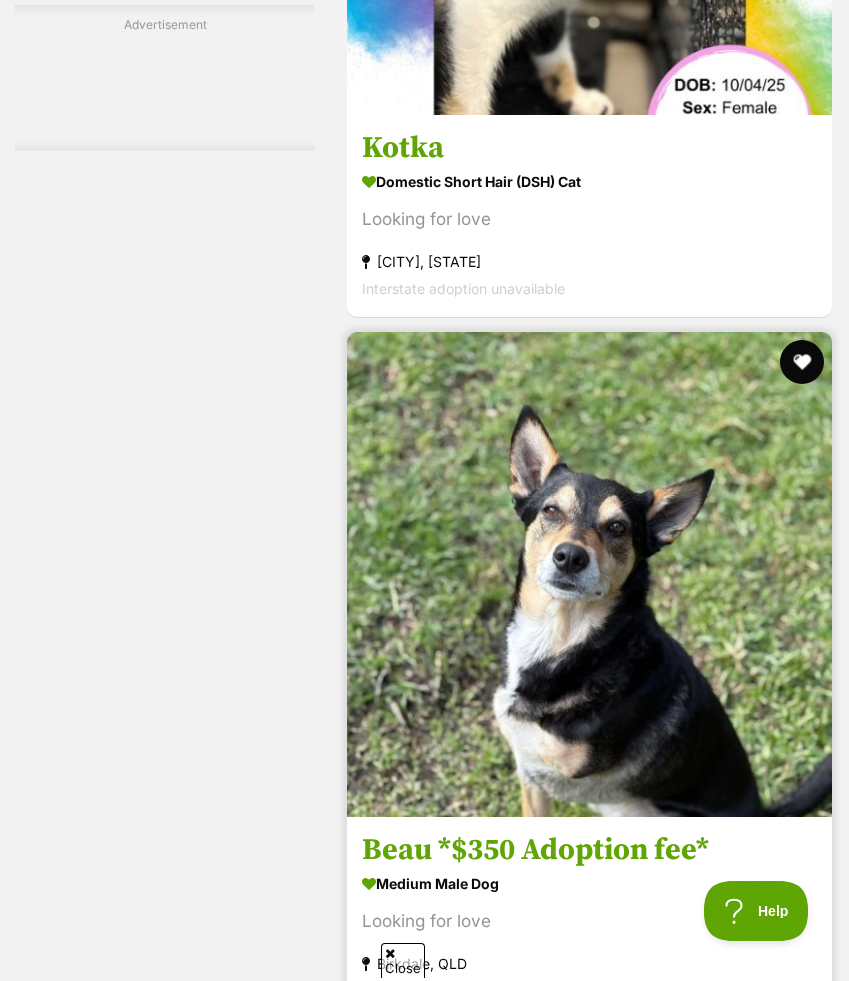 click at bounding box center [802, 362] 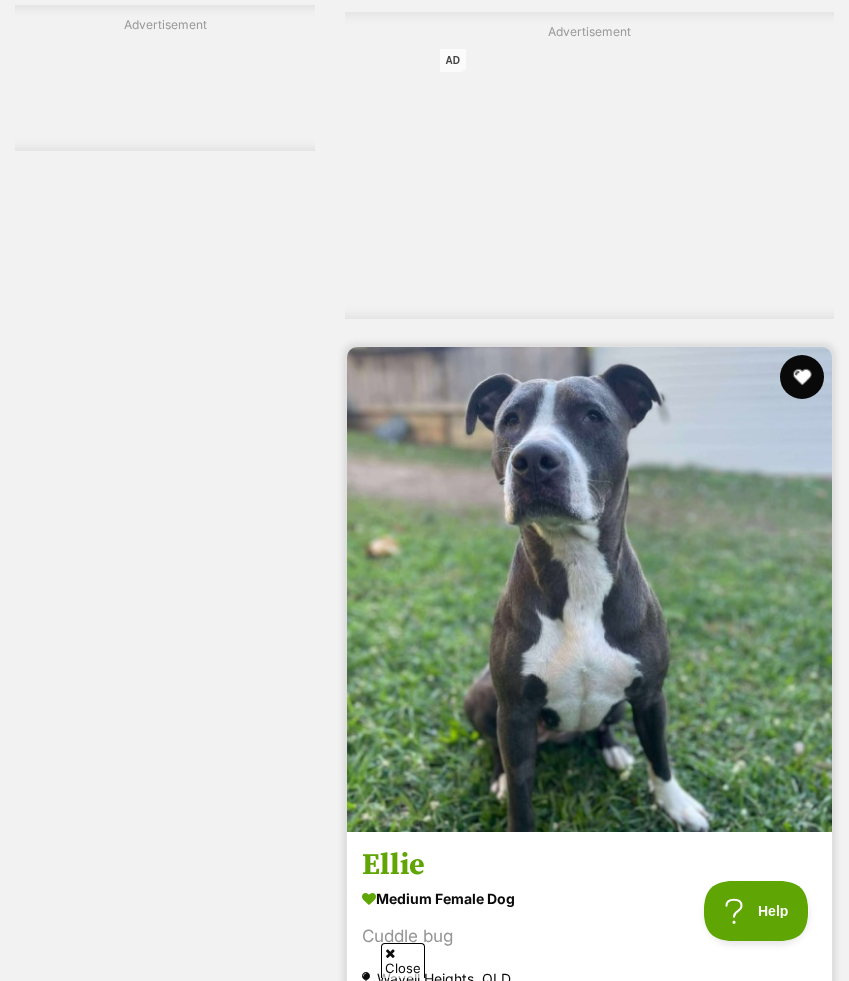 click at bounding box center [802, 377] 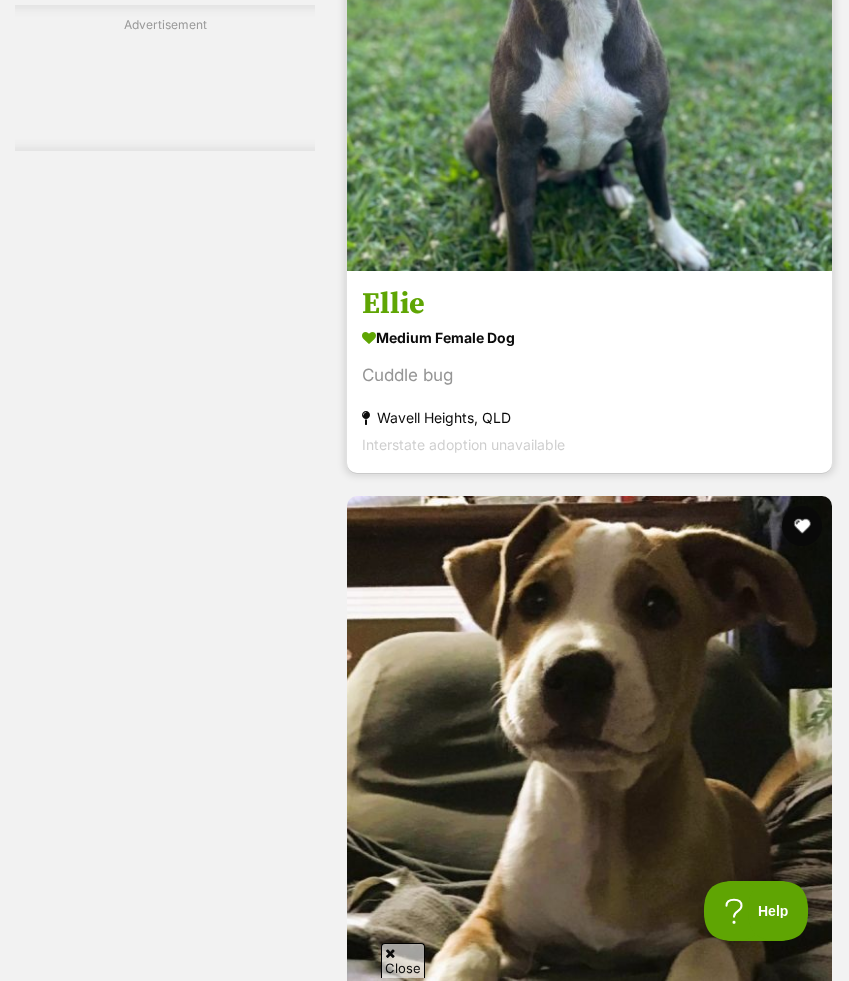 scroll, scrollTop: 10293, scrollLeft: 0, axis: vertical 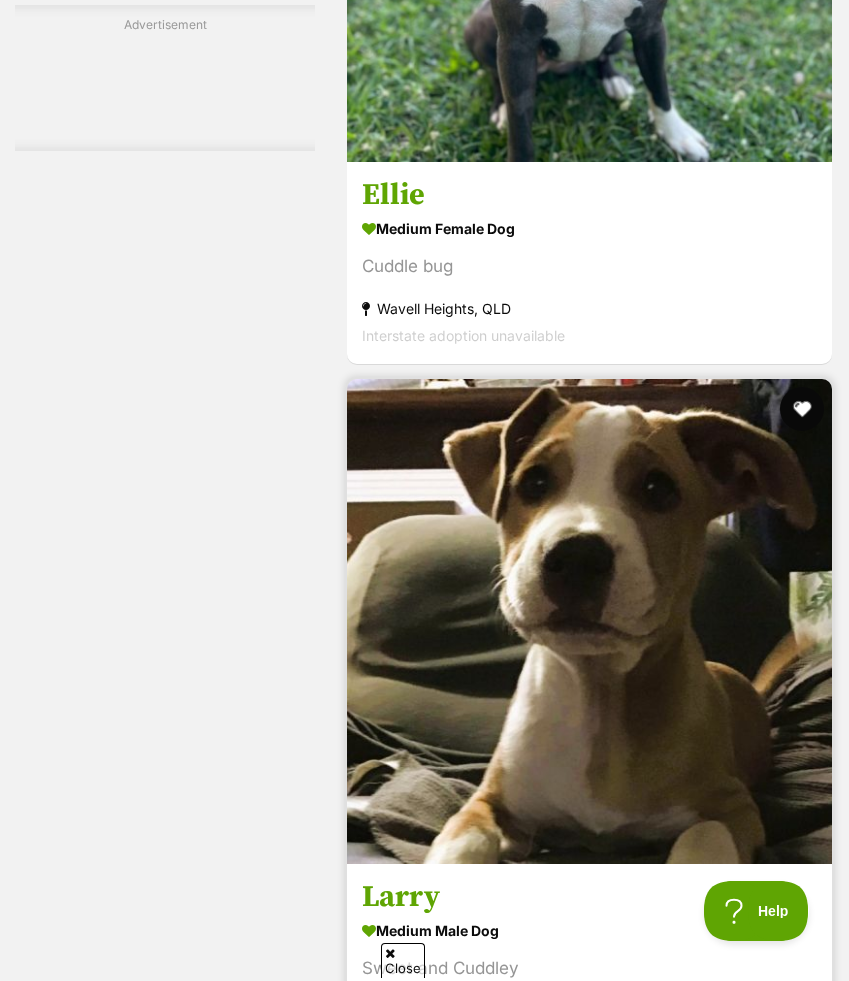 click at bounding box center (802, 409) 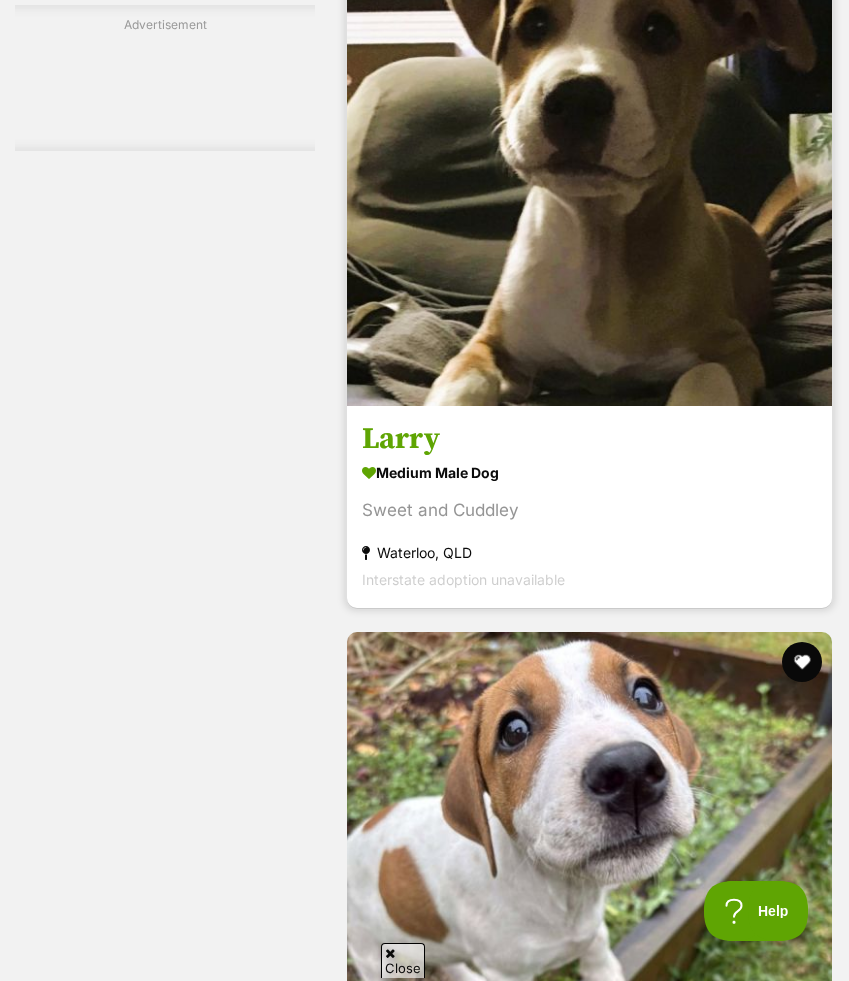 scroll, scrollTop: 10985, scrollLeft: 0, axis: vertical 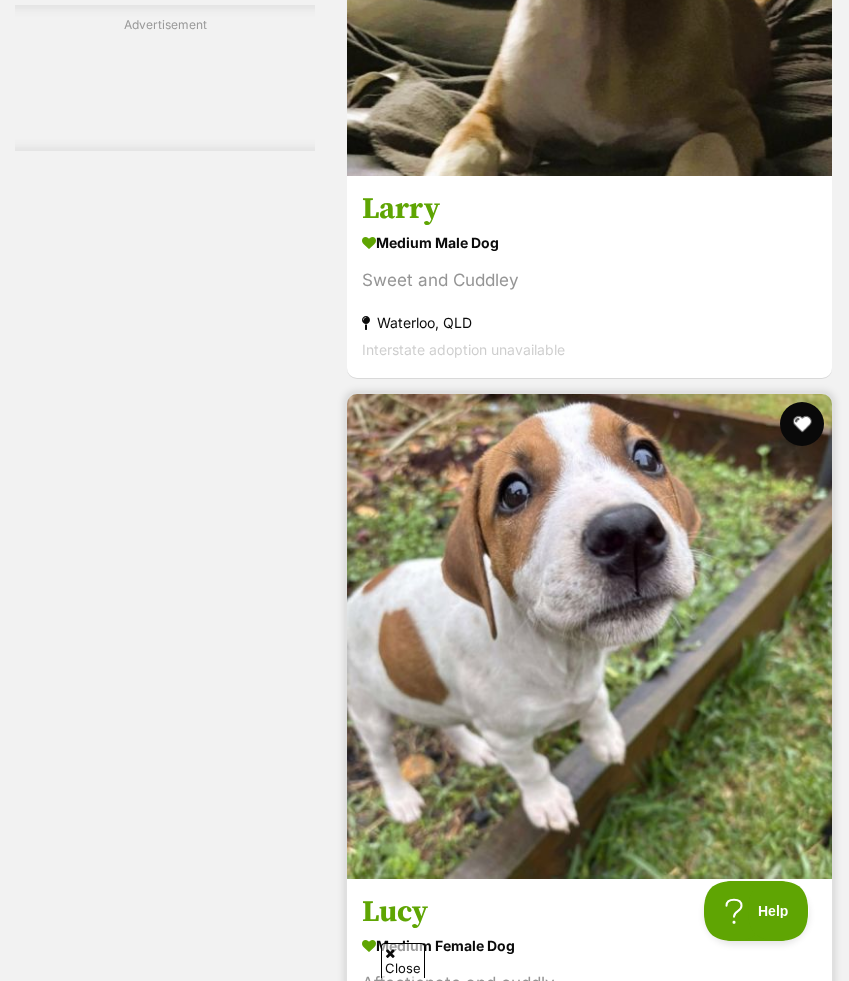 click at bounding box center (802, 424) 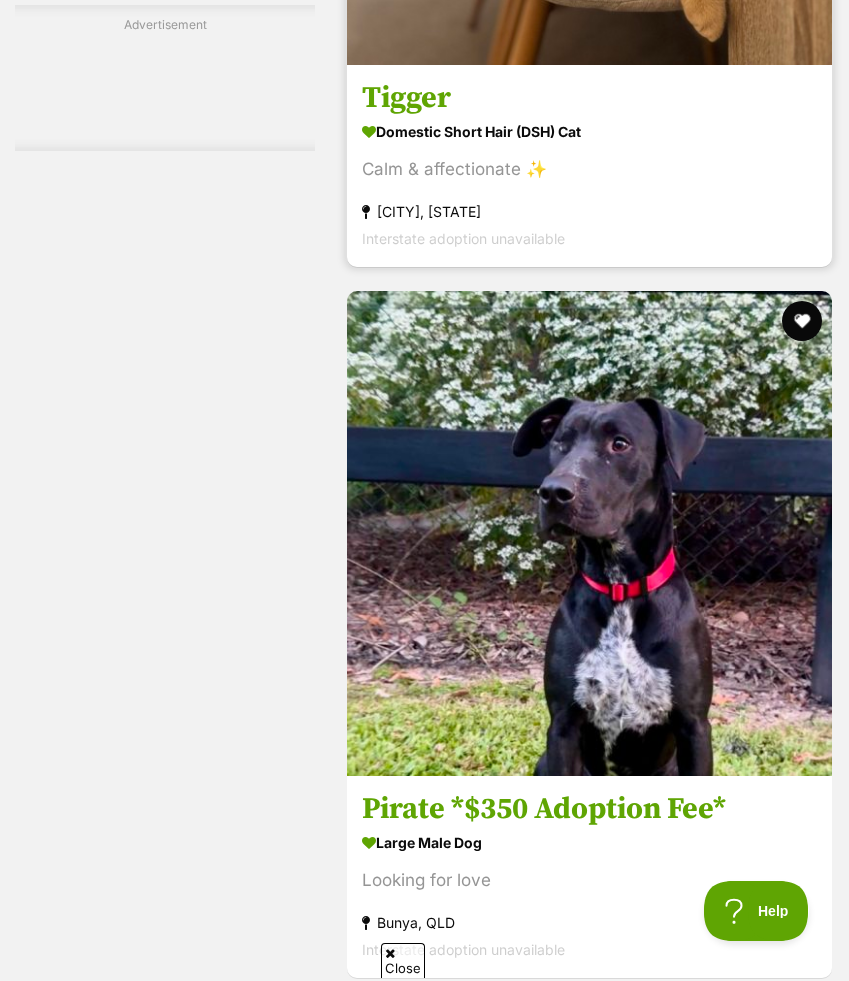 scroll, scrollTop: 13354, scrollLeft: 0, axis: vertical 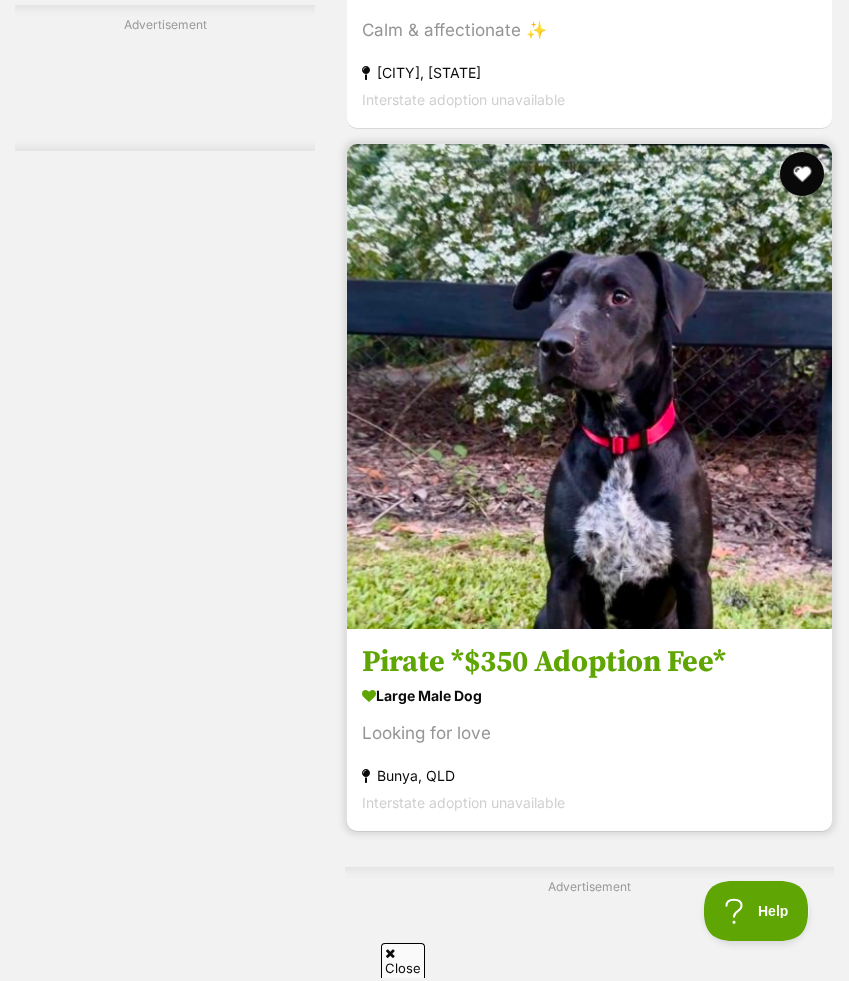 click at bounding box center [802, 174] 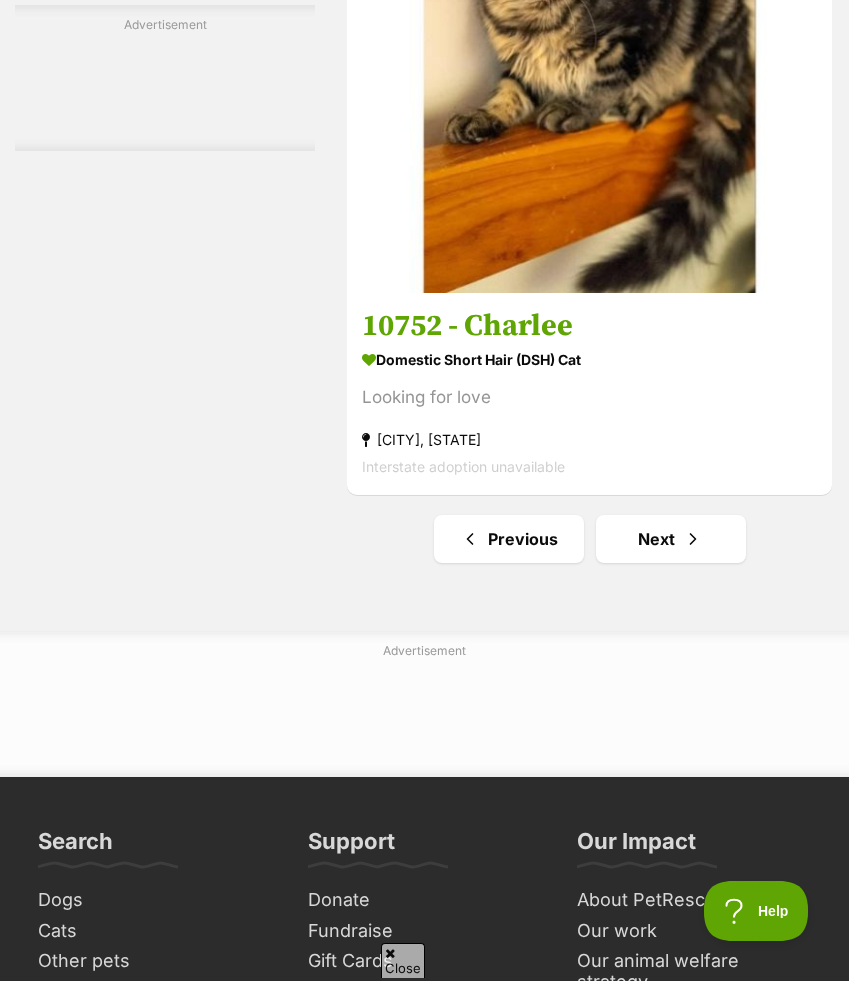scroll, scrollTop: 15550, scrollLeft: 0, axis: vertical 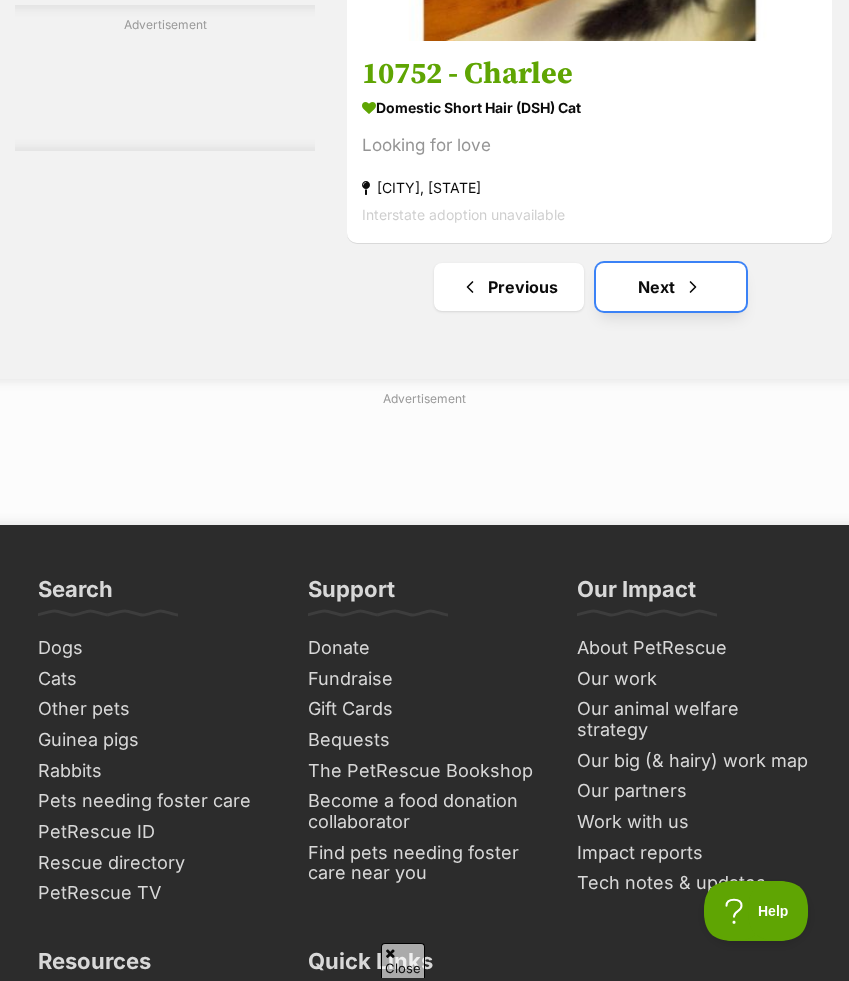 click on "Next" at bounding box center [671, 287] 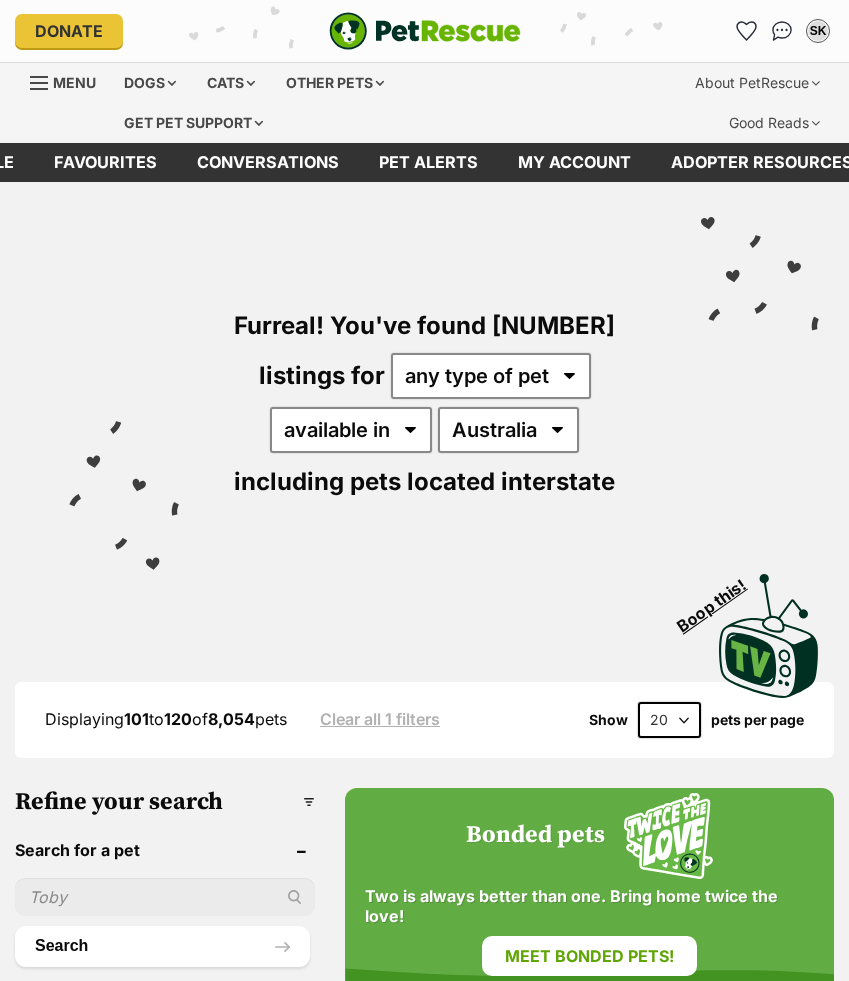 scroll, scrollTop: 0, scrollLeft: 0, axis: both 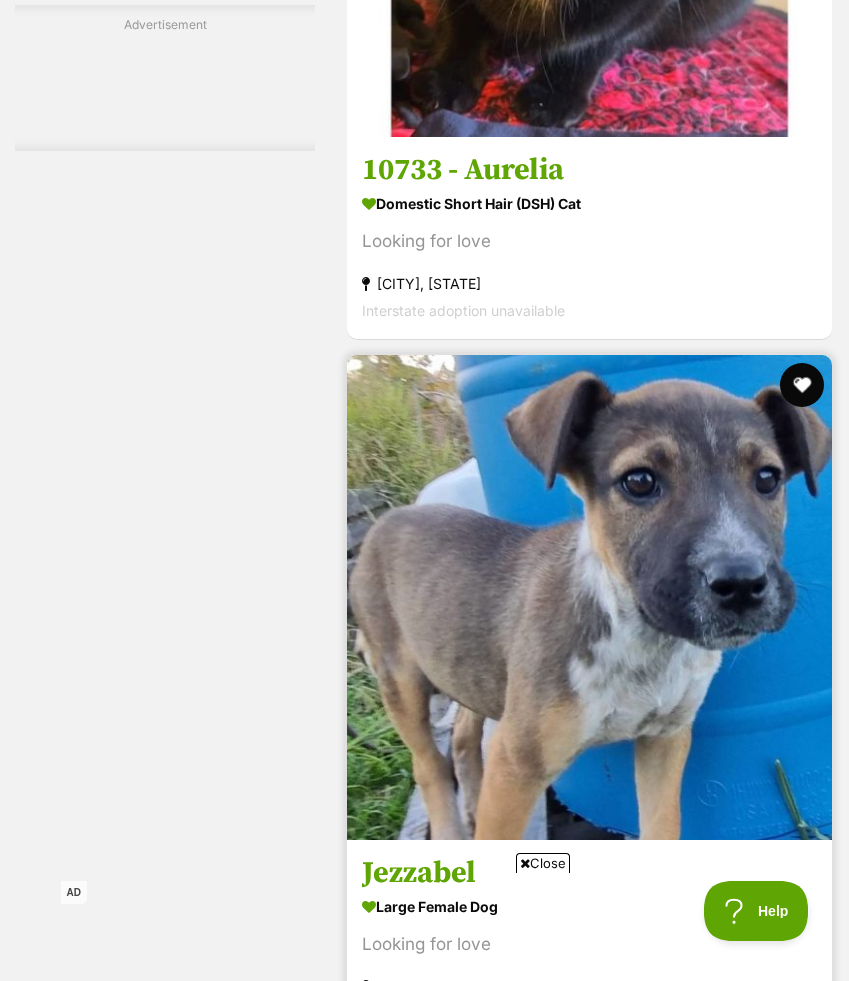 click at bounding box center (802, 385) 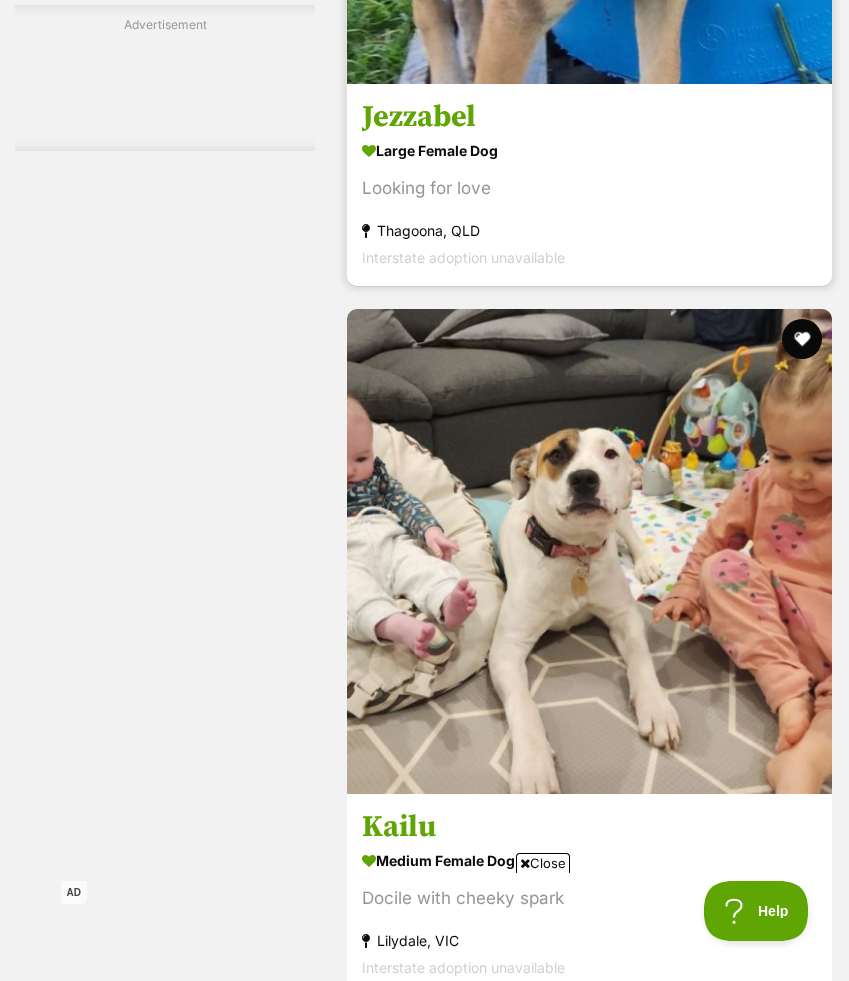 scroll, scrollTop: 7272, scrollLeft: 0, axis: vertical 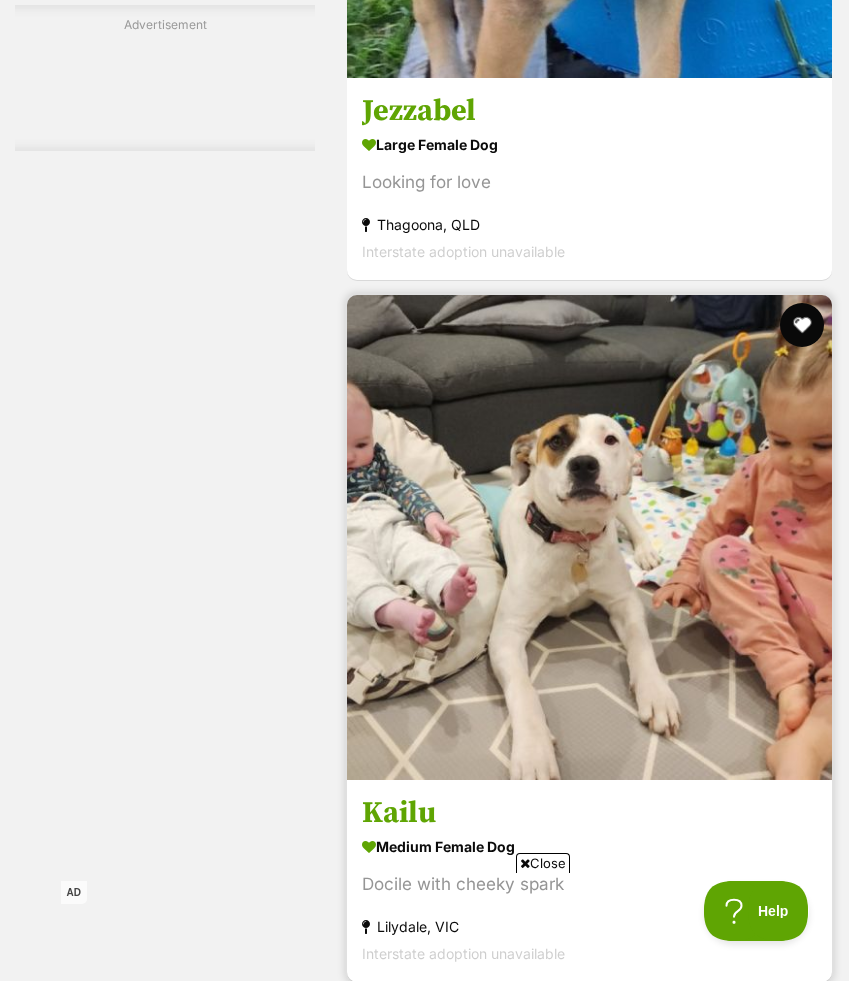 click at bounding box center [802, 325] 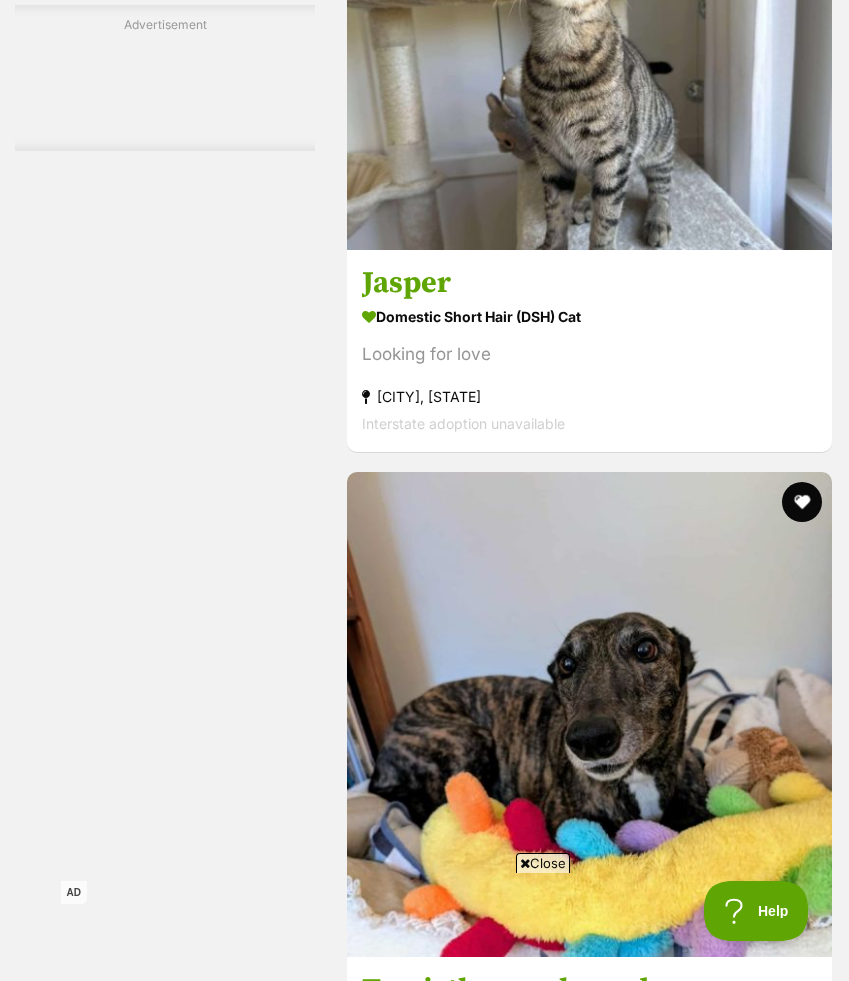 scroll, scrollTop: 11530, scrollLeft: 0, axis: vertical 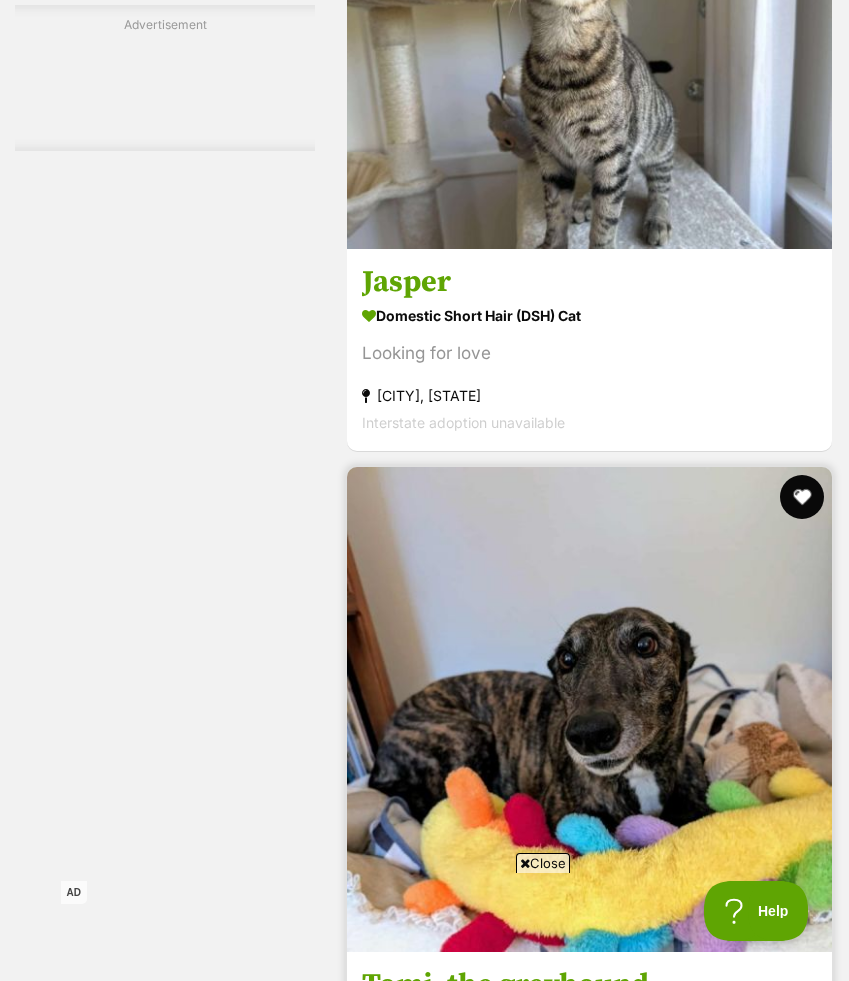 click at bounding box center [802, 497] 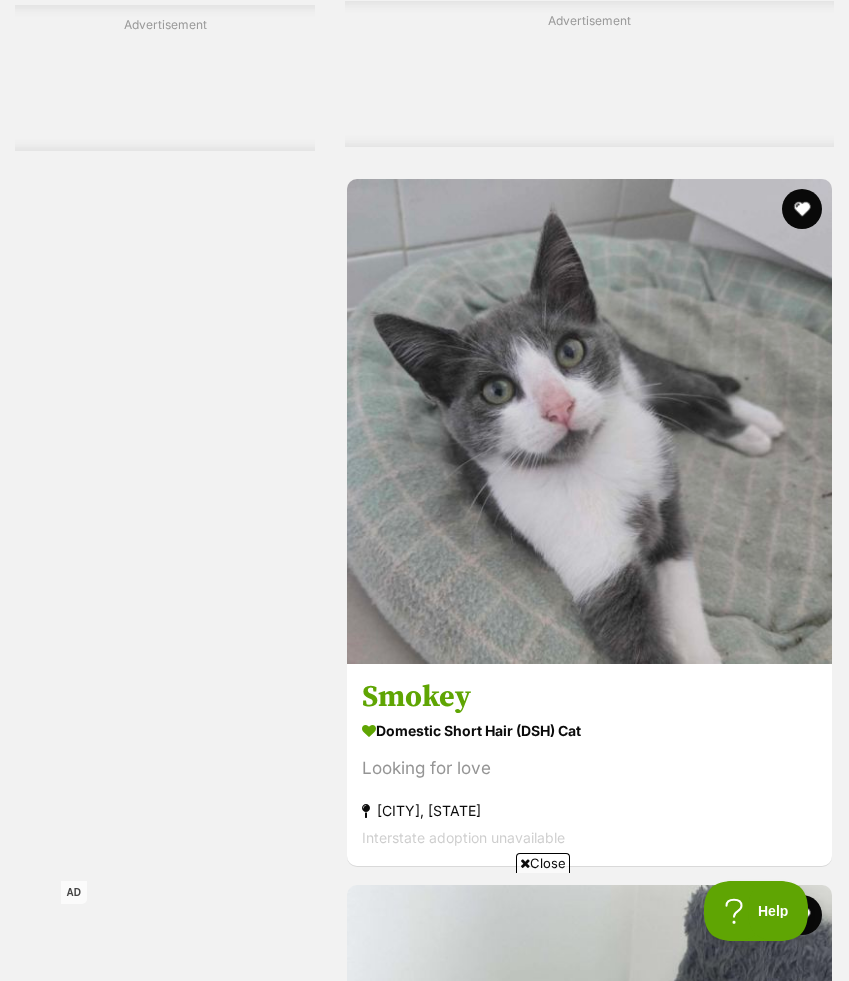 scroll, scrollTop: 14144, scrollLeft: 0, axis: vertical 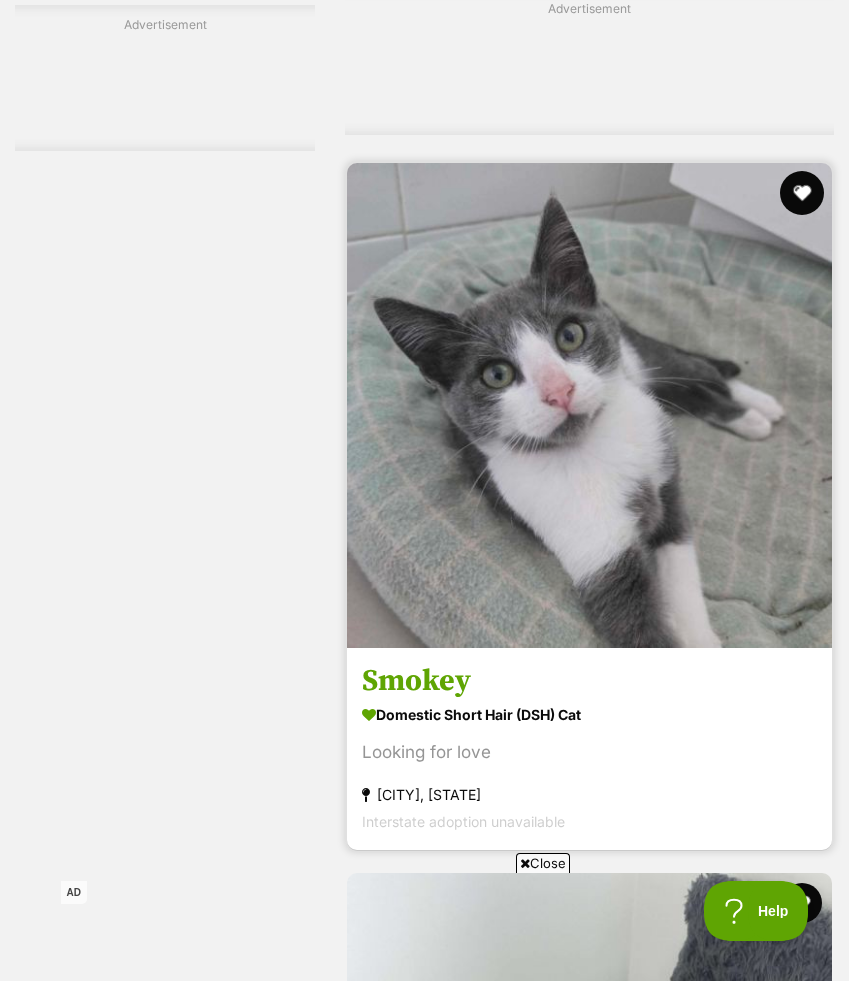 click at bounding box center [802, 193] 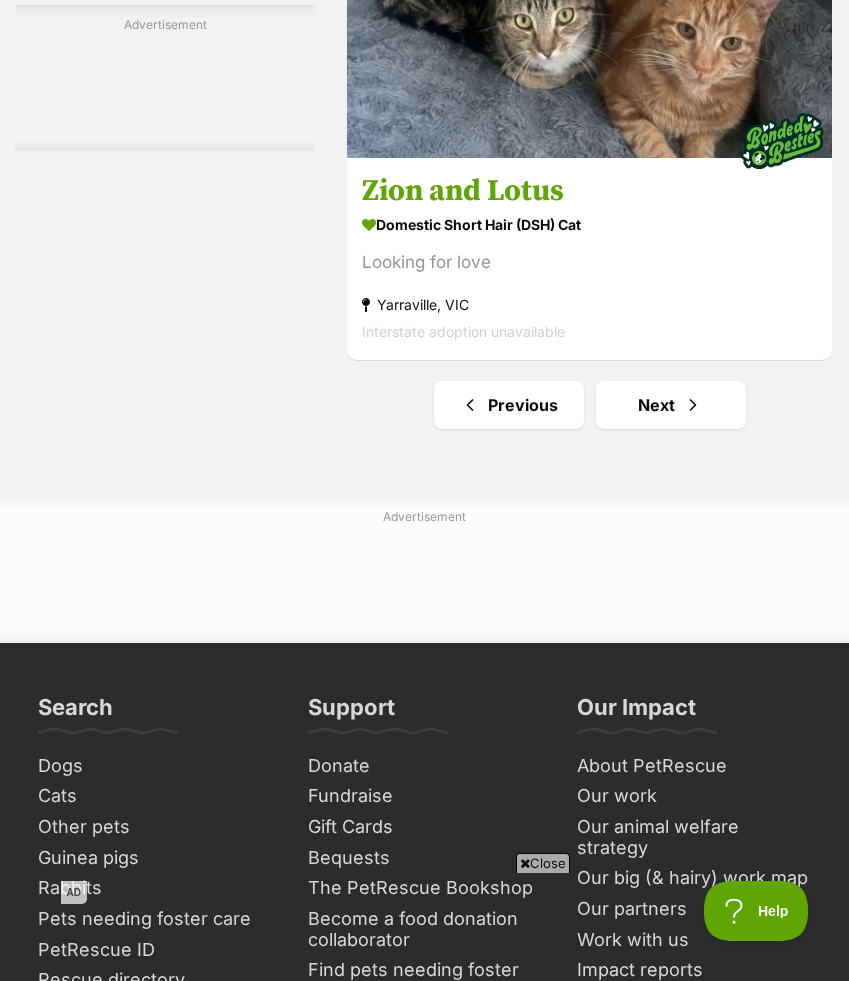 scroll, scrollTop: 15431, scrollLeft: 0, axis: vertical 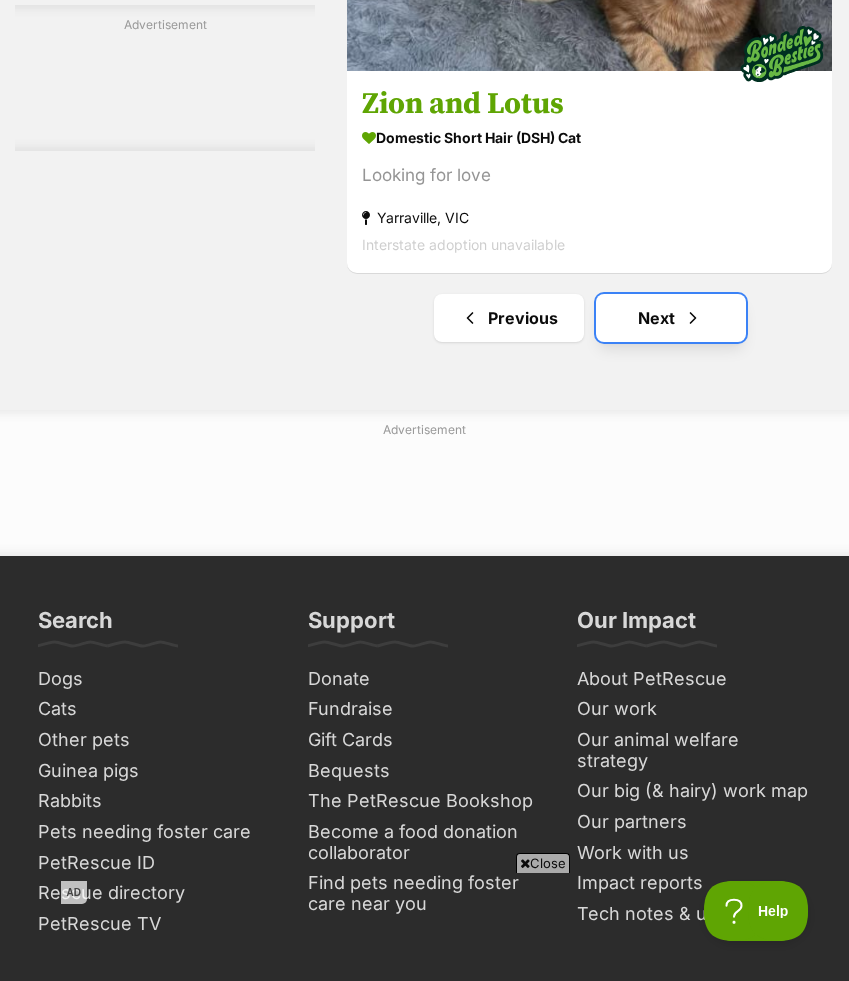 click at bounding box center [693, 318] 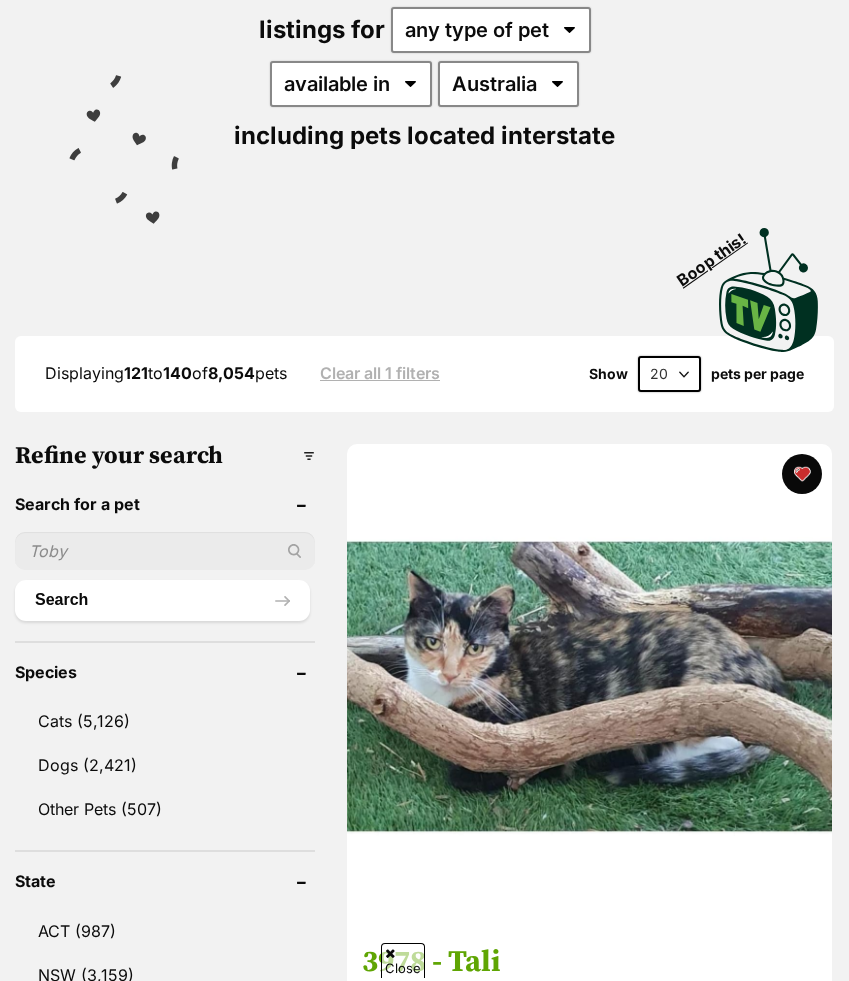 scroll, scrollTop: 639, scrollLeft: 0, axis: vertical 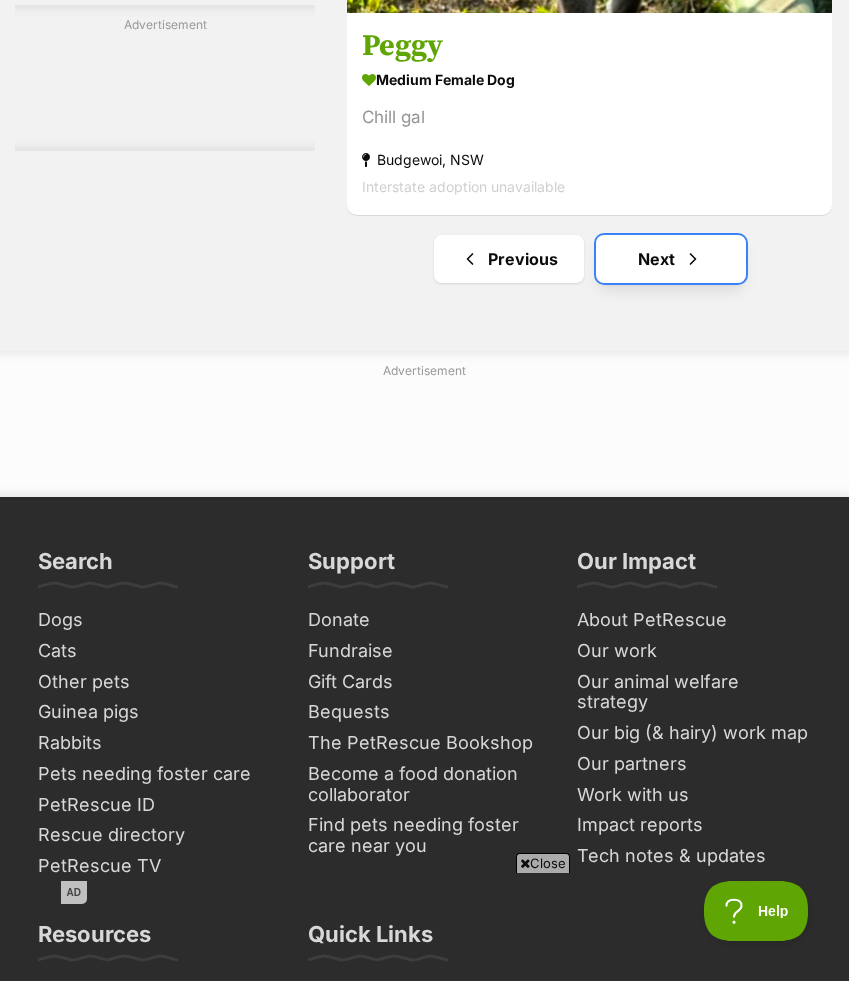 click on "Next" at bounding box center [671, 259] 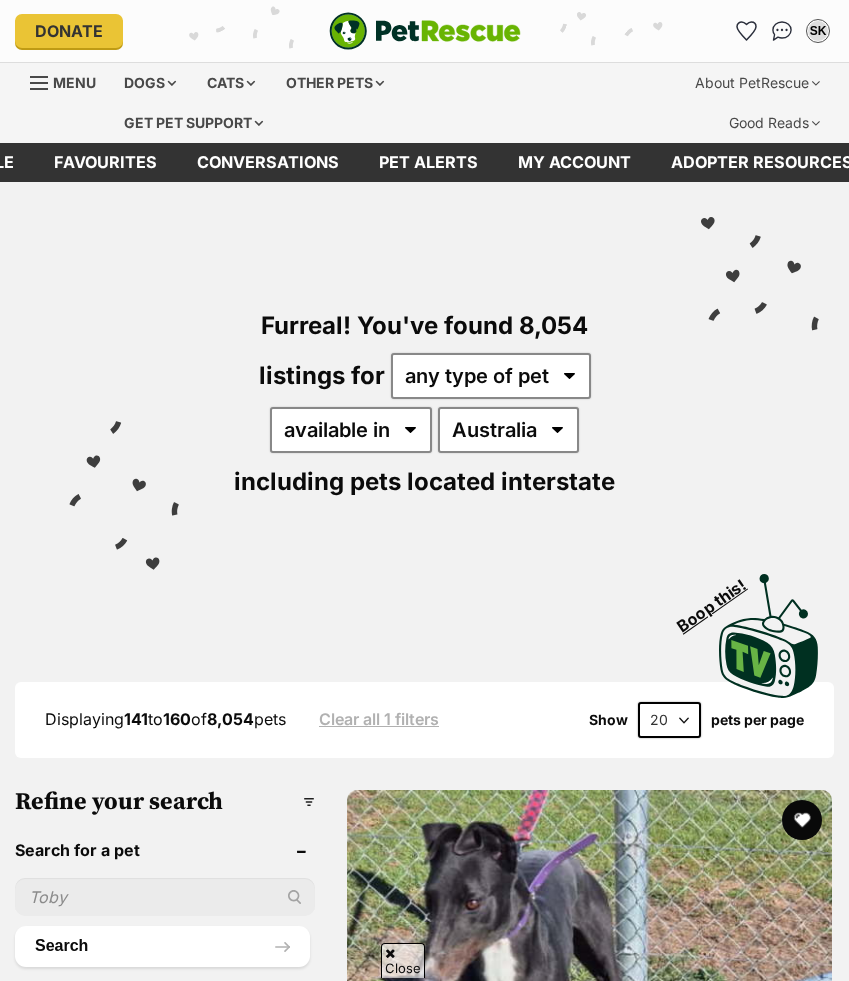 scroll, scrollTop: 1495, scrollLeft: 0, axis: vertical 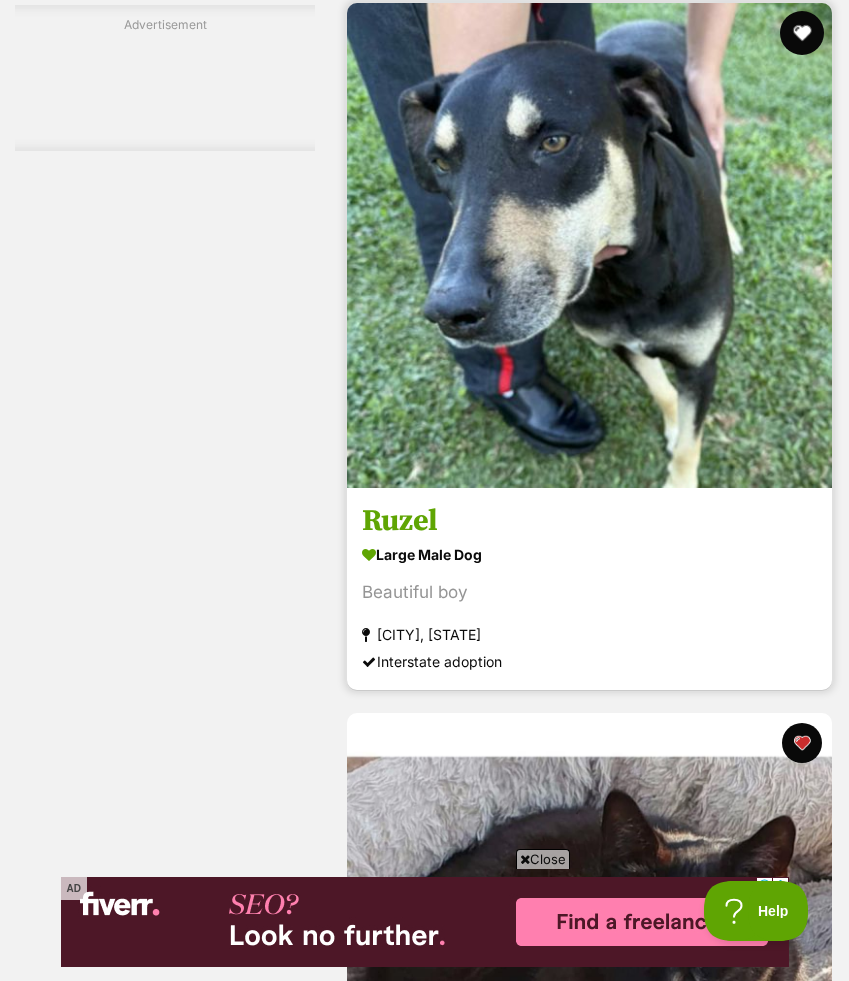 click at bounding box center [802, 33] 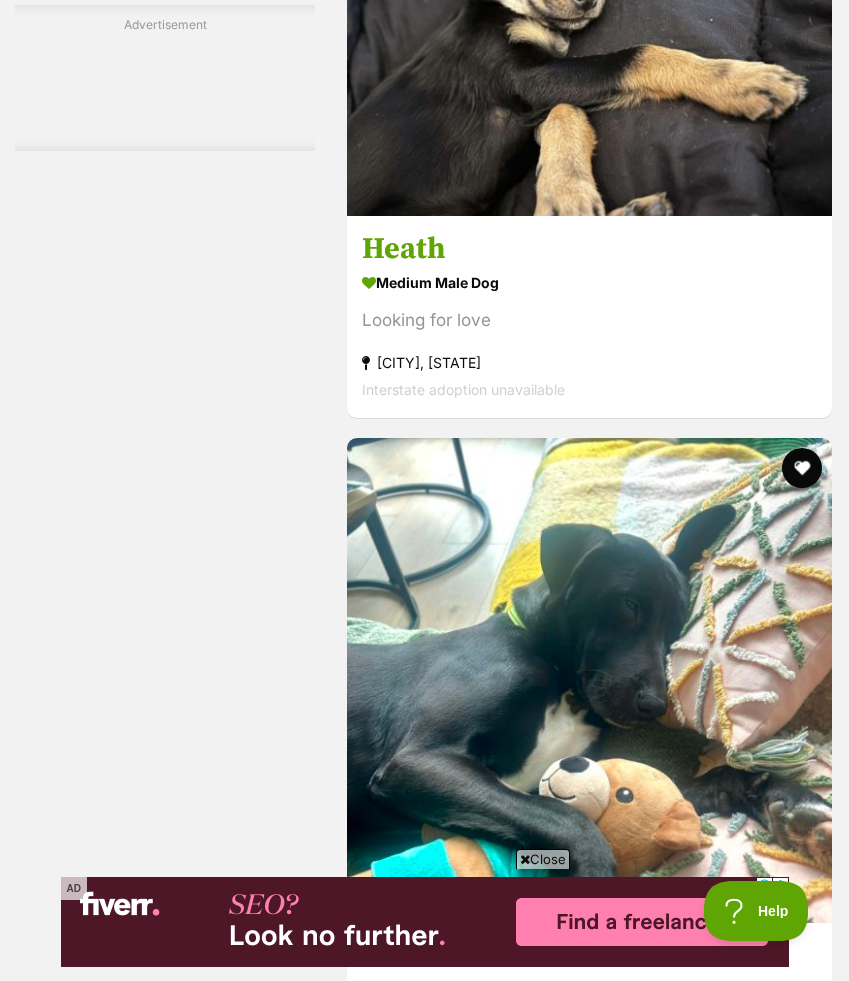 scroll, scrollTop: 11045, scrollLeft: 0, axis: vertical 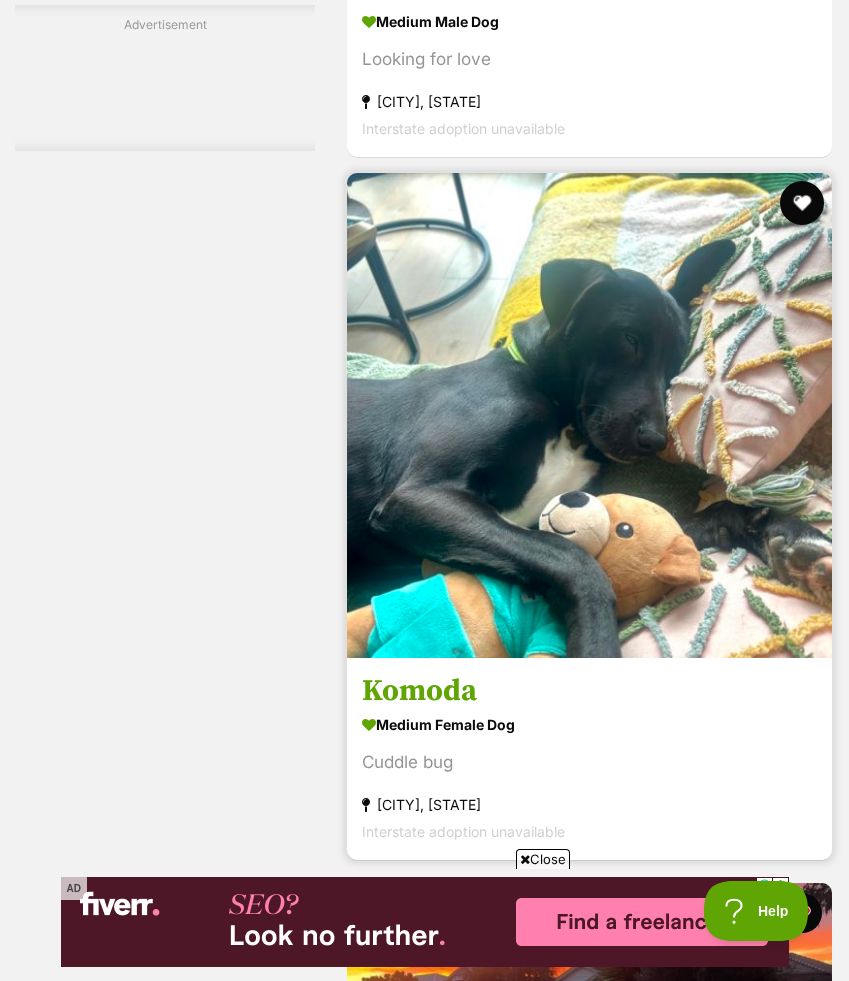 click at bounding box center [802, 203] 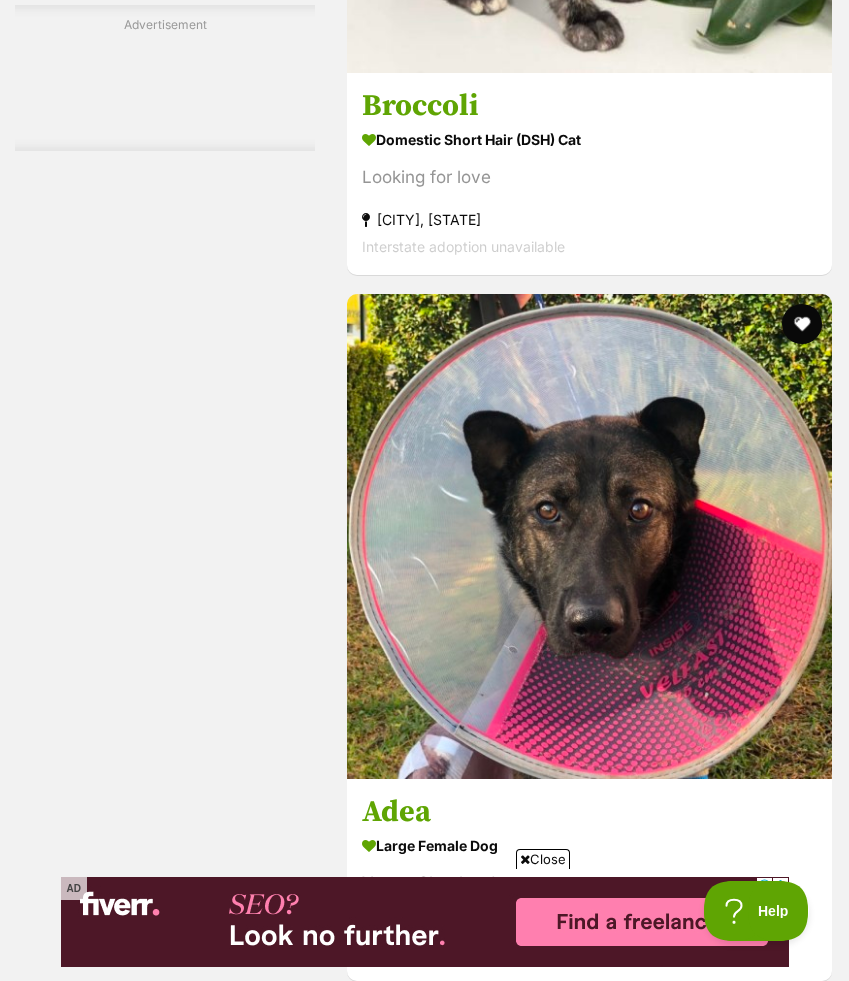 scroll, scrollTop: 13078, scrollLeft: 0, axis: vertical 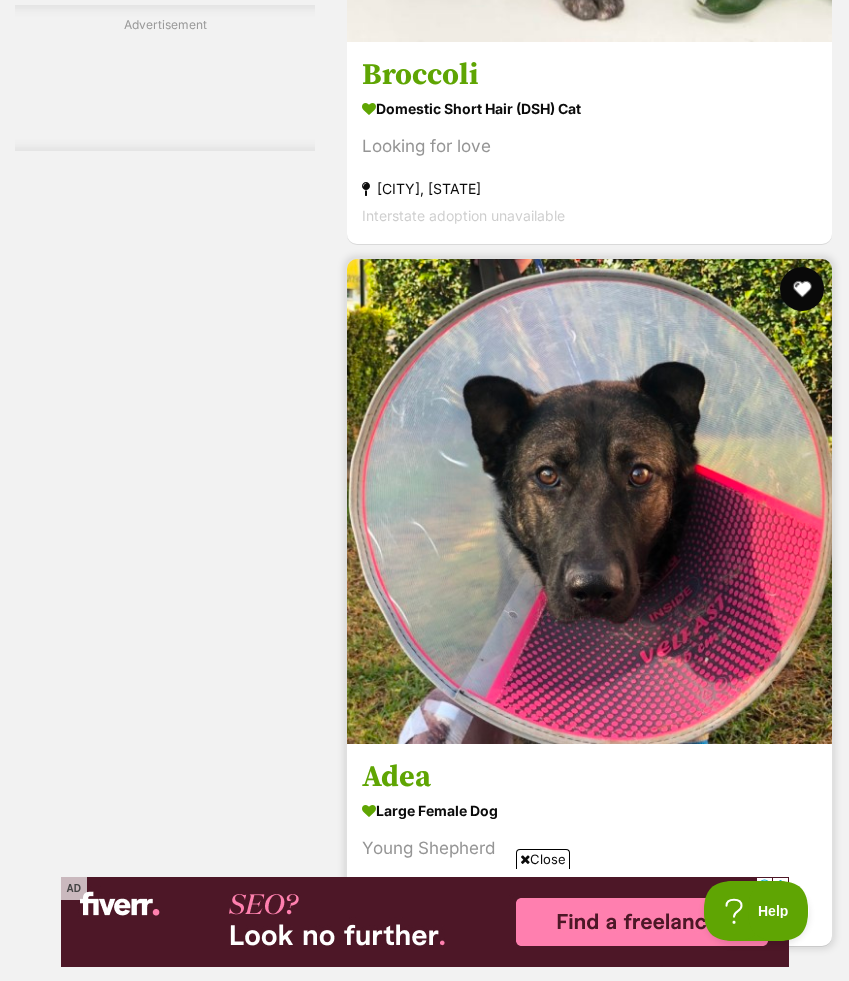 click at bounding box center (802, 289) 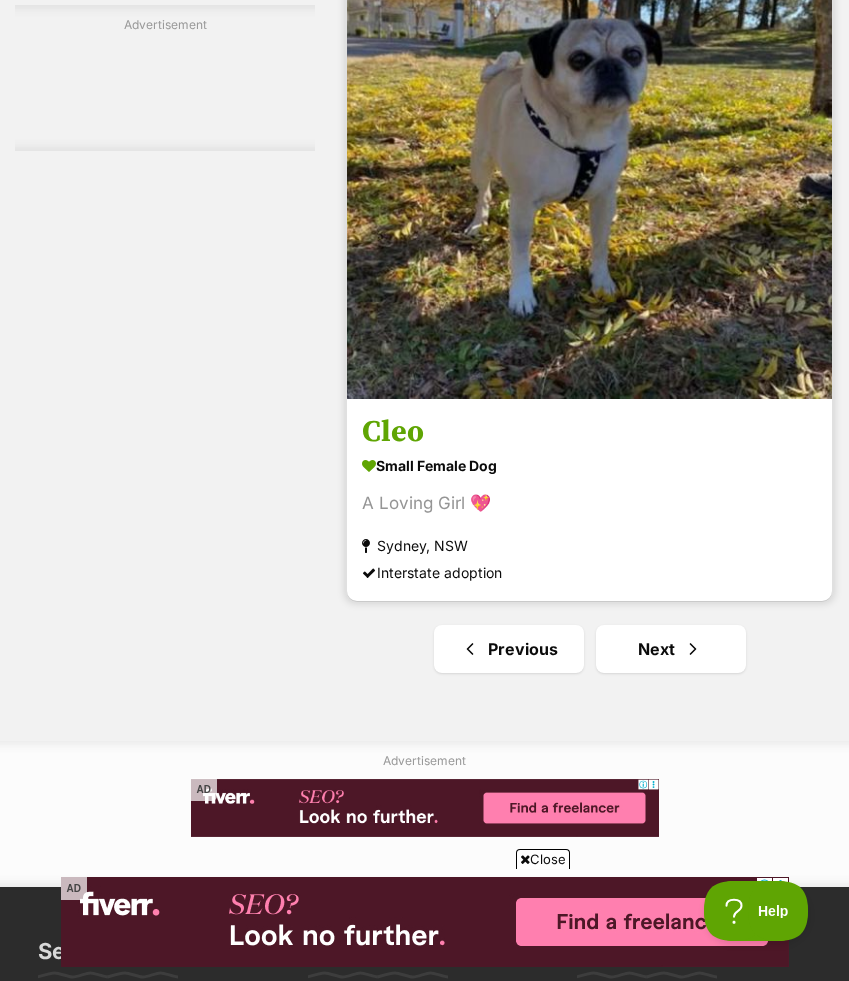 scroll, scrollTop: 15032, scrollLeft: 0, axis: vertical 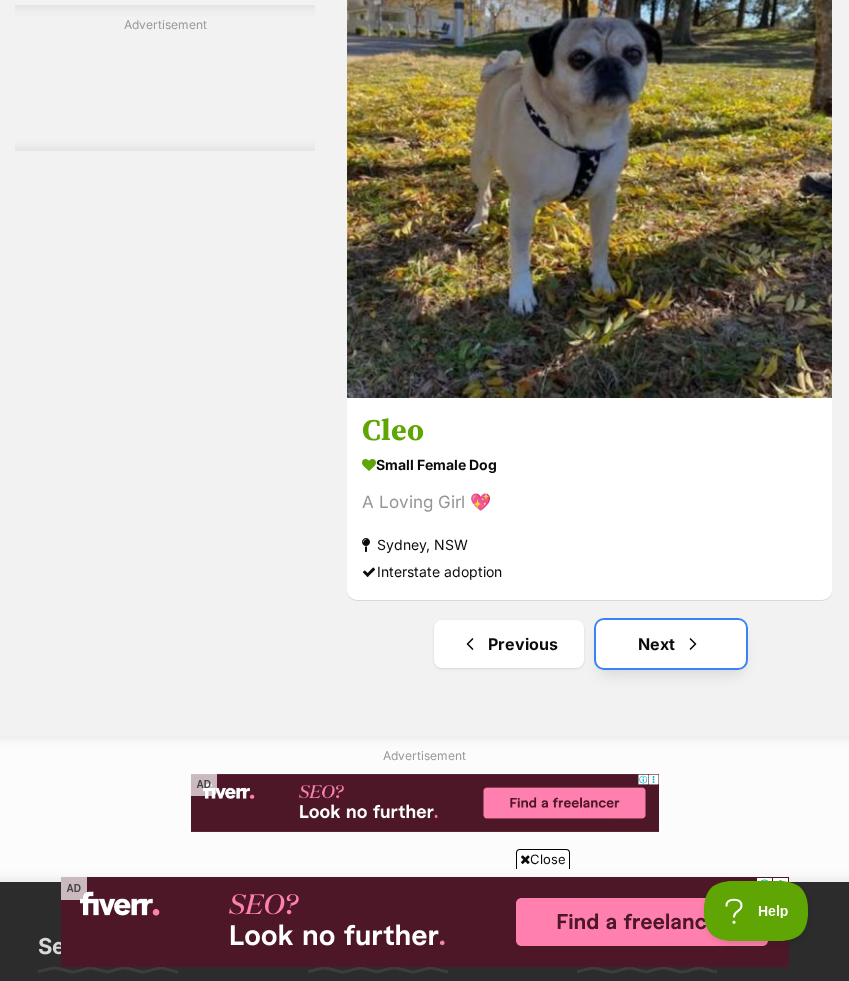 click at bounding box center [693, 644] 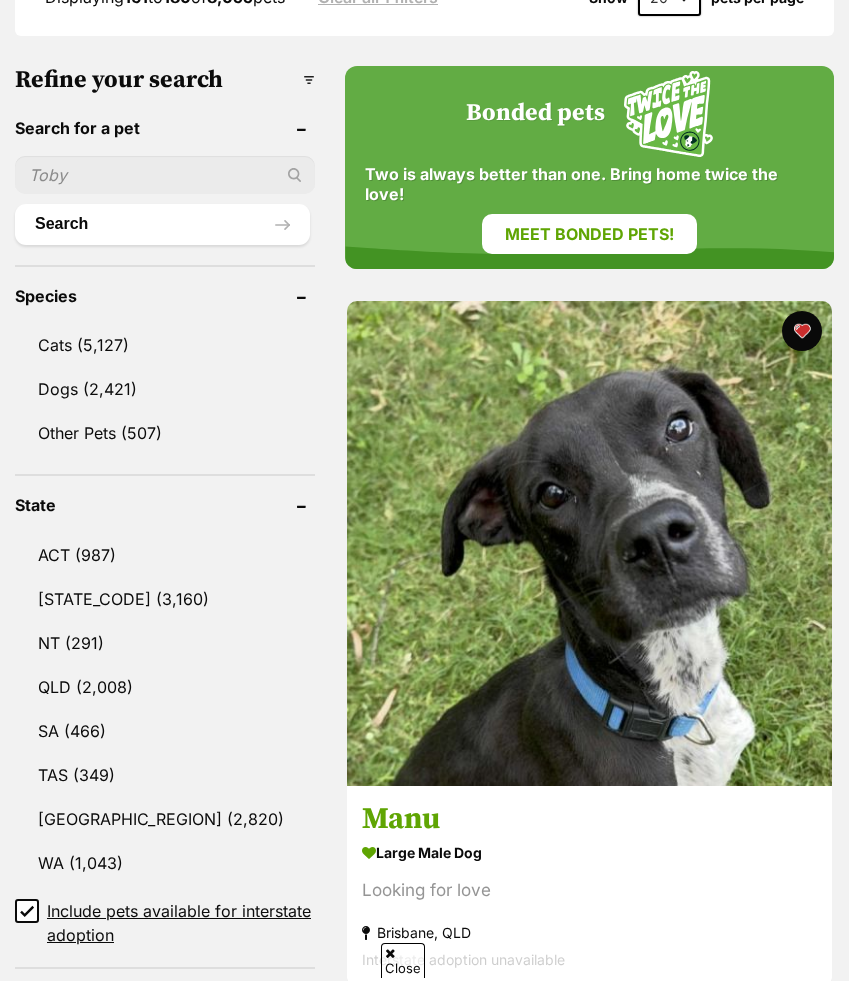 scroll, scrollTop: 1287, scrollLeft: 0, axis: vertical 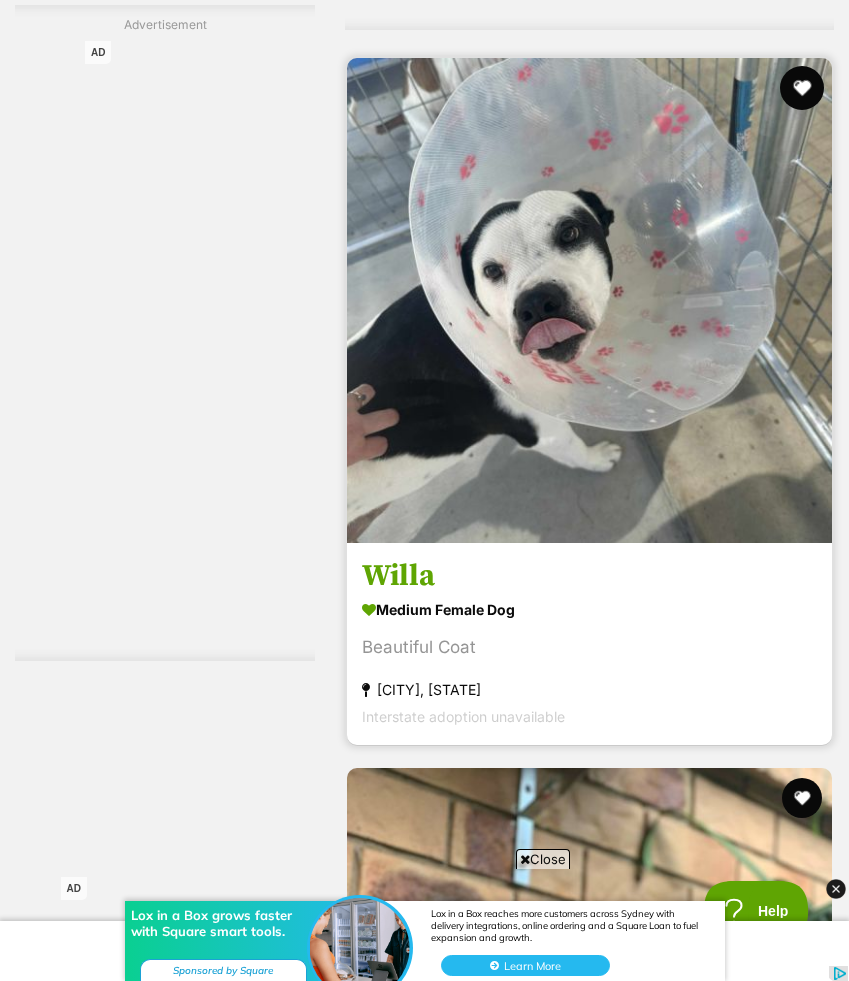 click at bounding box center [802, 88] 